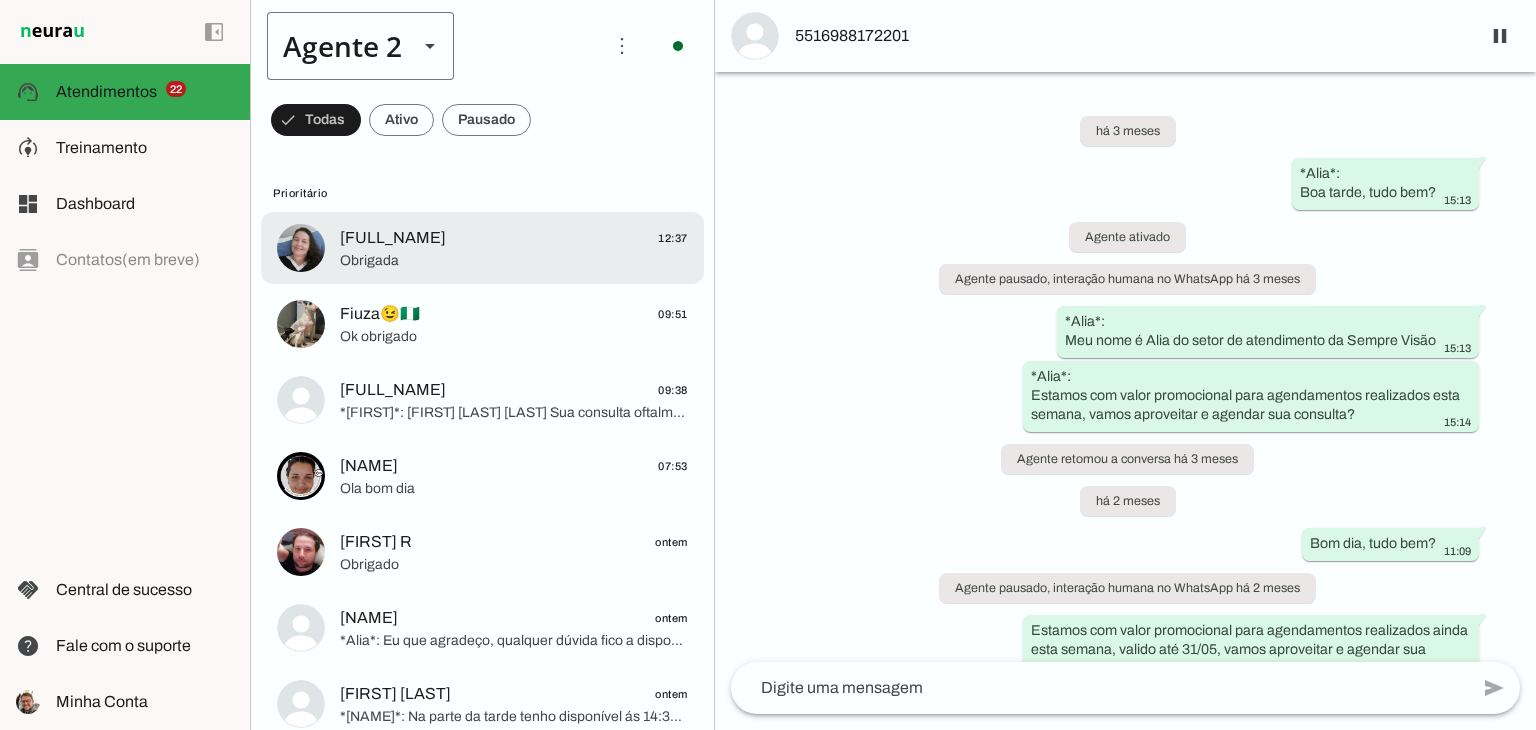 scroll, scrollTop: 0, scrollLeft: 0, axis: both 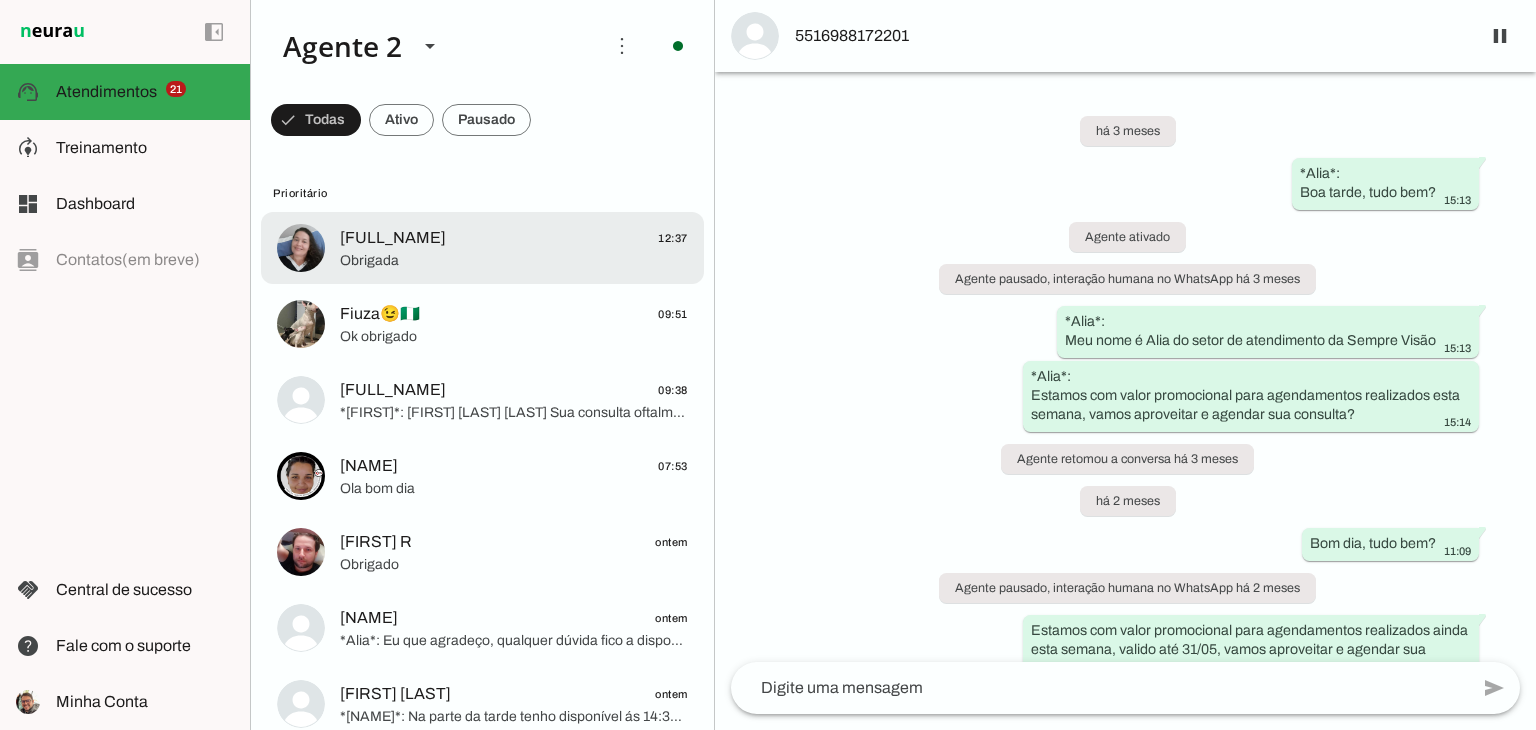 click on "Obrigada" 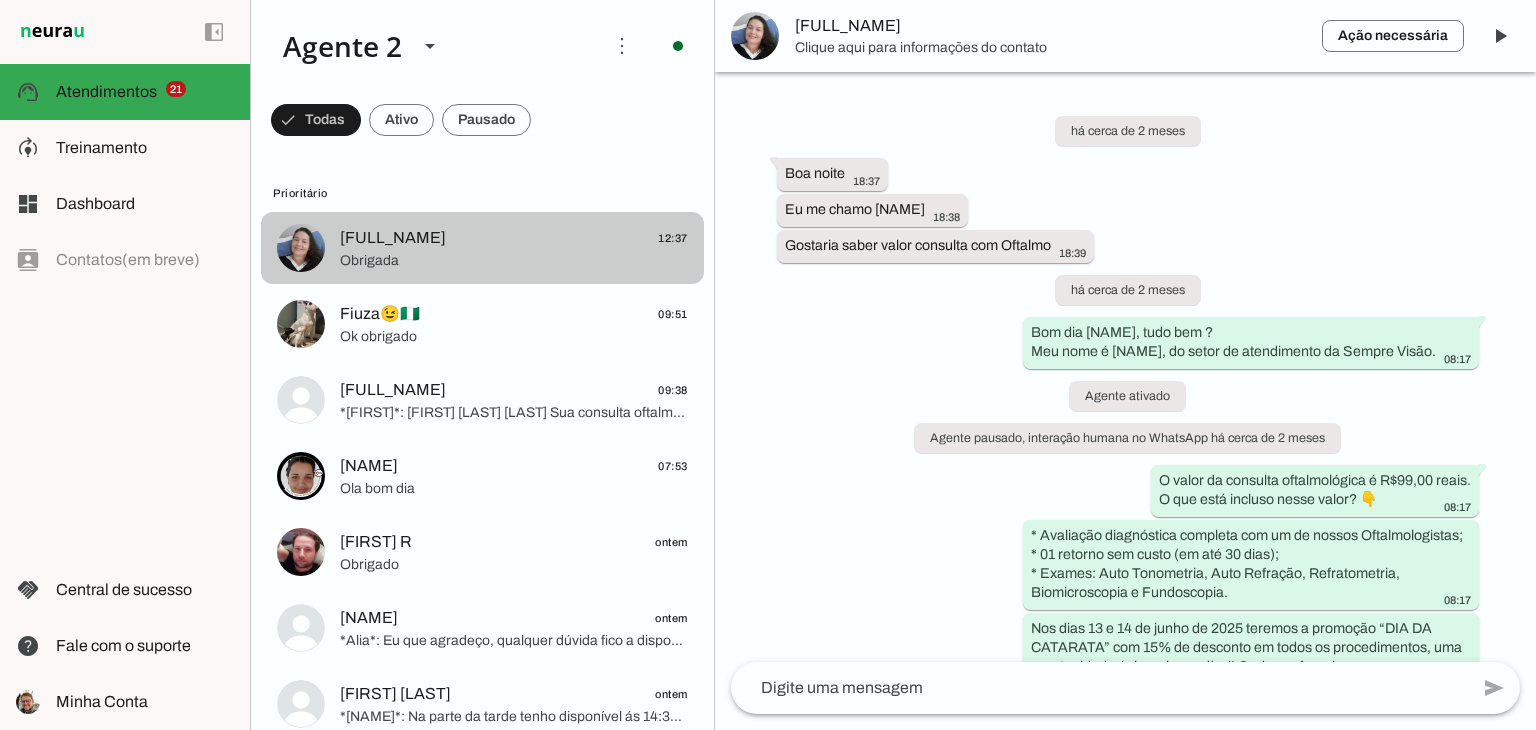 scroll, scrollTop: 4701, scrollLeft: 0, axis: vertical 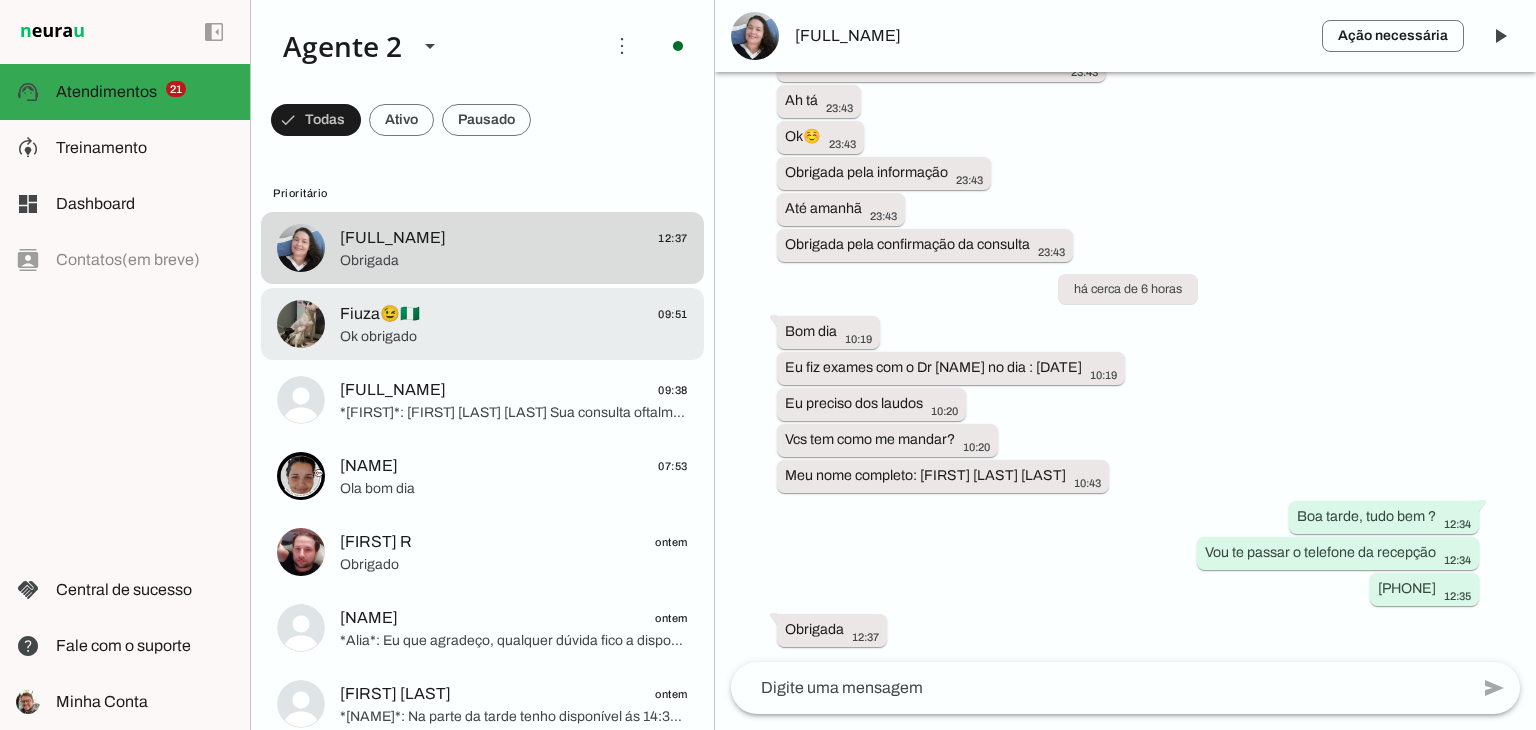 click on "[FIRST]😉🇳🇬
09:51" 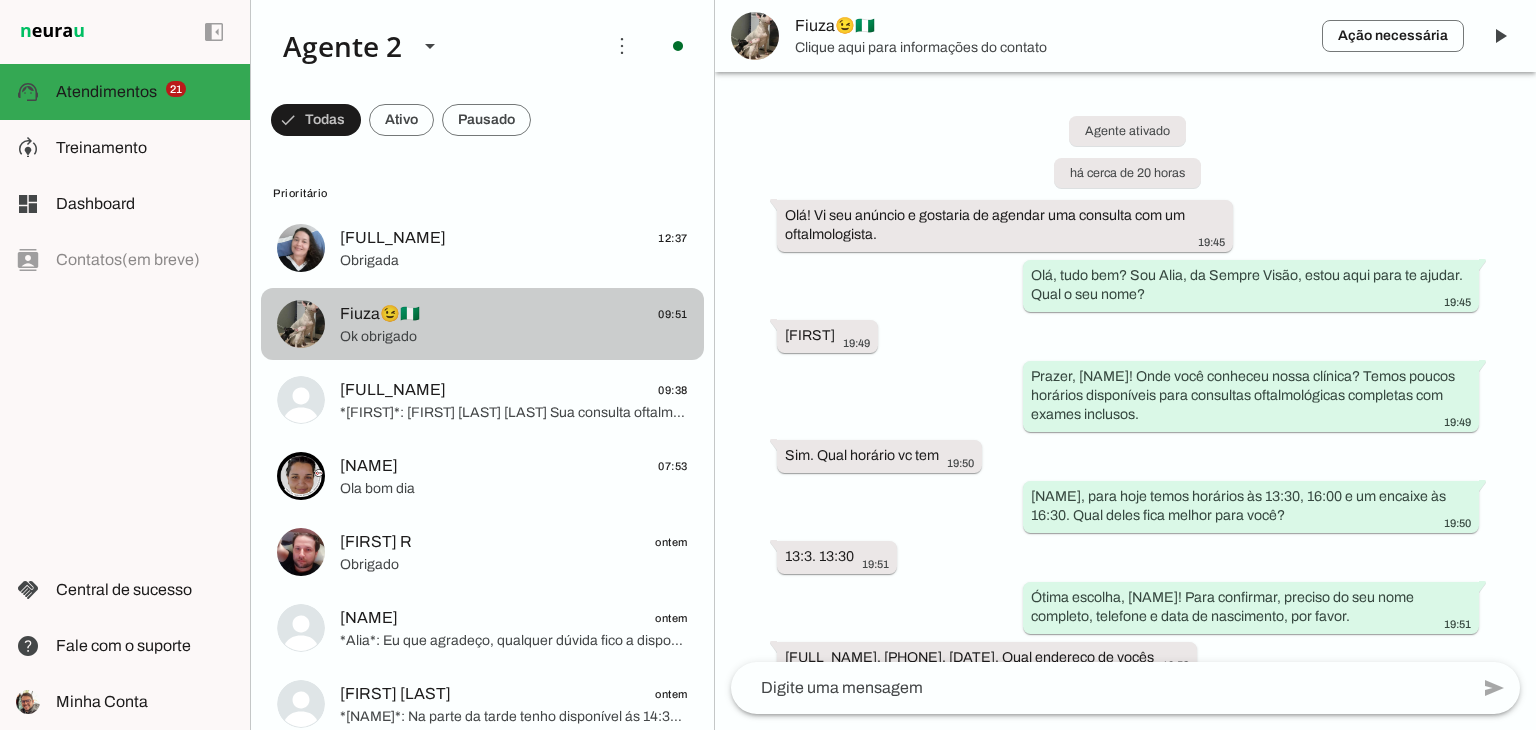 scroll, scrollTop: 1260, scrollLeft: 0, axis: vertical 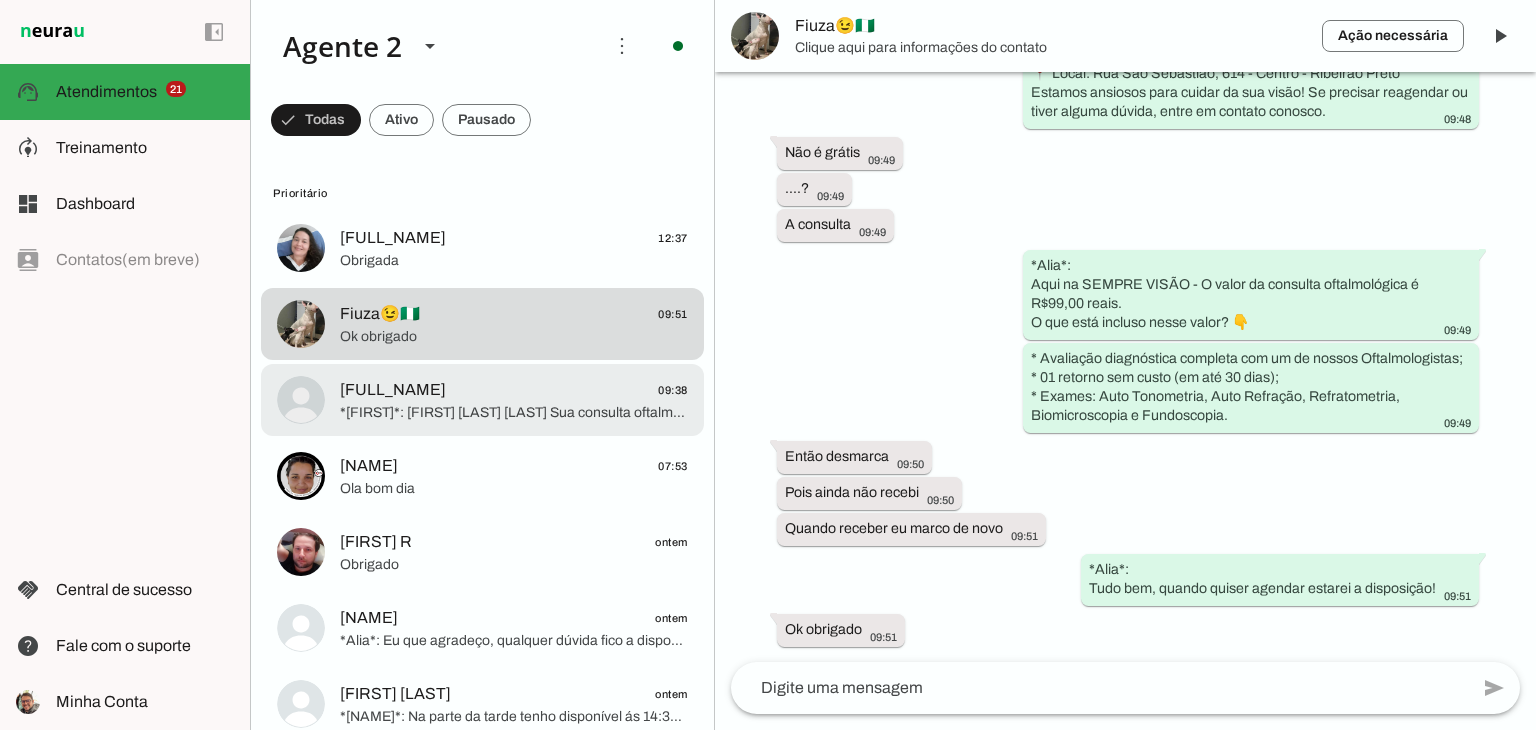 click on "[FULL_NAME]" 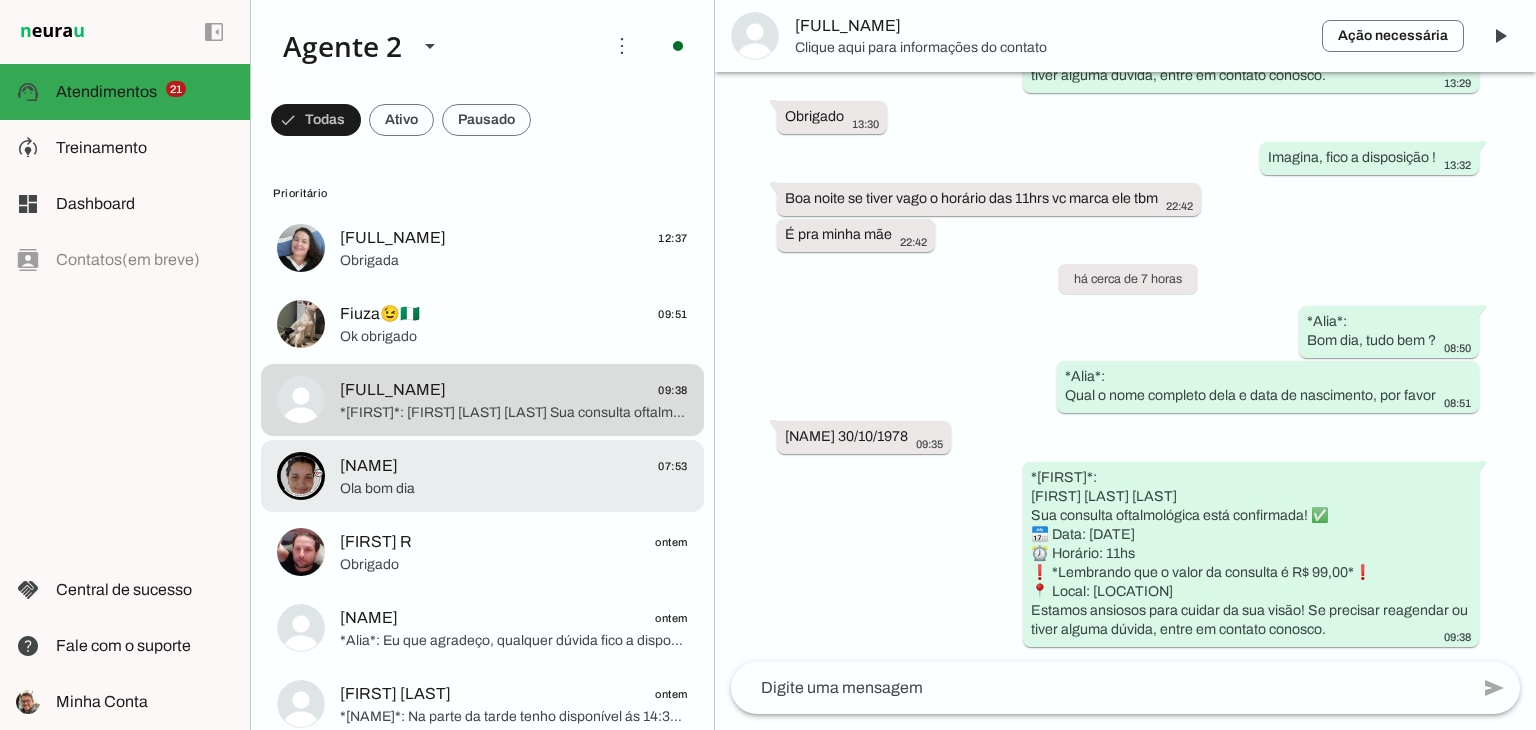 click on "[NAME]" 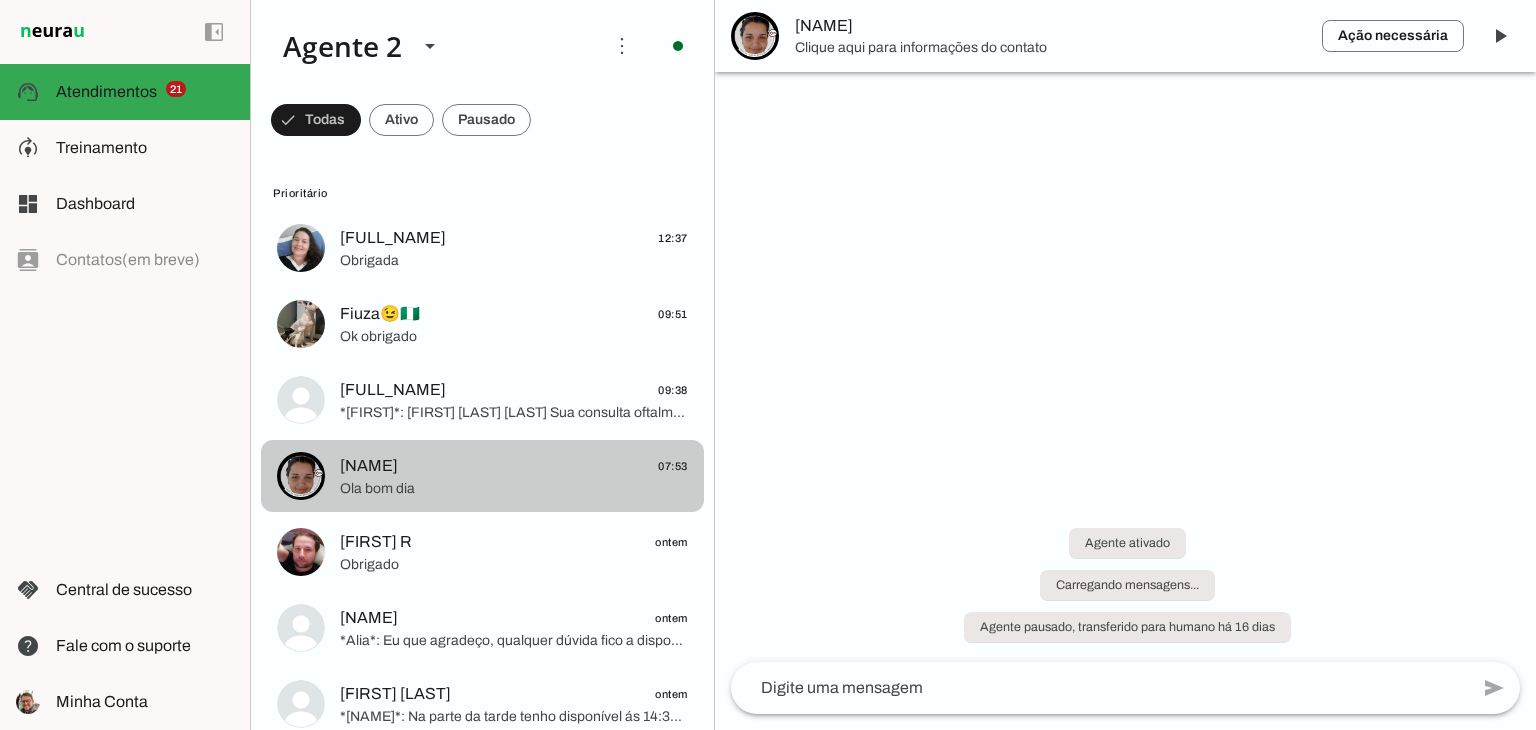 scroll, scrollTop: 859, scrollLeft: 0, axis: vertical 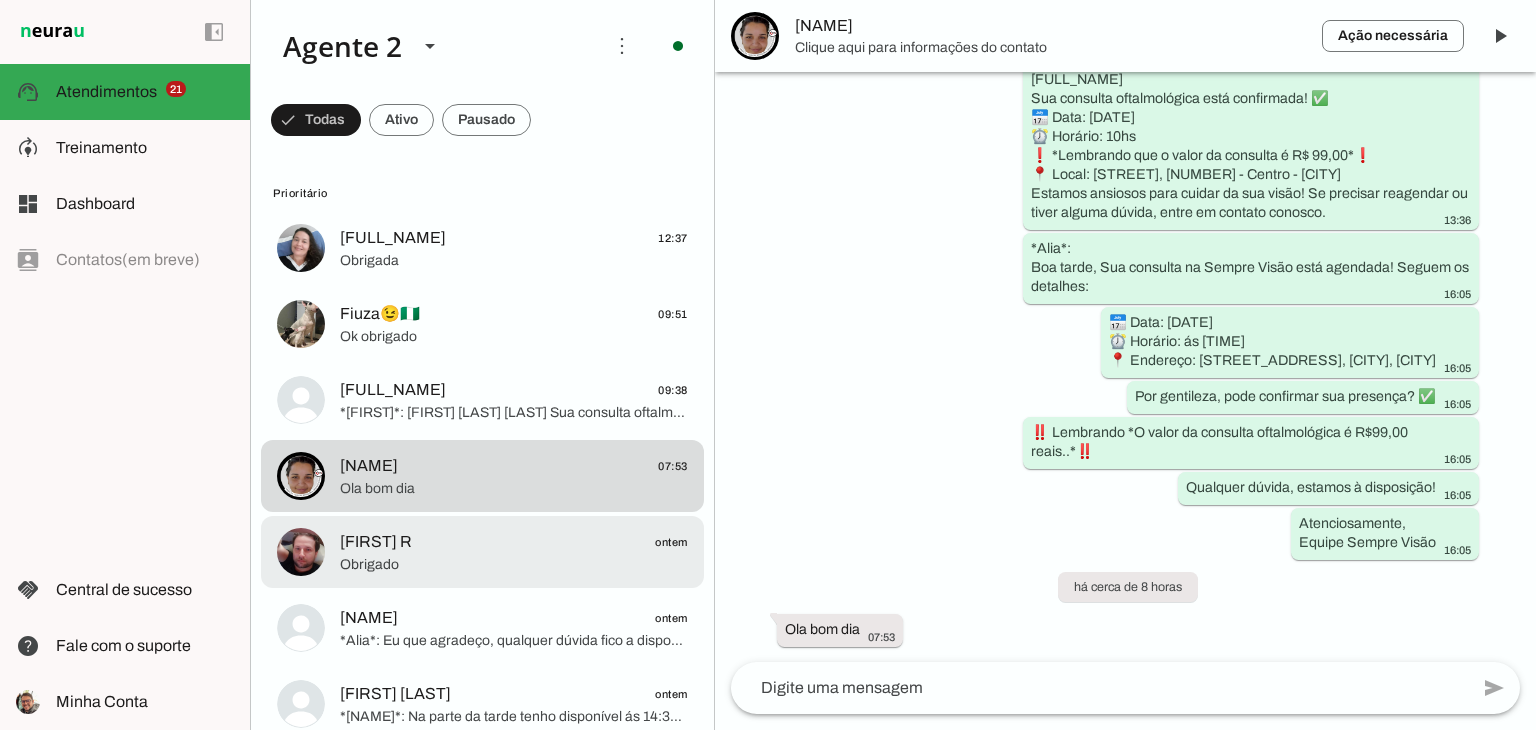 click on "Obrigado" 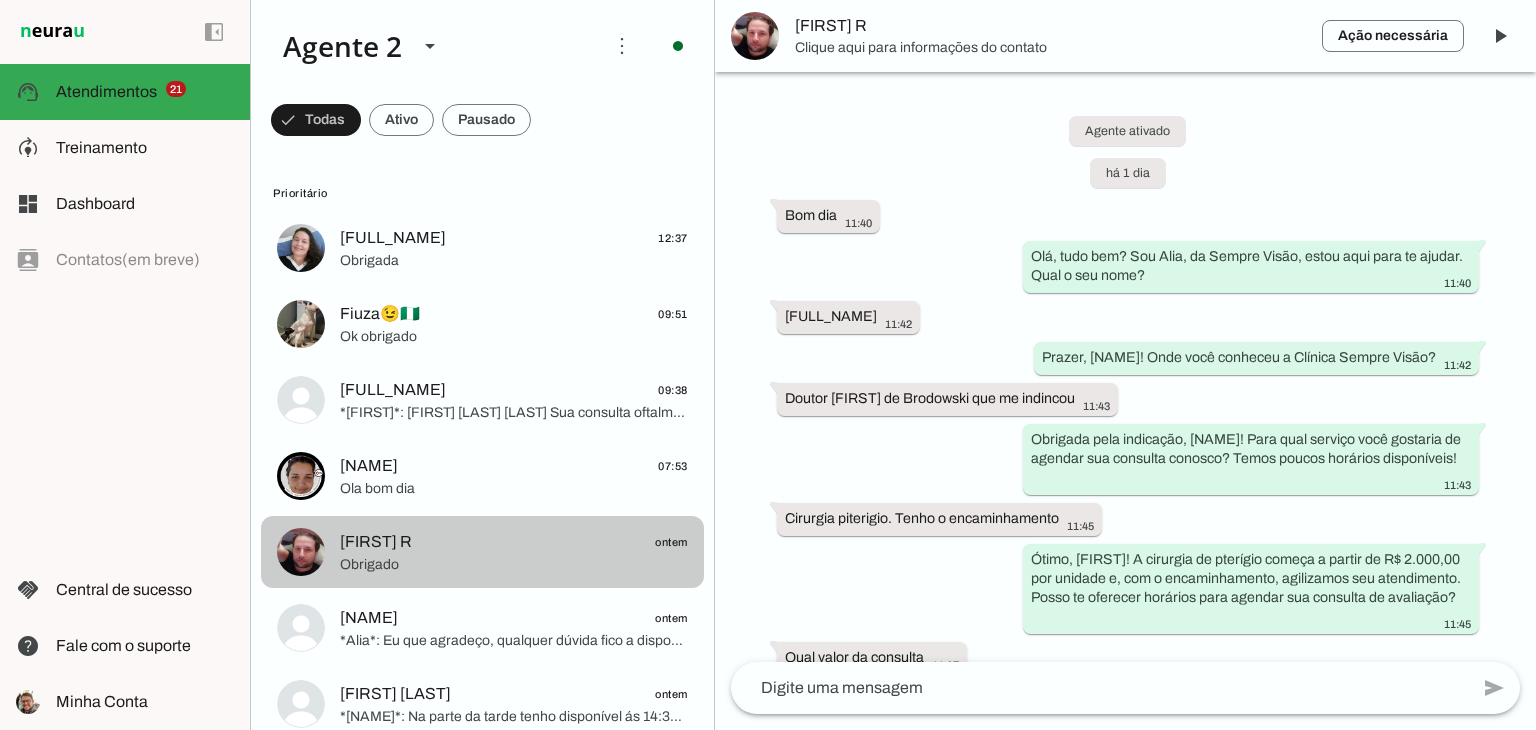 scroll, scrollTop: 1146, scrollLeft: 0, axis: vertical 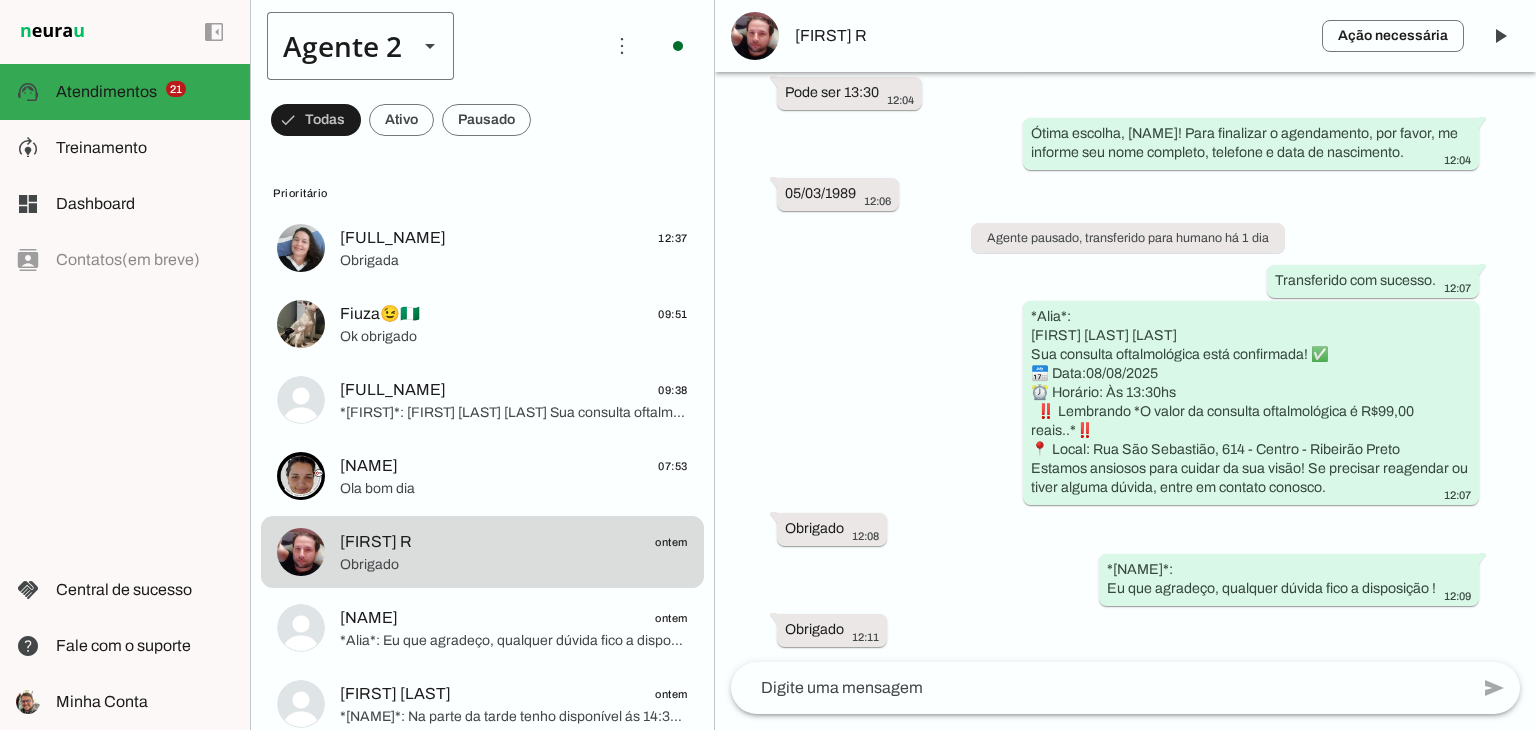 click on "Agente 2" at bounding box center [334, 46] 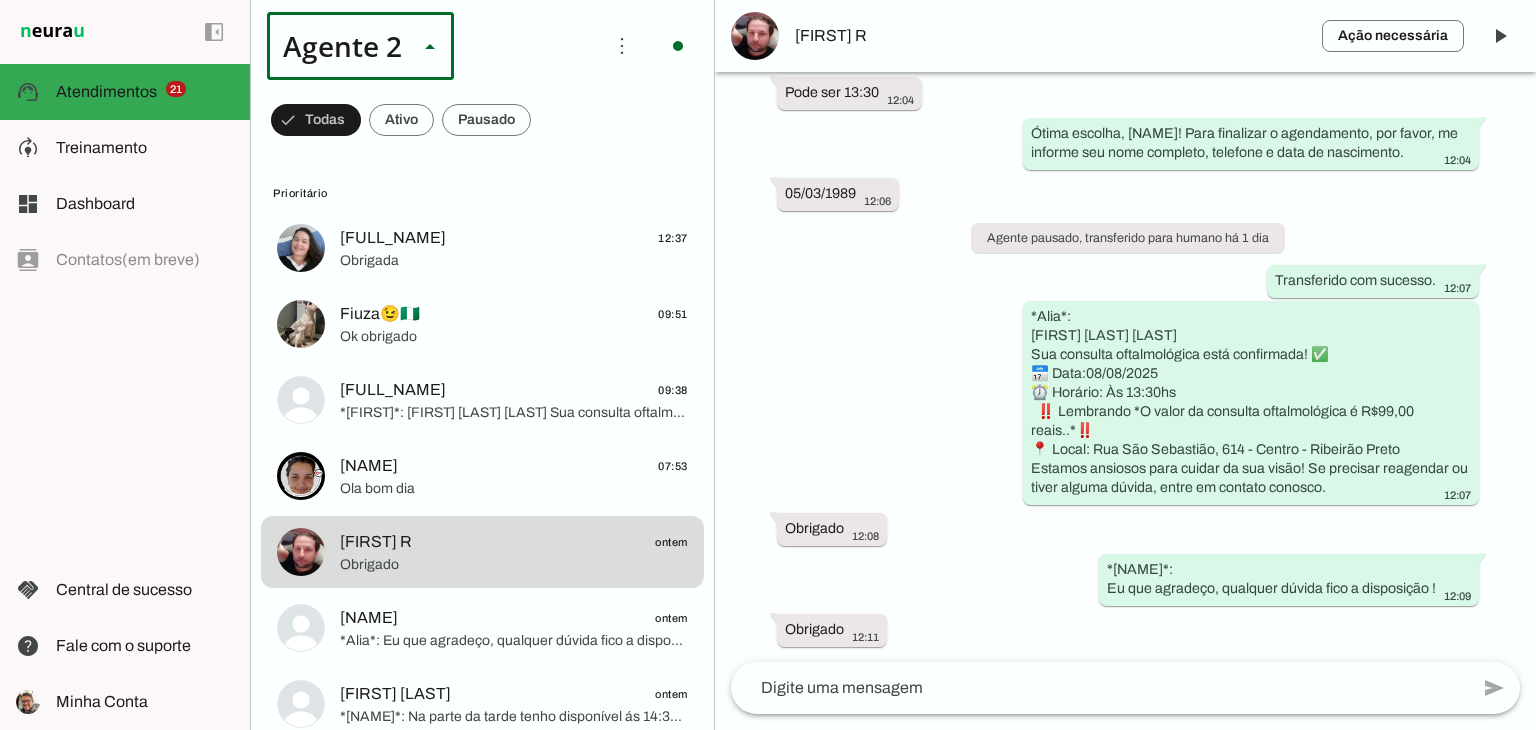 click at bounding box center (627, 128) 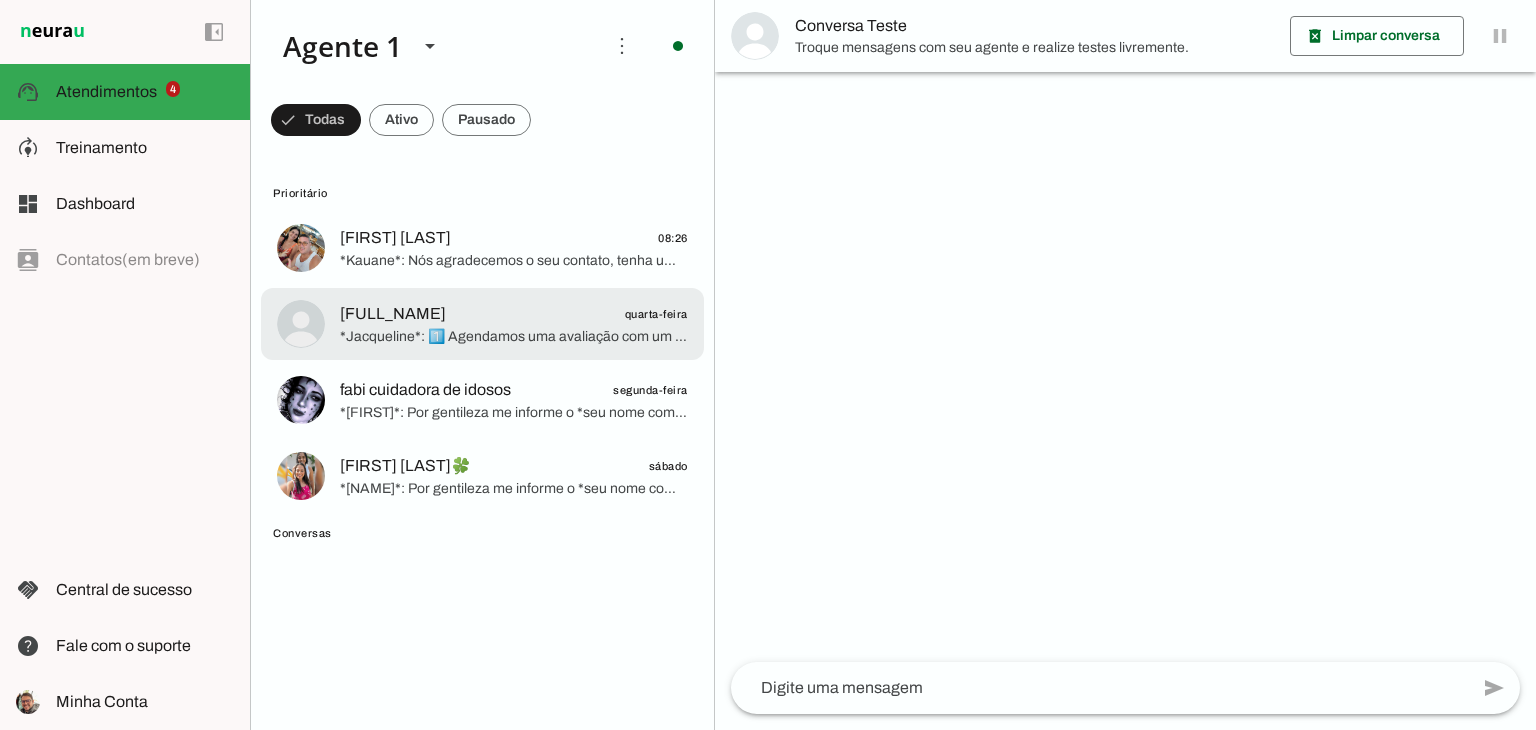click on "*Jacqueline*:
1️⃣ Agendamos uma avaliação com um de nossos especialistas para que analise o seu caso.
2️⃣ Após a avaliação o especialista irá lhe informar sobre o seu caso e vocês irão conversar sobre as condições de pagamento e valores.
3️⃣ Estando de acordo já poderá combinar de iniciar seu tratamento/e ou procedimento
Lembrando que essa *avaliação é gratuita*" 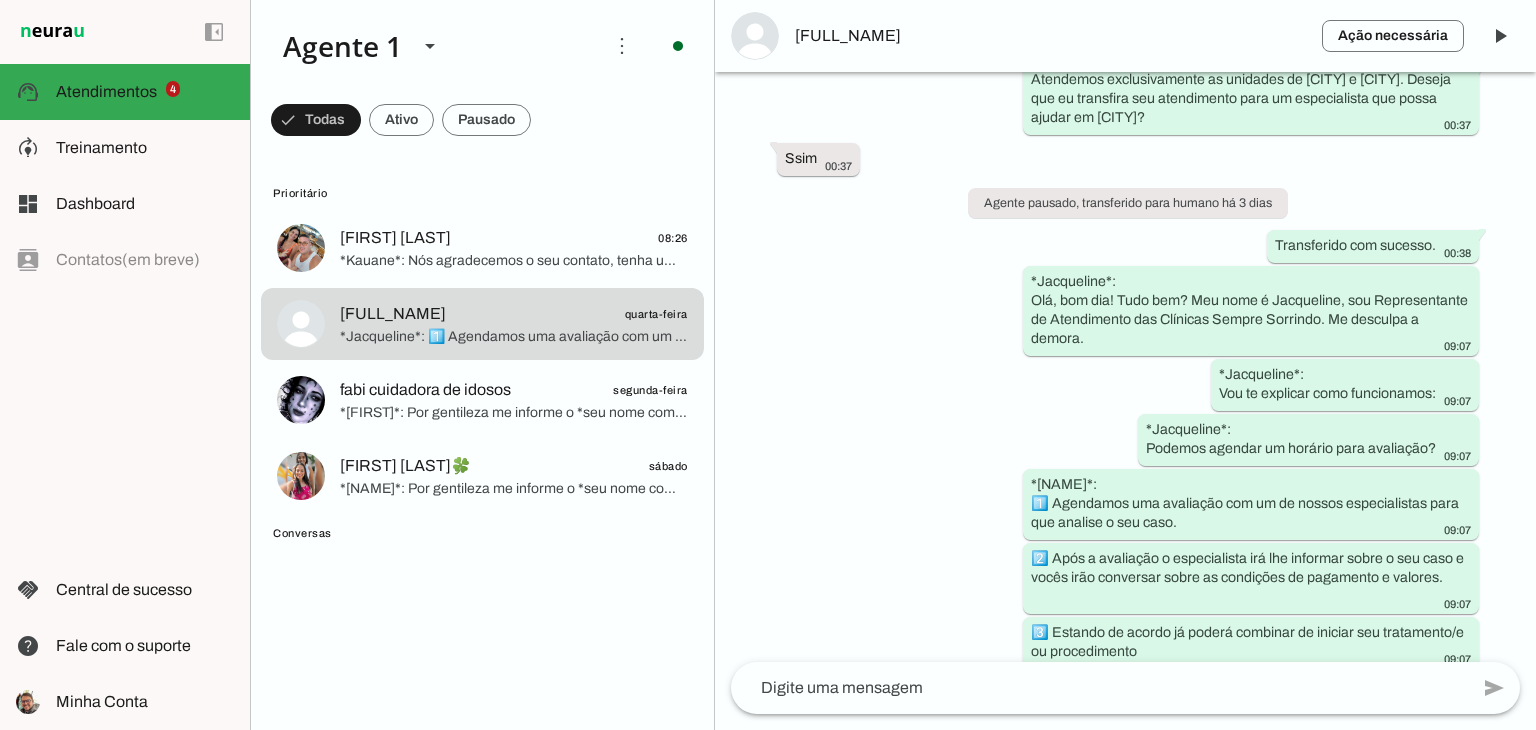 scroll, scrollTop: 513, scrollLeft: 0, axis: vertical 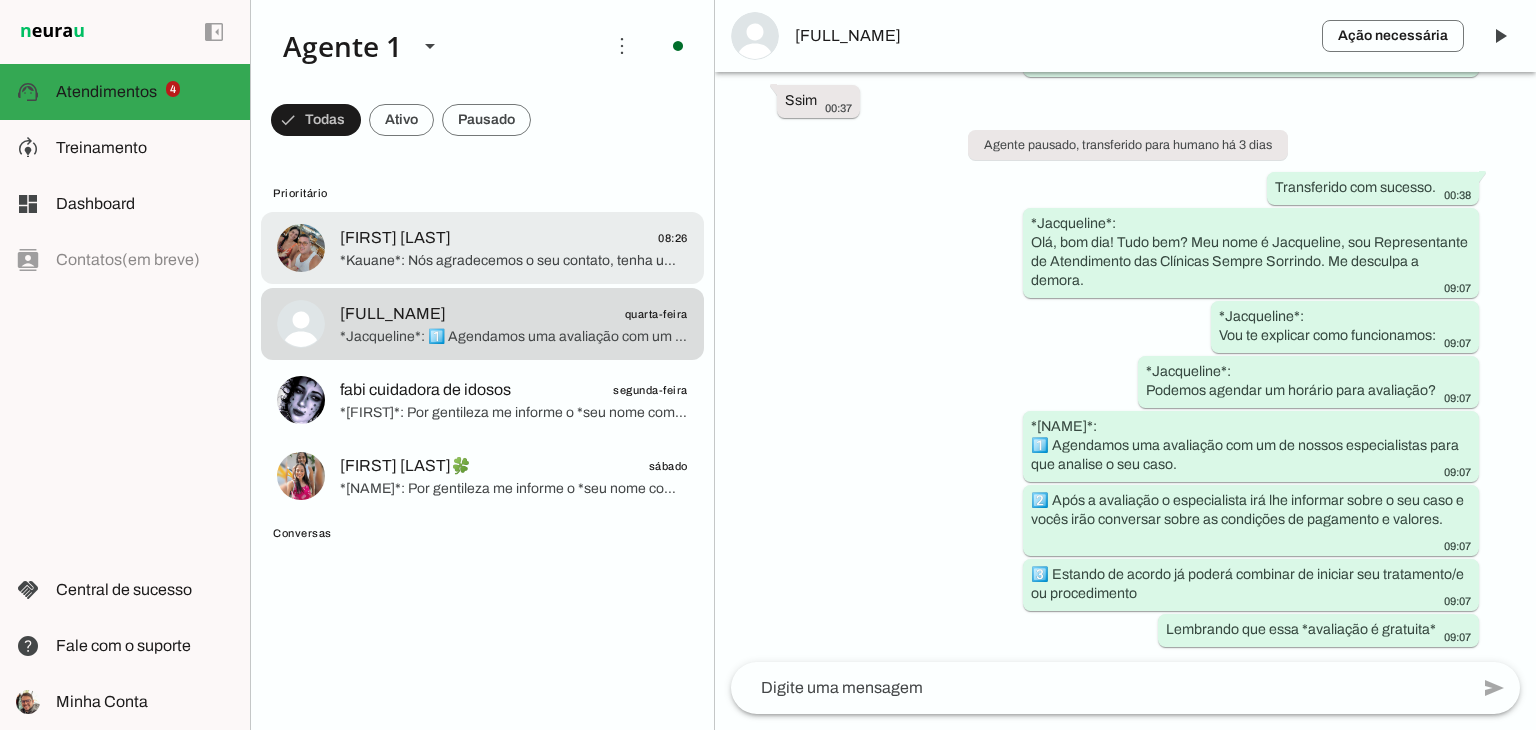 click on "*Kauane*:
Nós agradecemos o seu contato, tenha um excelente dia" 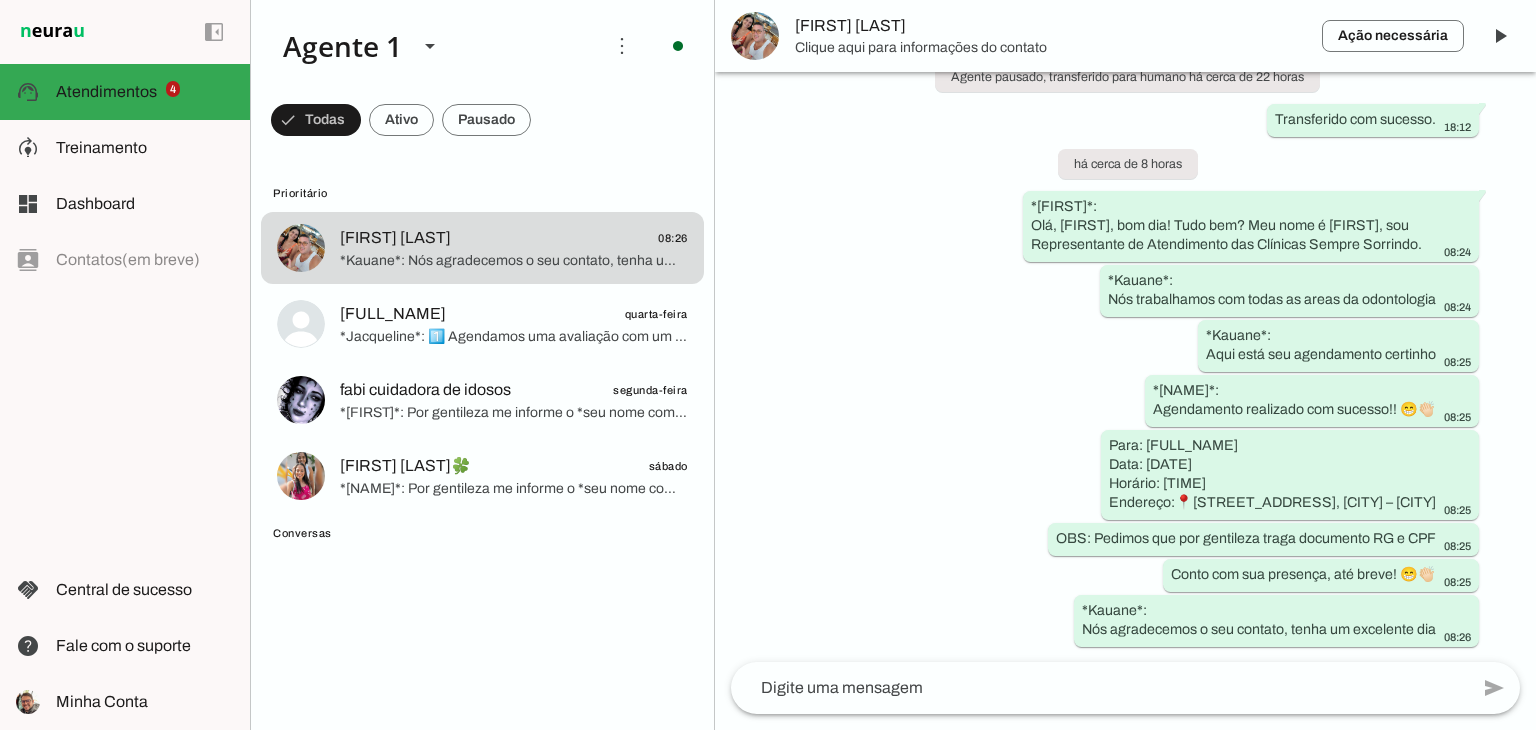 scroll, scrollTop: 1573, scrollLeft: 0, axis: vertical 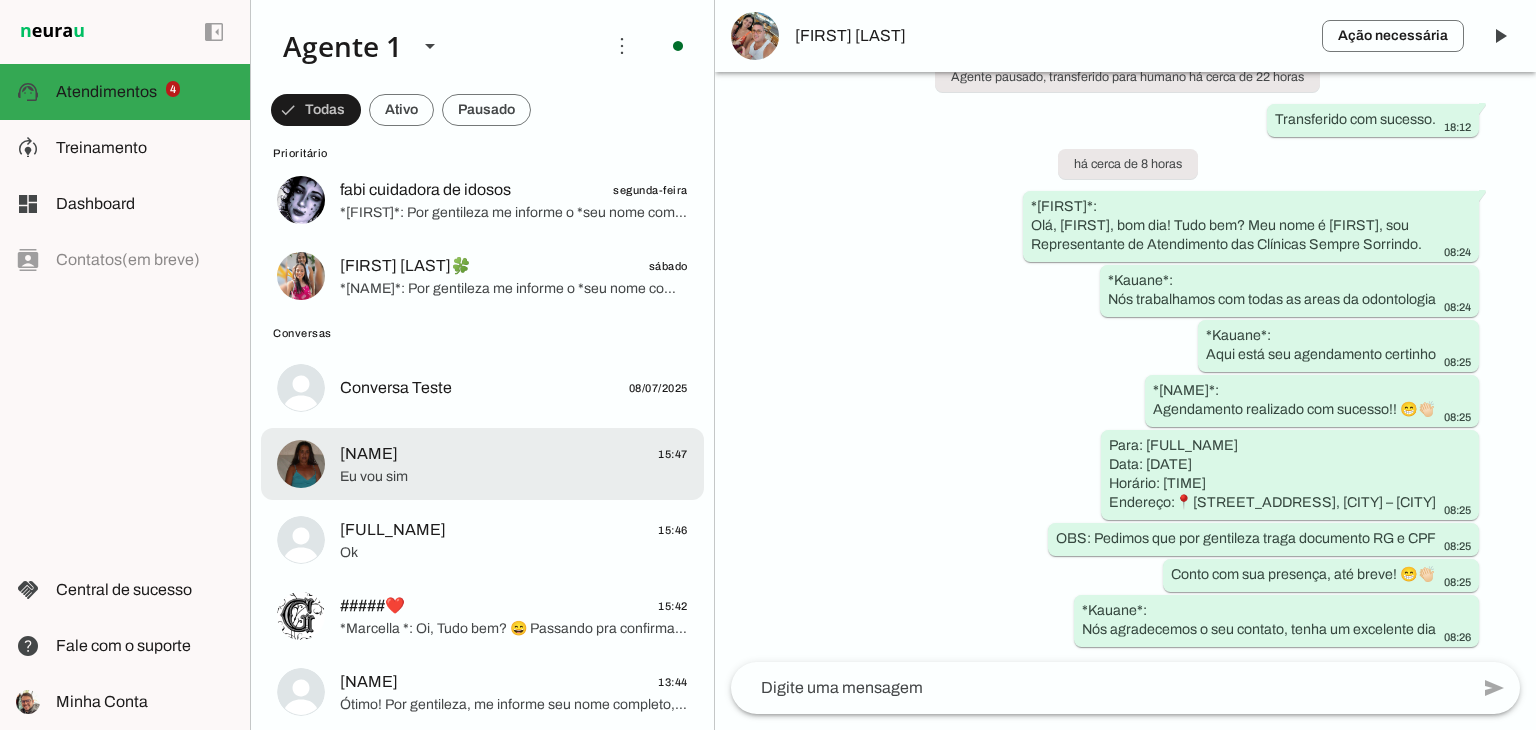 click on "[NAME]
15:47" 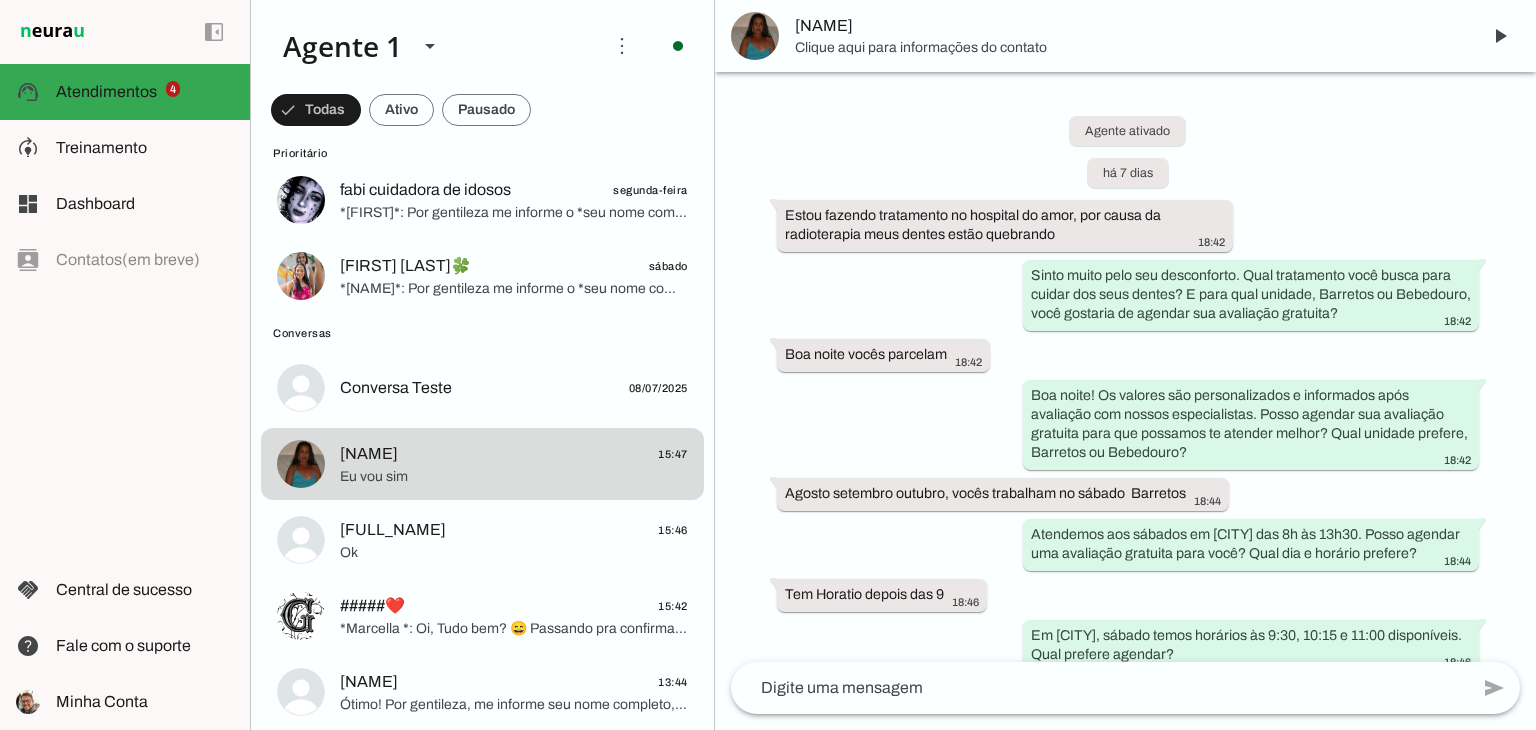 scroll, scrollTop: 2794, scrollLeft: 0, axis: vertical 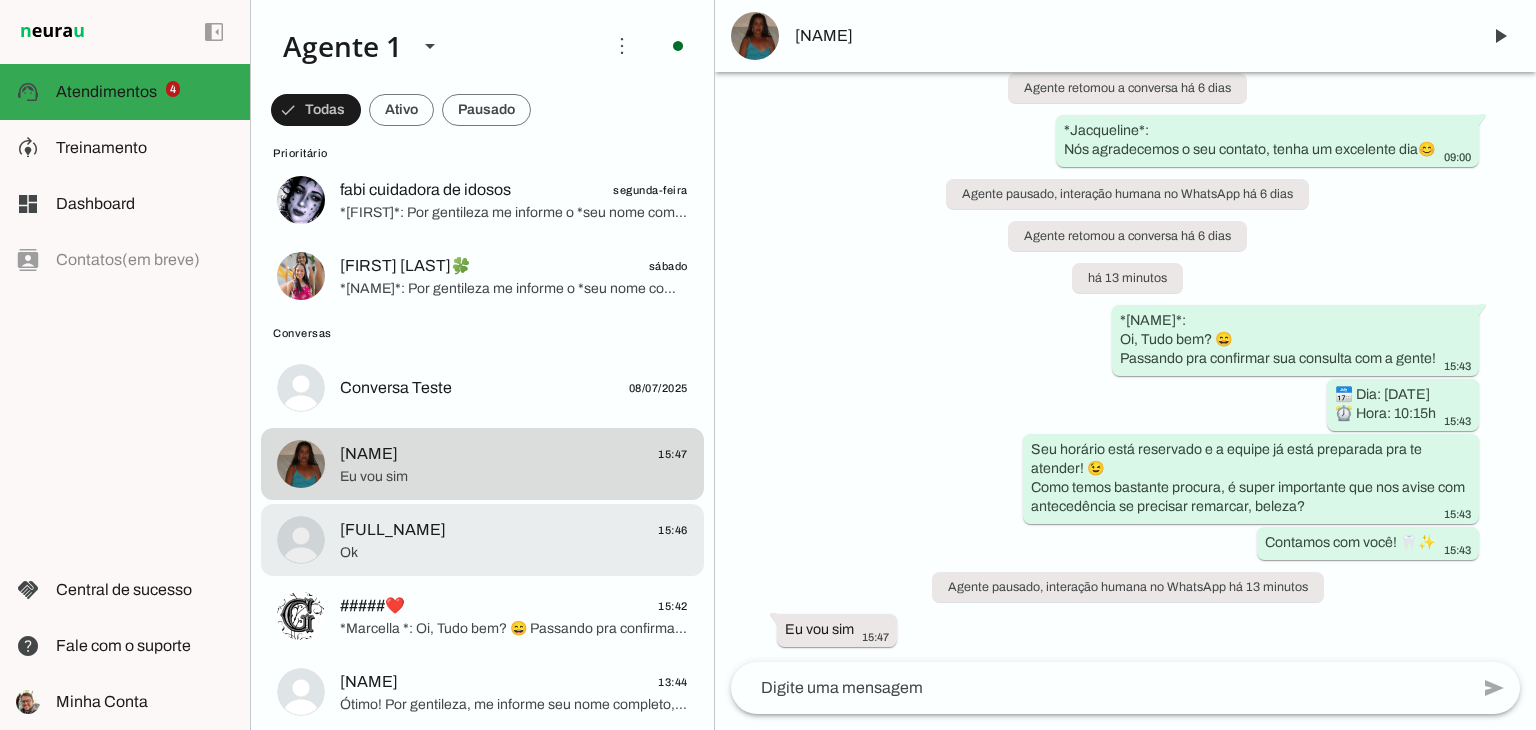 click on "[FIRST] [LAST]
15:46" 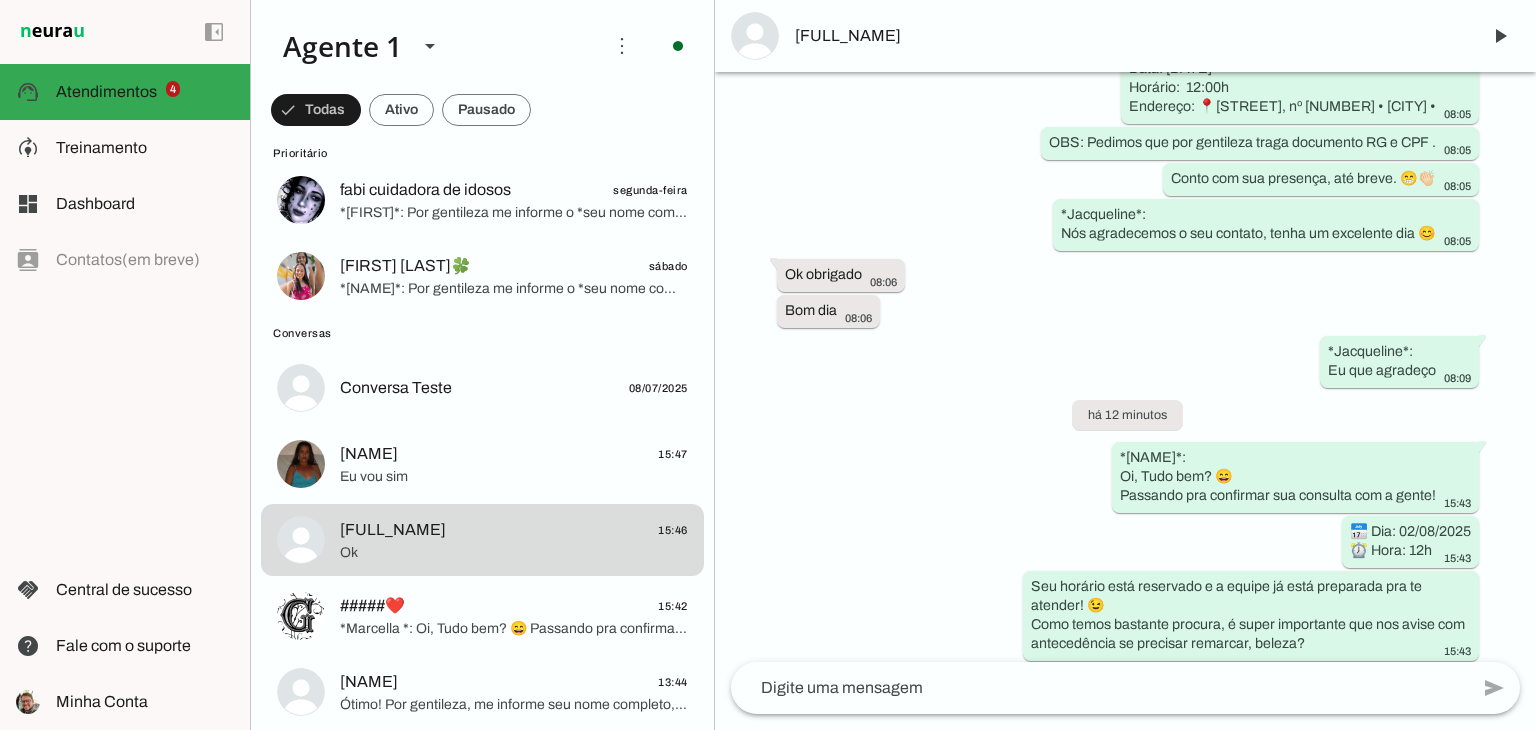 scroll, scrollTop: 2897, scrollLeft: 0, axis: vertical 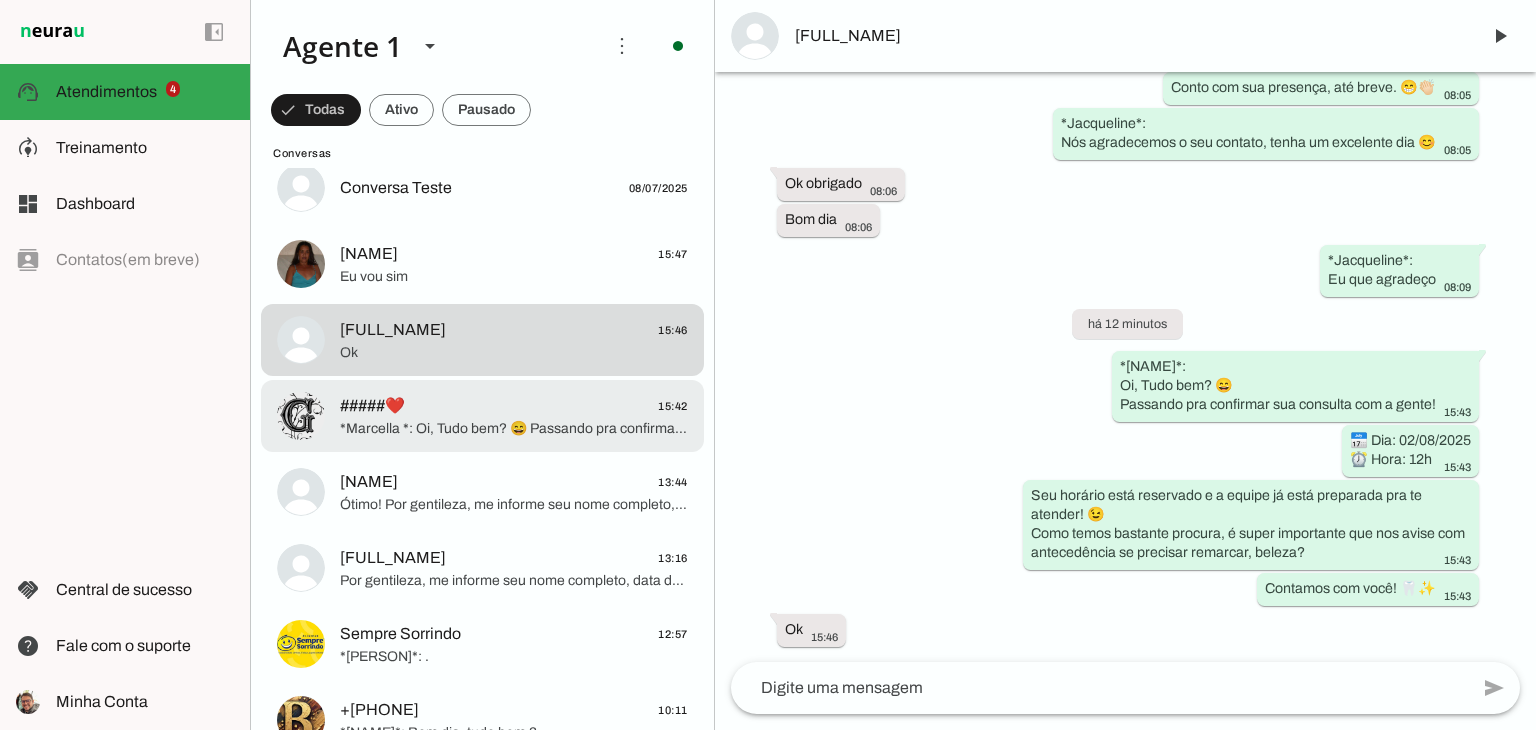 click on "#####❤️
15:42" 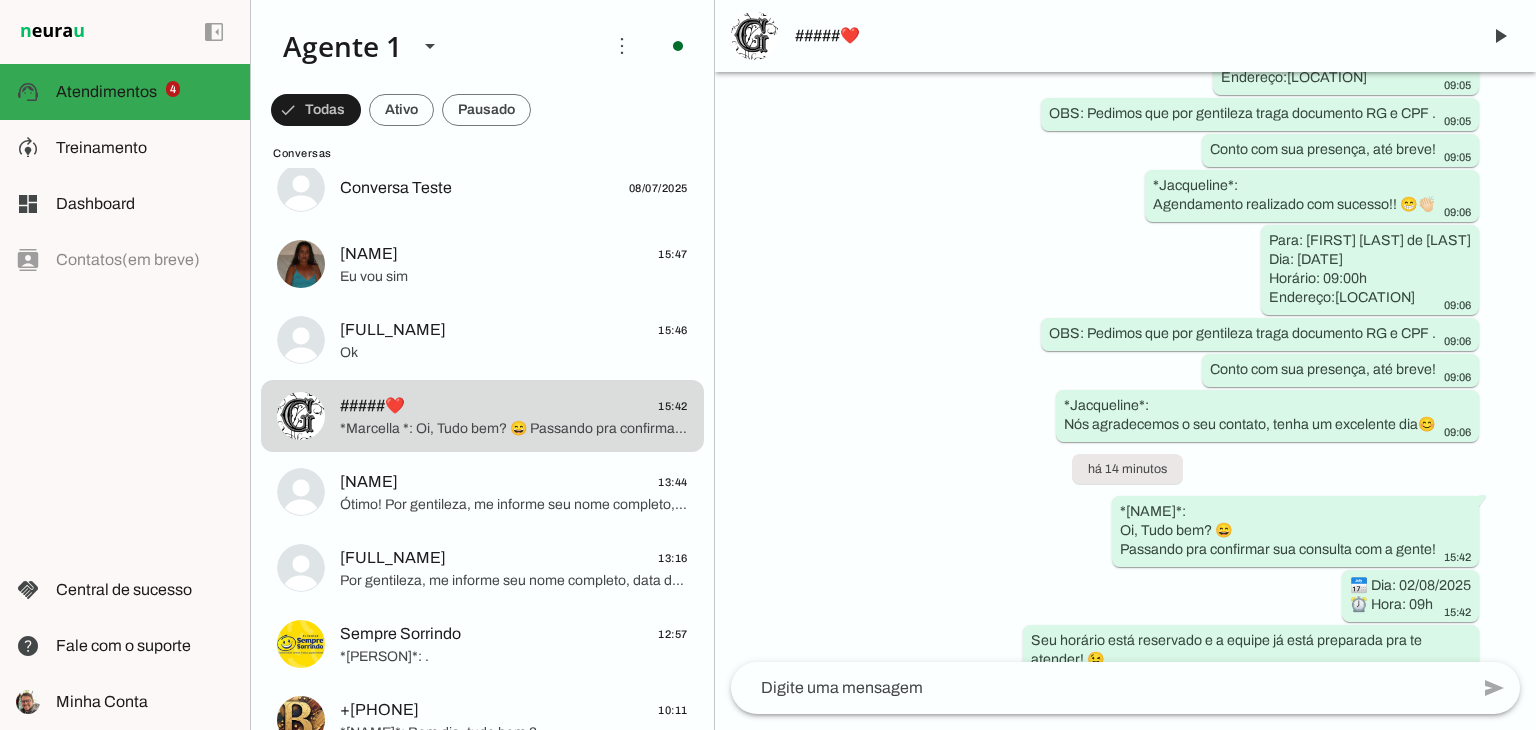 scroll, scrollTop: 3475, scrollLeft: 0, axis: vertical 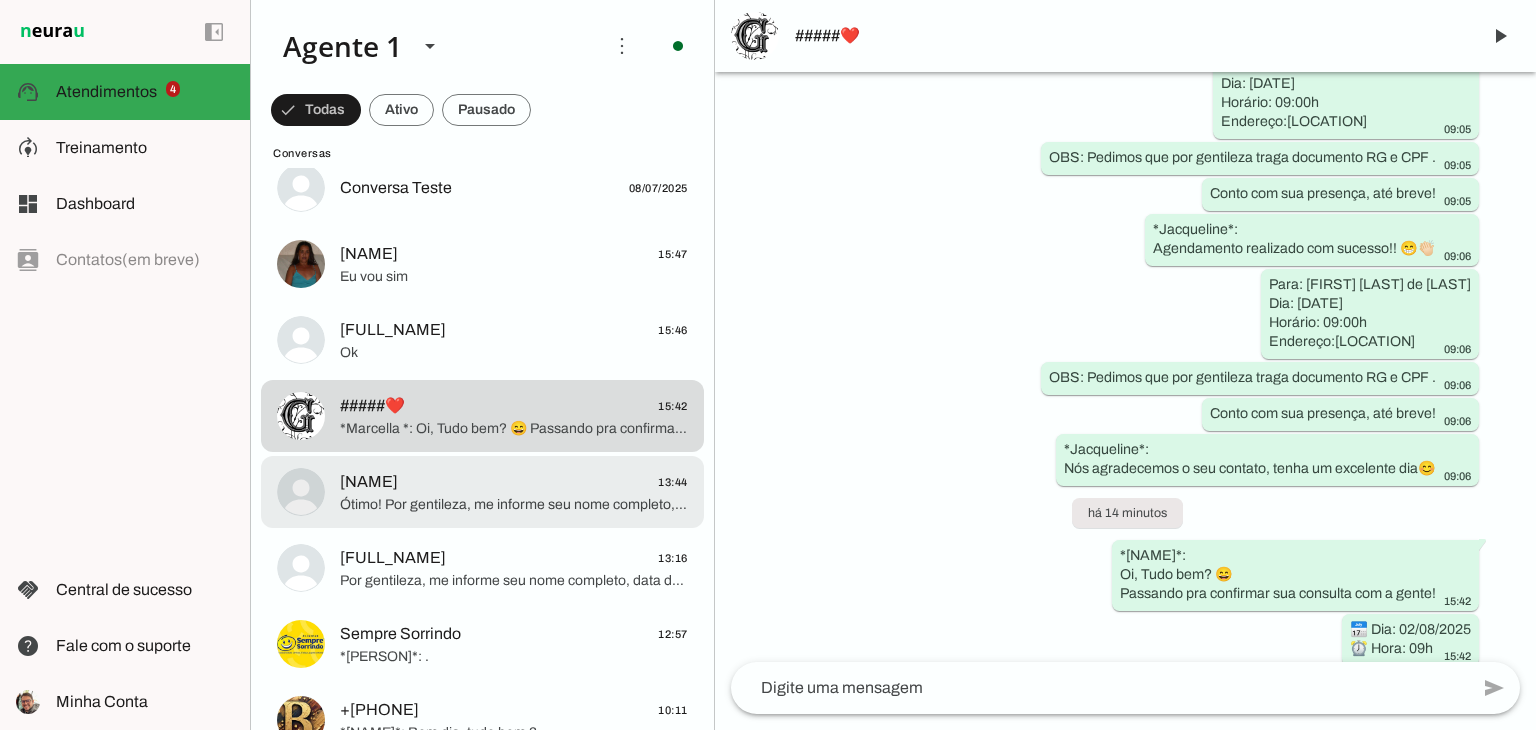 click on "Ótimo! Por gentileza, me informe seu nome completo, data de nascimento, telefone e para qual unidade deseja atendimento: Barretos ou Bebedouro?" 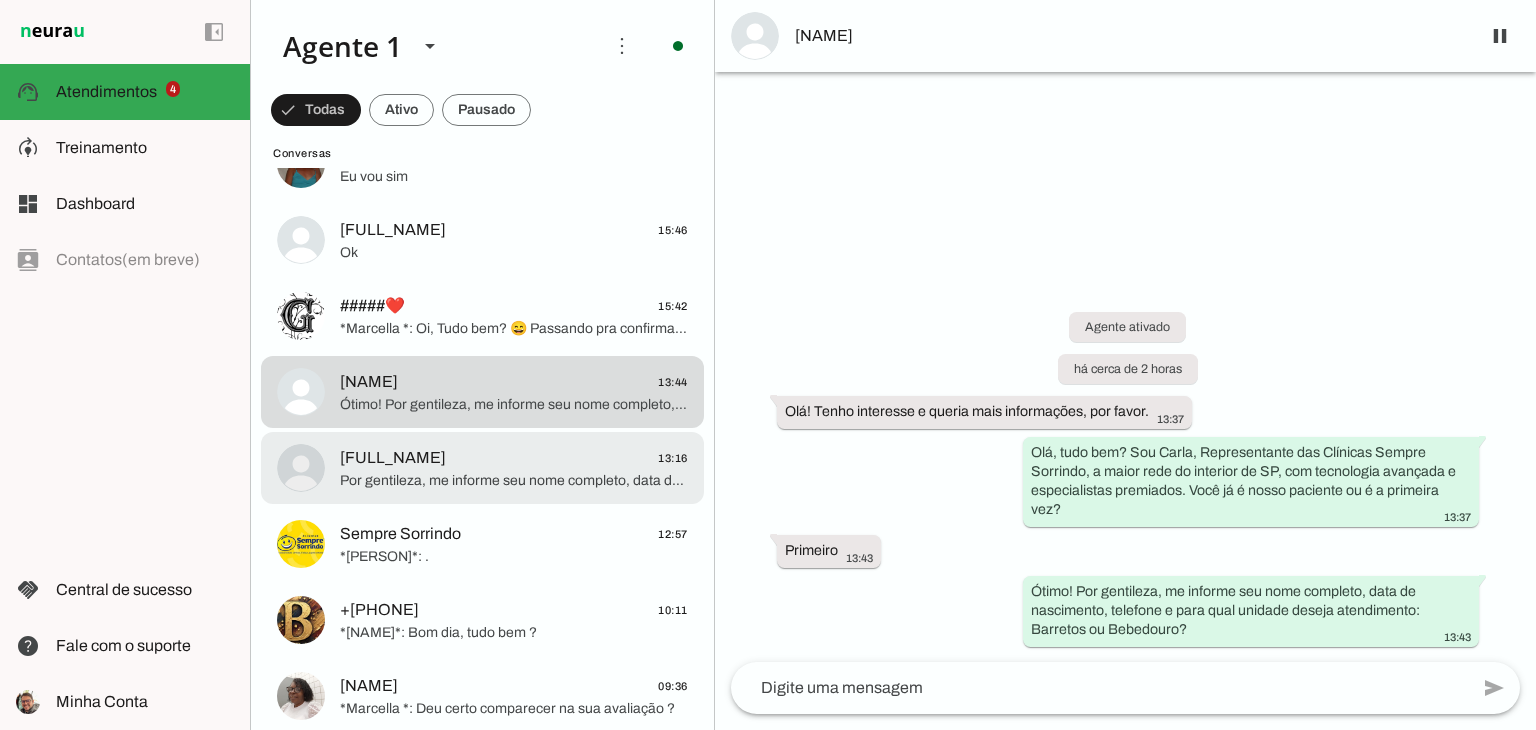 scroll, scrollTop: 600, scrollLeft: 0, axis: vertical 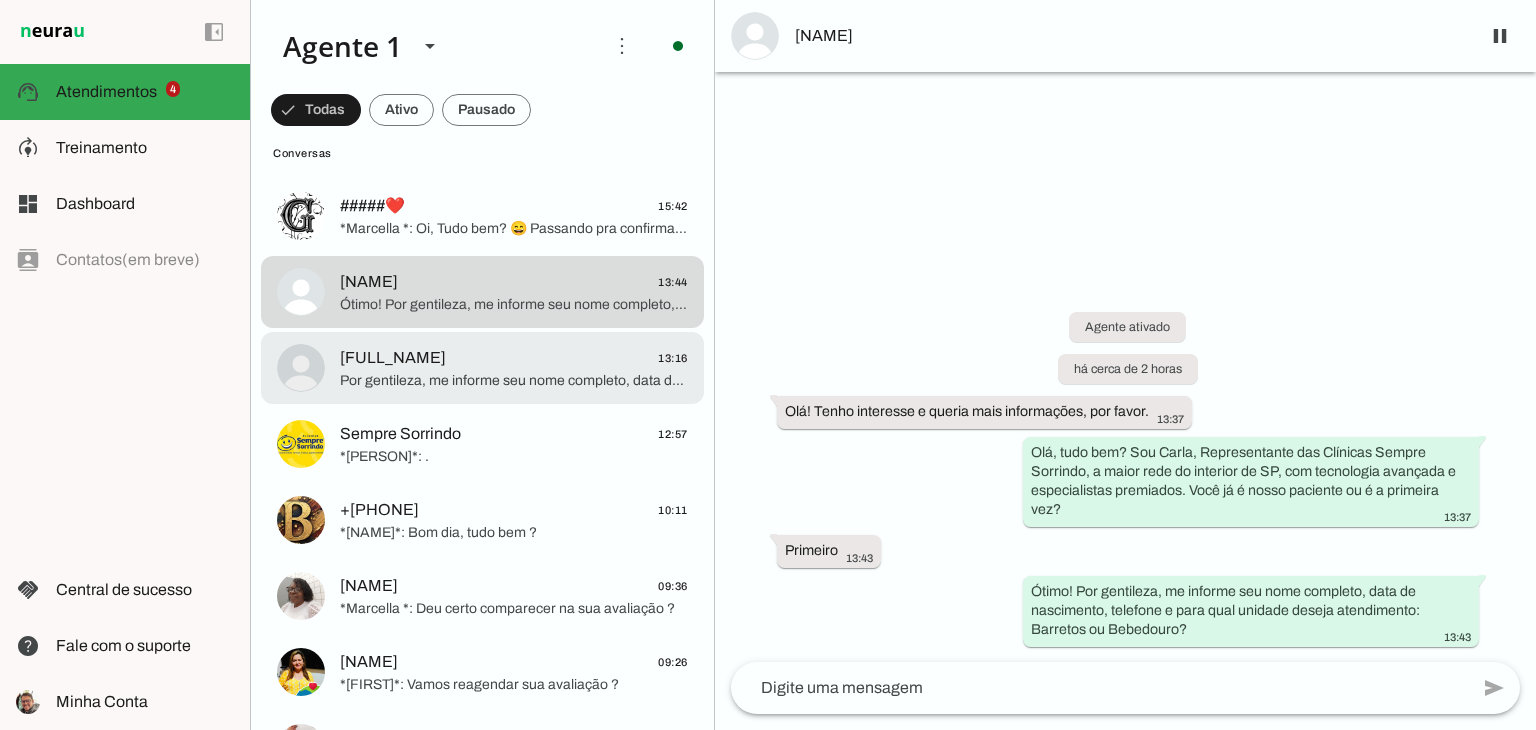 click on "[FULL_NAME]" 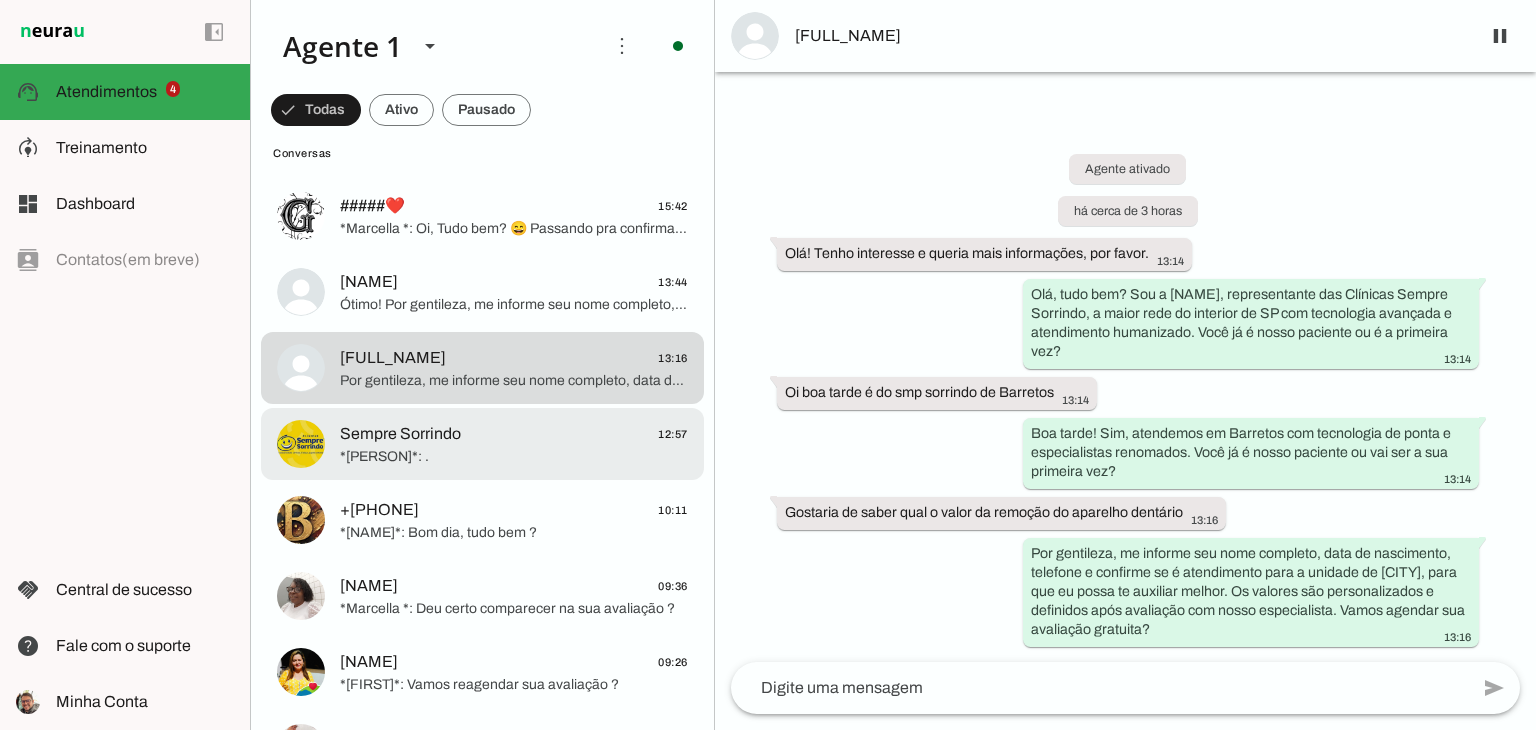 click on "*[PERSON]*:
." 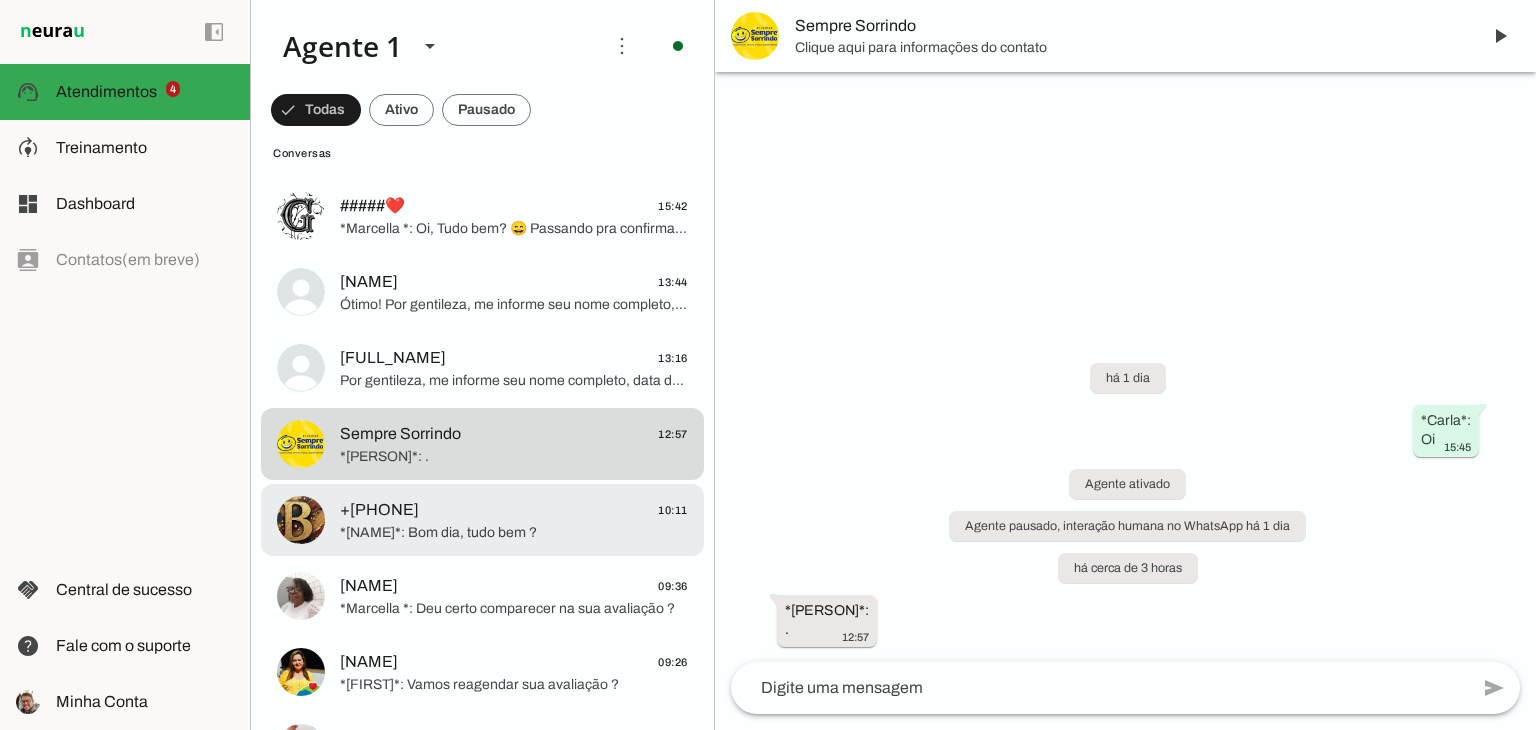click on "+[PHONE]" 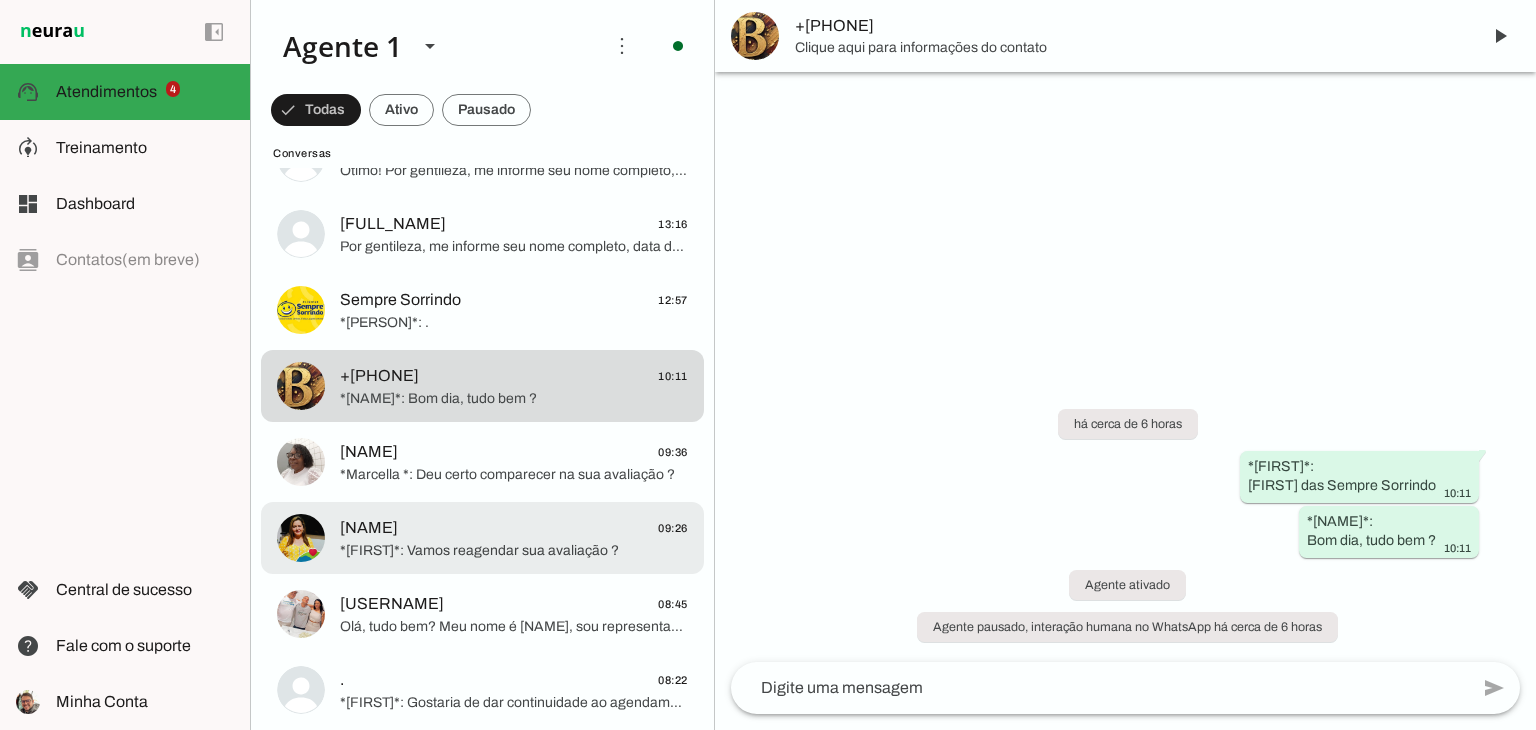 scroll, scrollTop: 800, scrollLeft: 0, axis: vertical 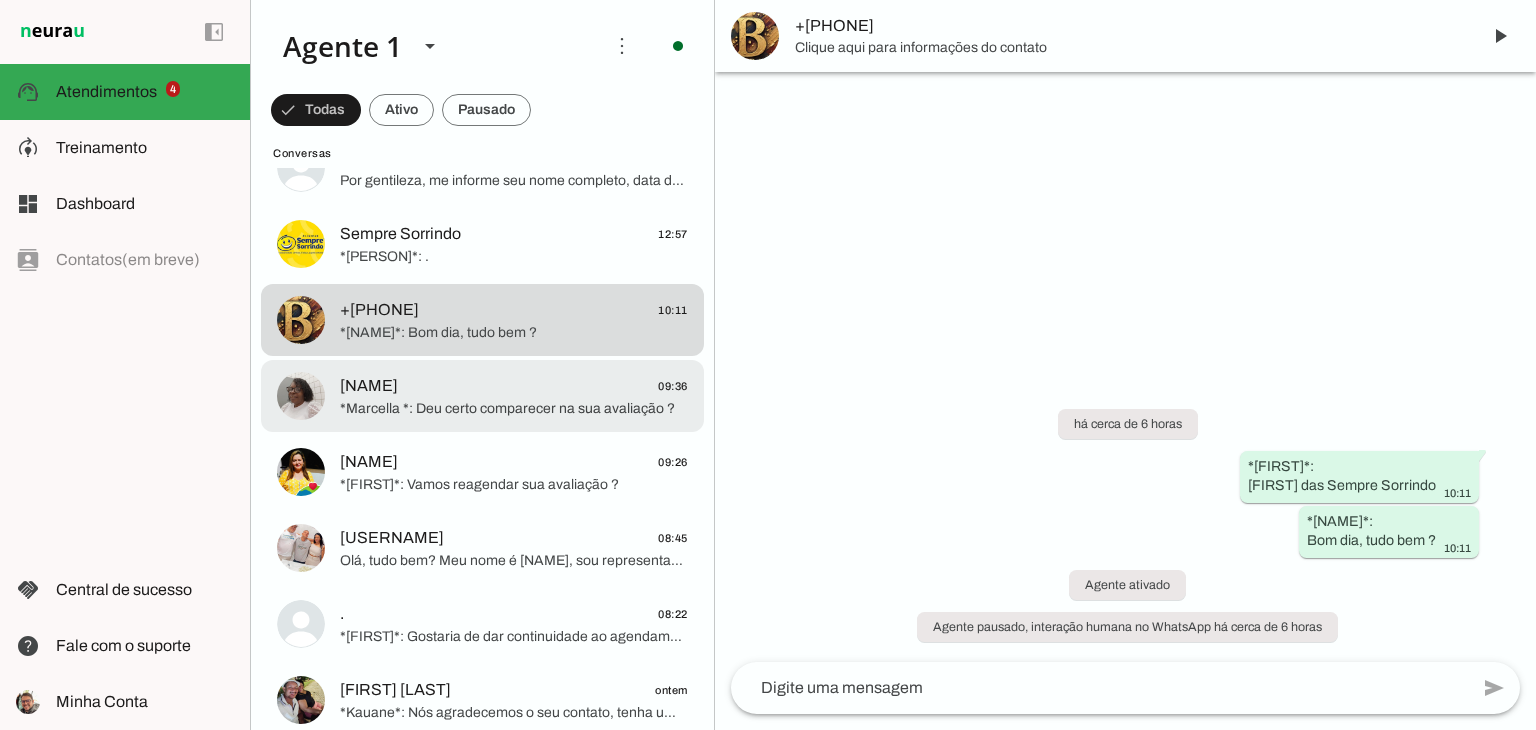 click on "*Marcella *:
Deu certo comparecer na sua avaliação ?" 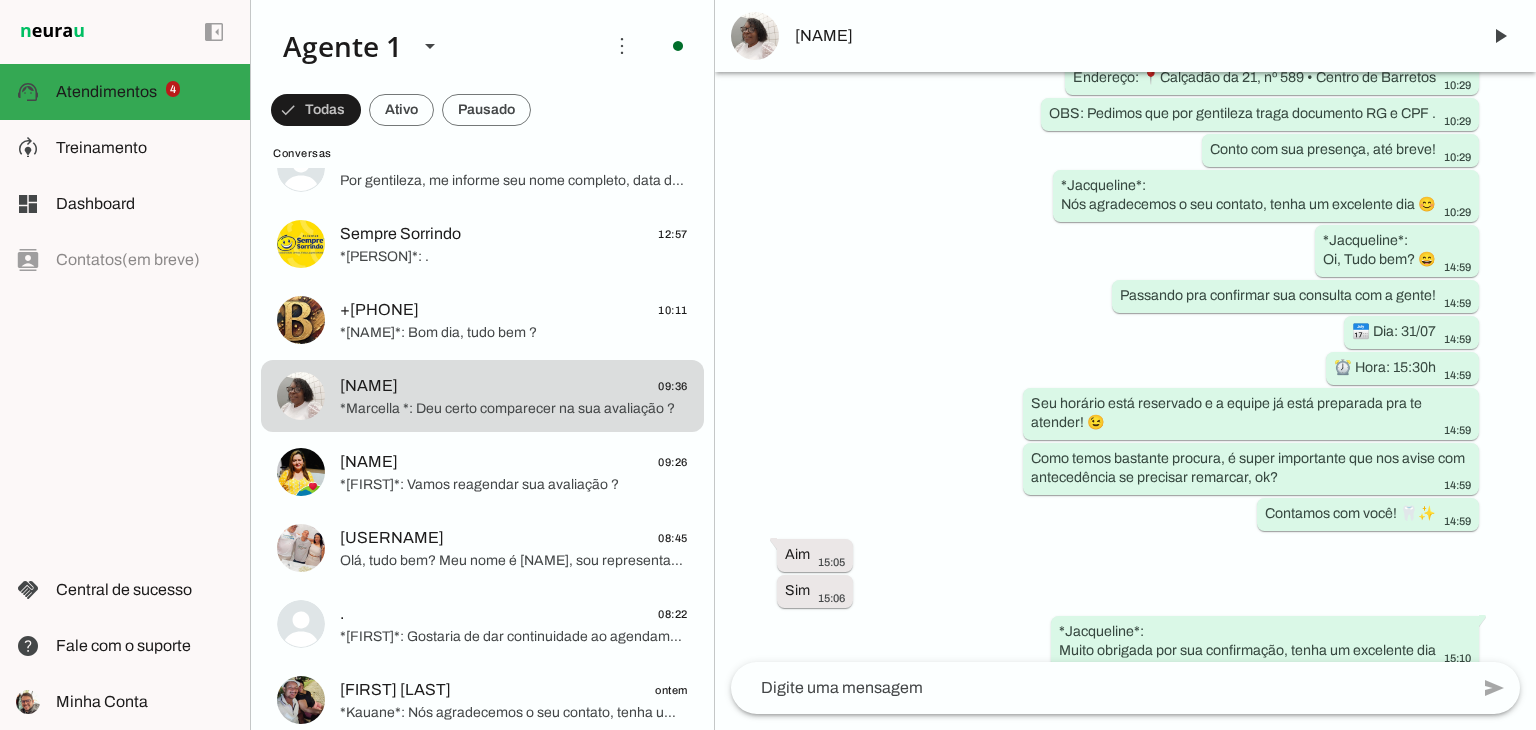 scroll, scrollTop: 1891, scrollLeft: 0, axis: vertical 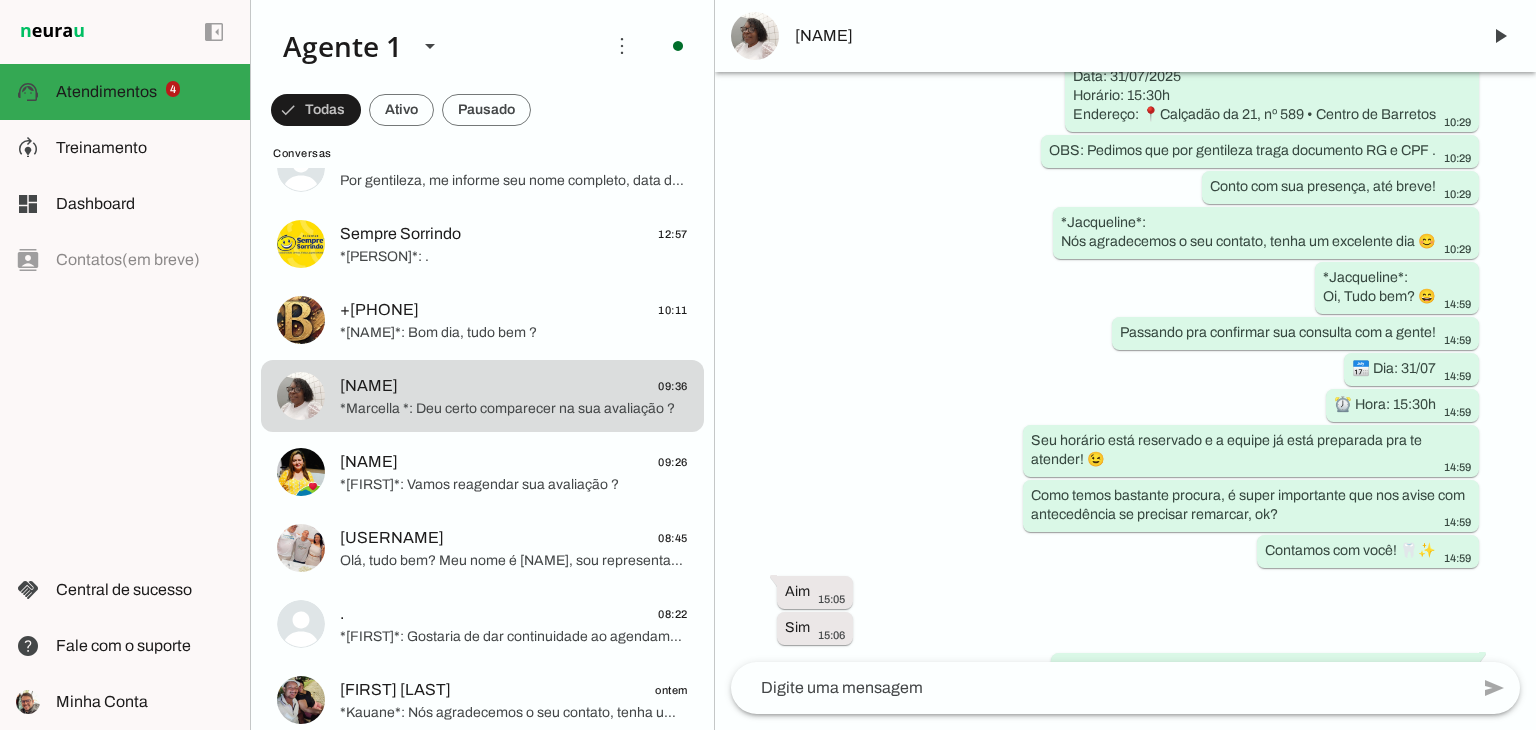 click on "[FIRST]
09:26
*[FIRST]*:
Vamos reagendar sua avaliação ?" at bounding box center [482, -552] 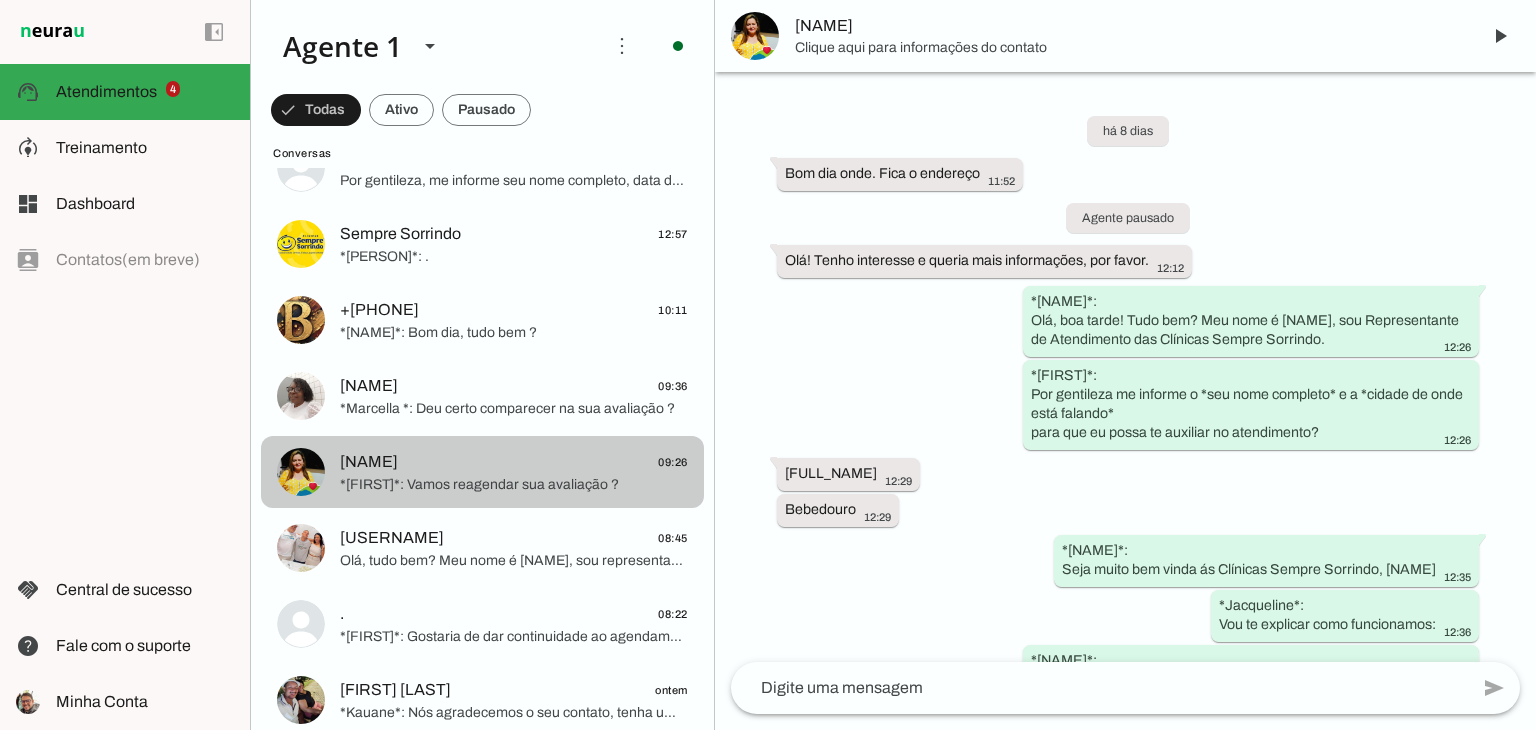 scroll, scrollTop: 2355, scrollLeft: 0, axis: vertical 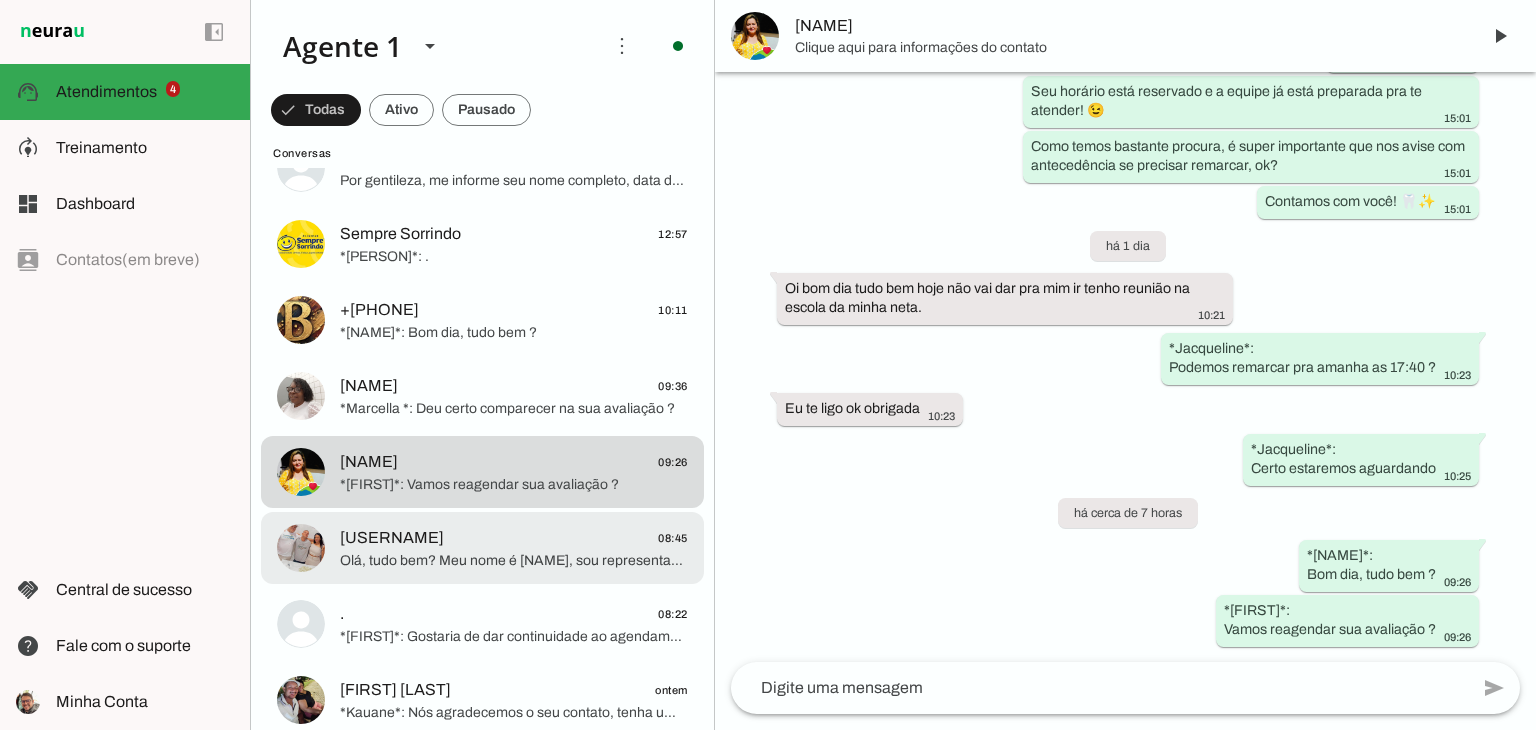 click on "Olá, tudo bem? Meu nome é [NAME], sou representante de atendimento das Clínicas Sempre Sorrindo, a maior rede odontológica do interior de SP com mais de 120 consultórios e tecnologia de ponta. Você já é nosso paciente ou é a primeira vez?" 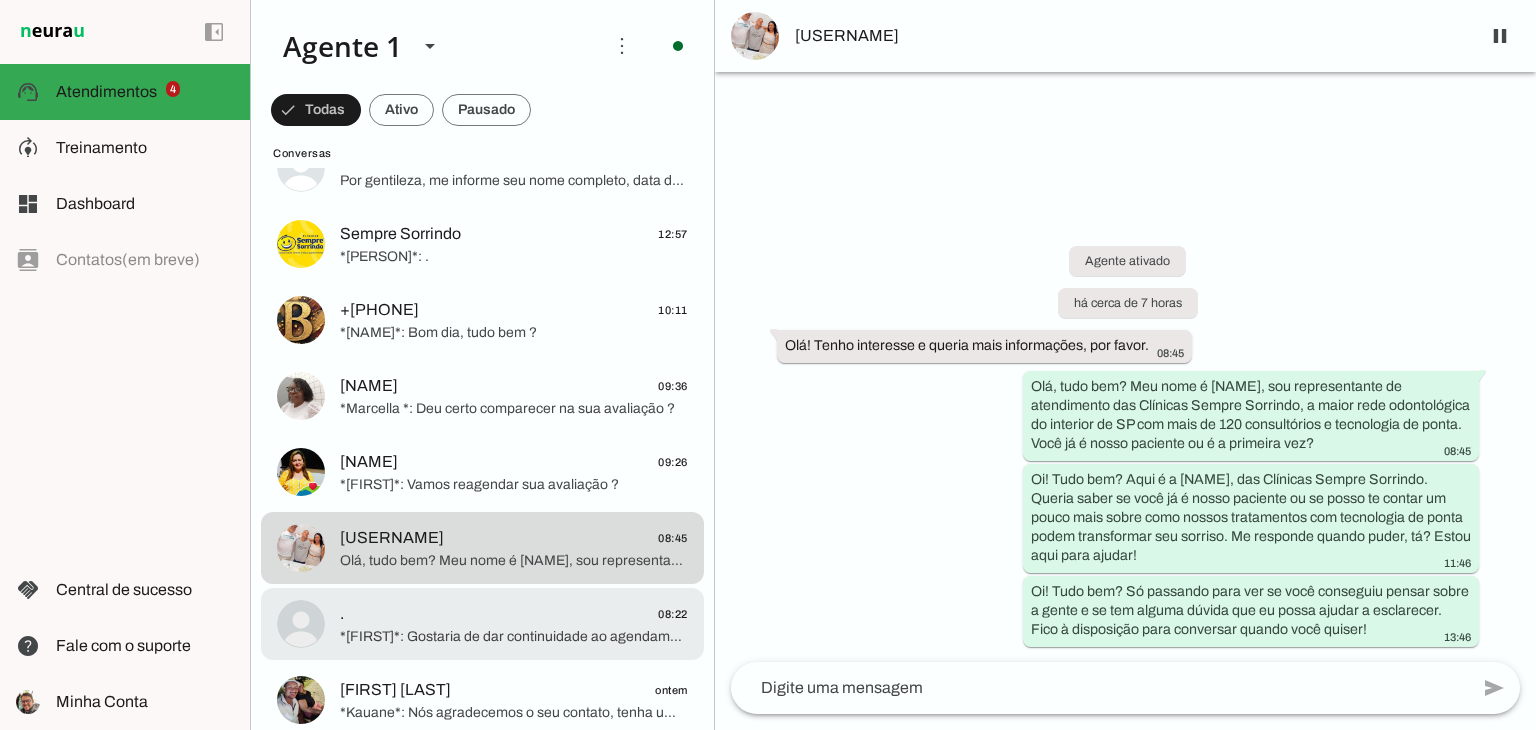 click on ".
08:22" 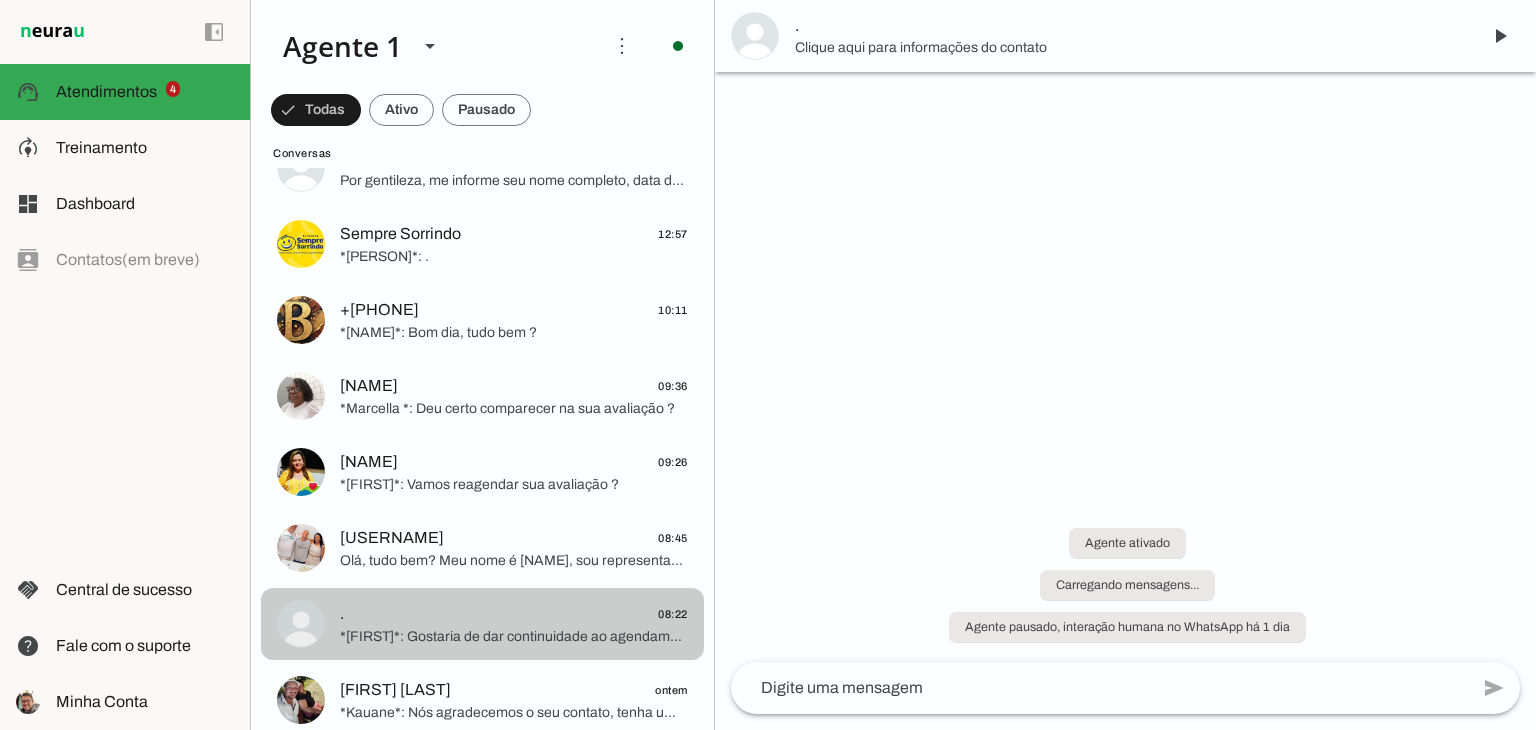 scroll, scrollTop: 1226, scrollLeft: 0, axis: vertical 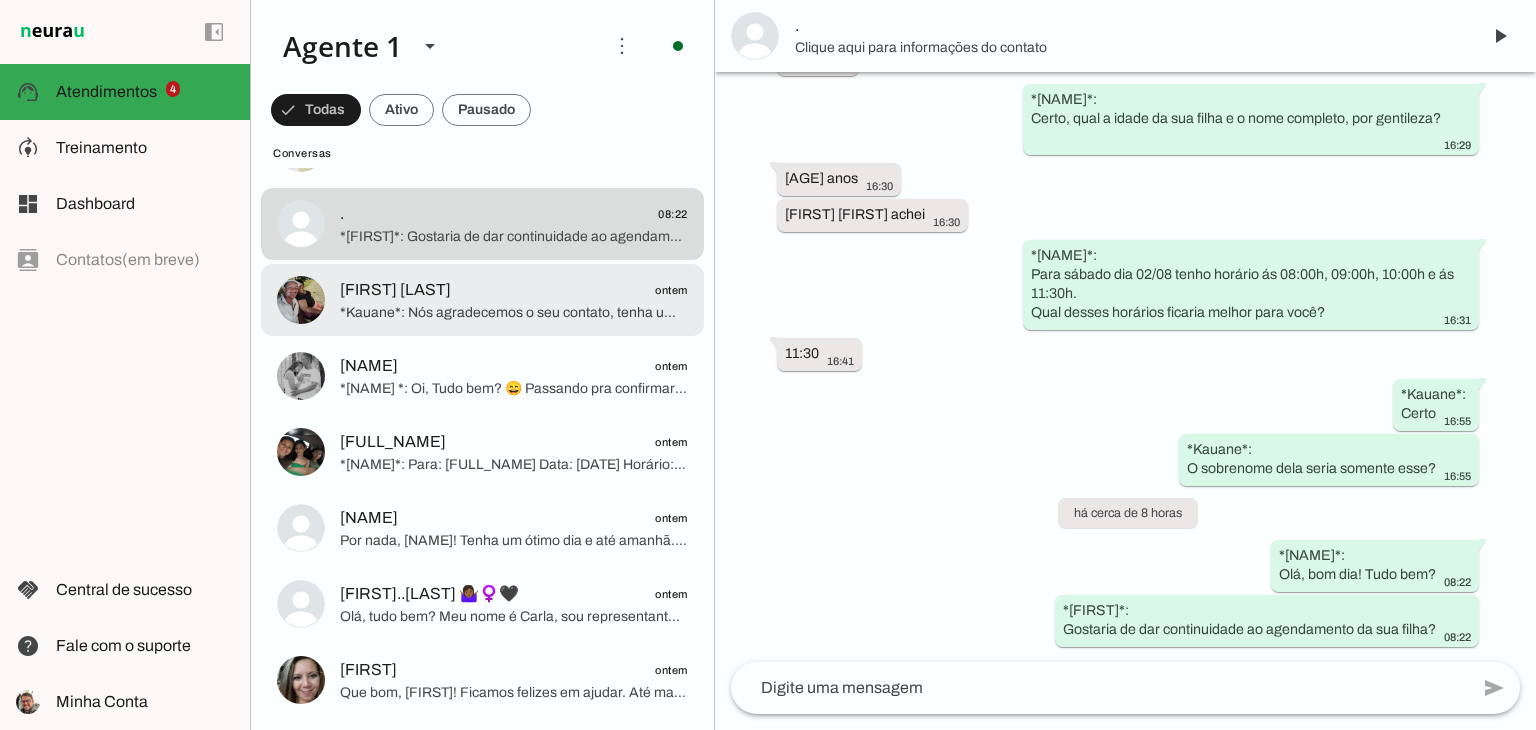 click on "*Kauane*:
Nós agradecemos o seu contato, tenha um excelente dia 😊" 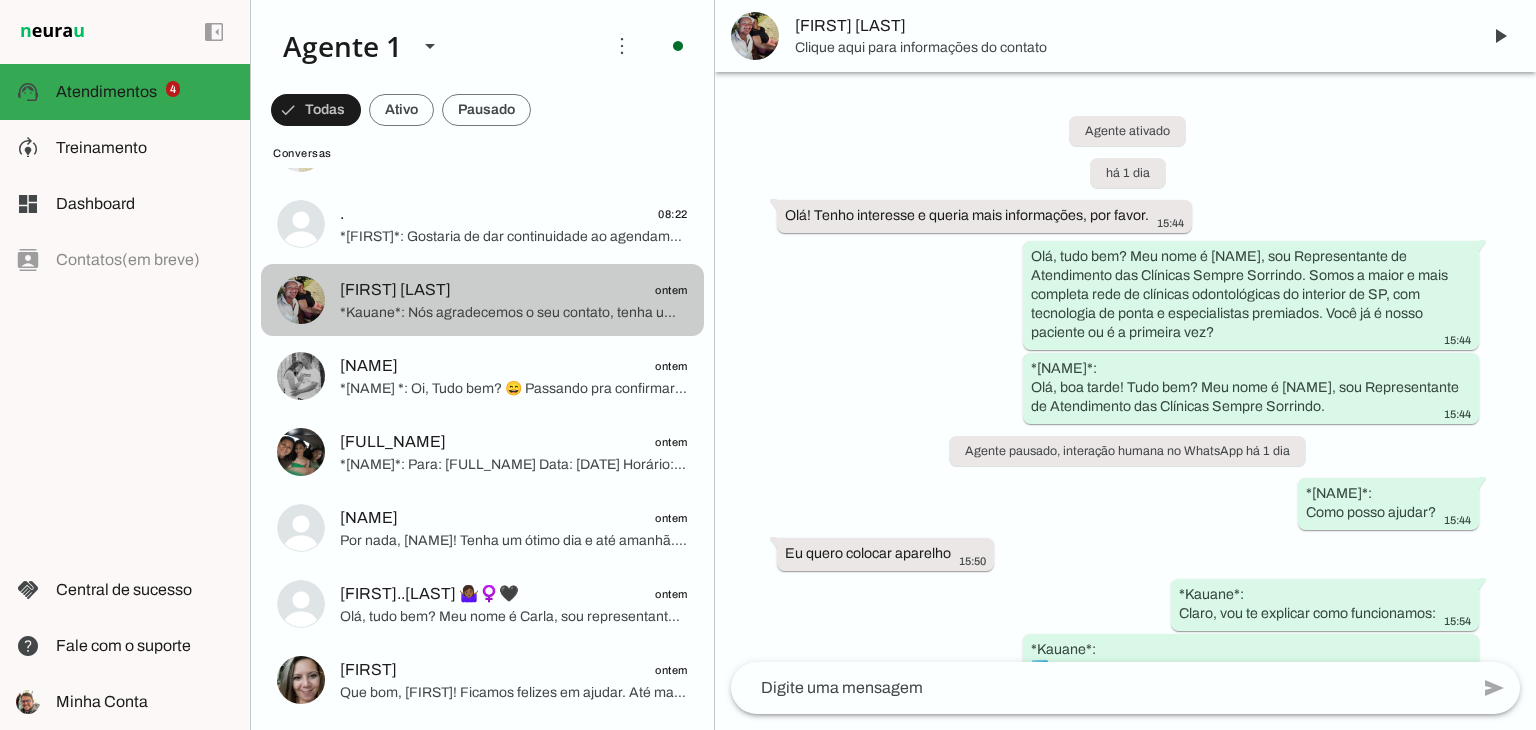 scroll, scrollTop: 1225, scrollLeft: 0, axis: vertical 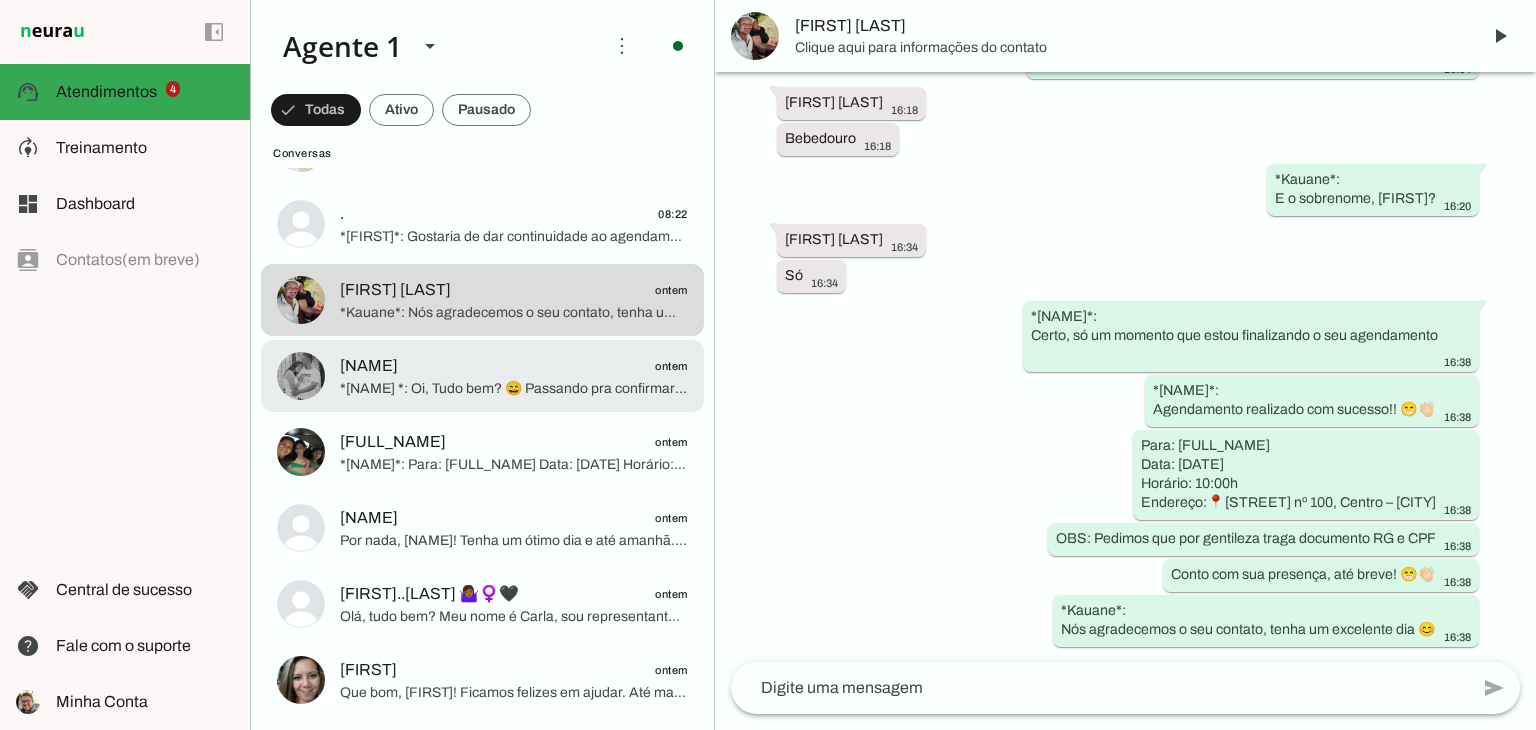click on "*[NAME] *:
Oi, Tudo bem? 😄
Passando pra confirmar sua consulta com a gente!
📅 Dia: [DATE]
⏰ Hora: [TIME]
Seu horário está reservado e a equipe já está preparada pra te atender! 😉
Como temos bastante procura, é super importante que nos avise com antecedência se precisar remarcar, beleza?
Contamos com você! 🦷✨" 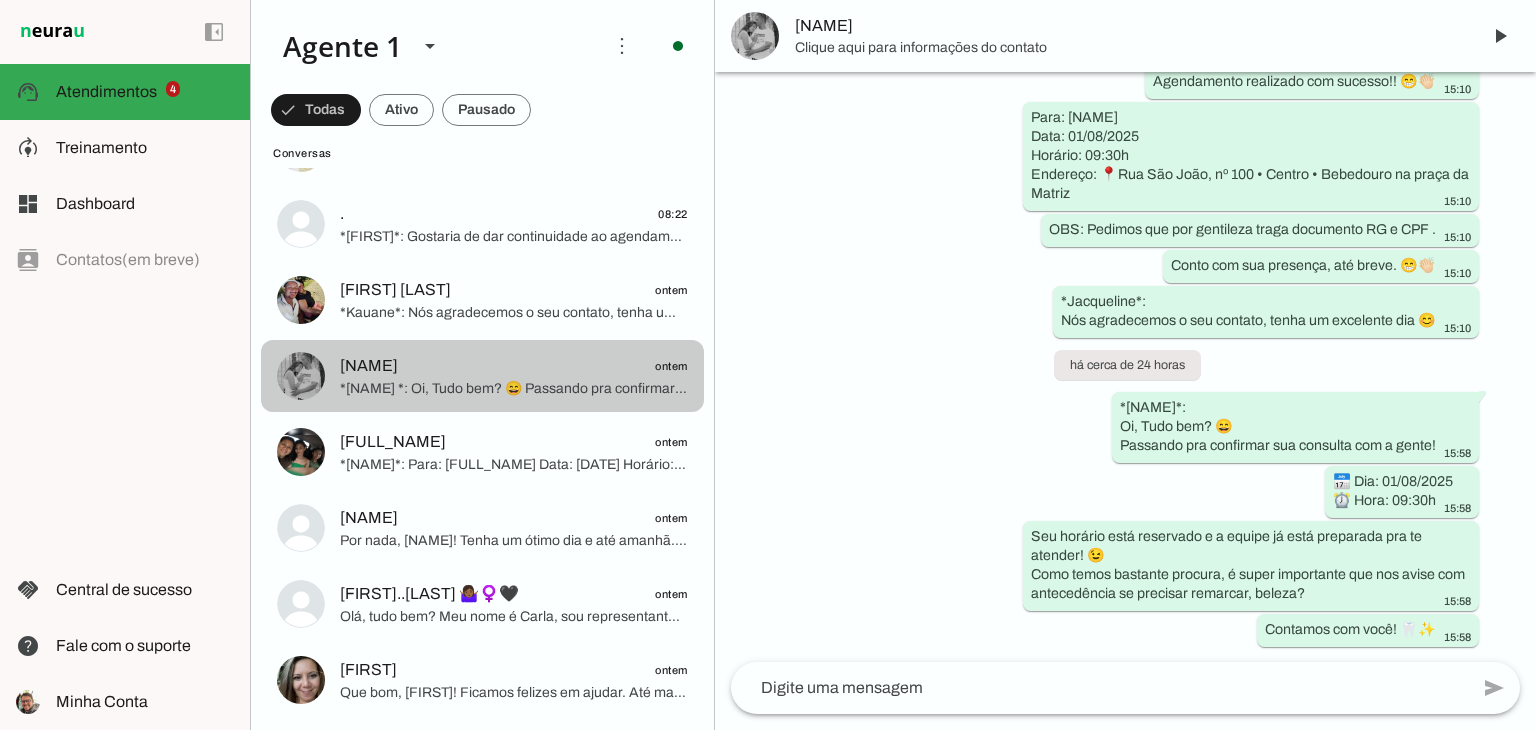 scroll, scrollTop: 2241, scrollLeft: 0, axis: vertical 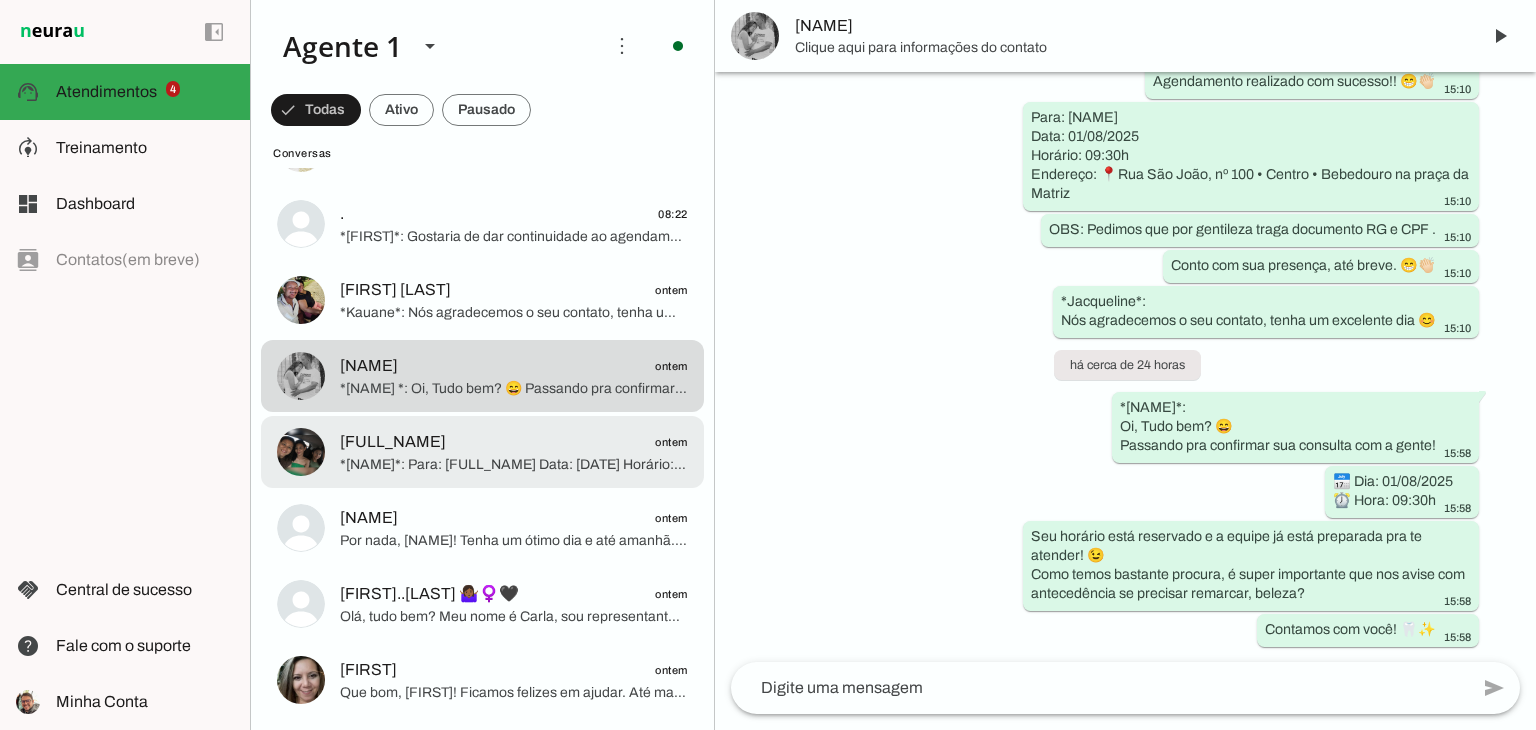 click on "*[NAME]*:
Para: [FULL_NAME]
Data: [DATE]
Horário: 14:30h
Endereço: 📍Calçadão da 21, nº 589 • Centro de [CITY] •
OBS: Pedimos que por gentileza traga documento RG e CPF .
Conto com sua presença, até breve. 😁👏🏻" 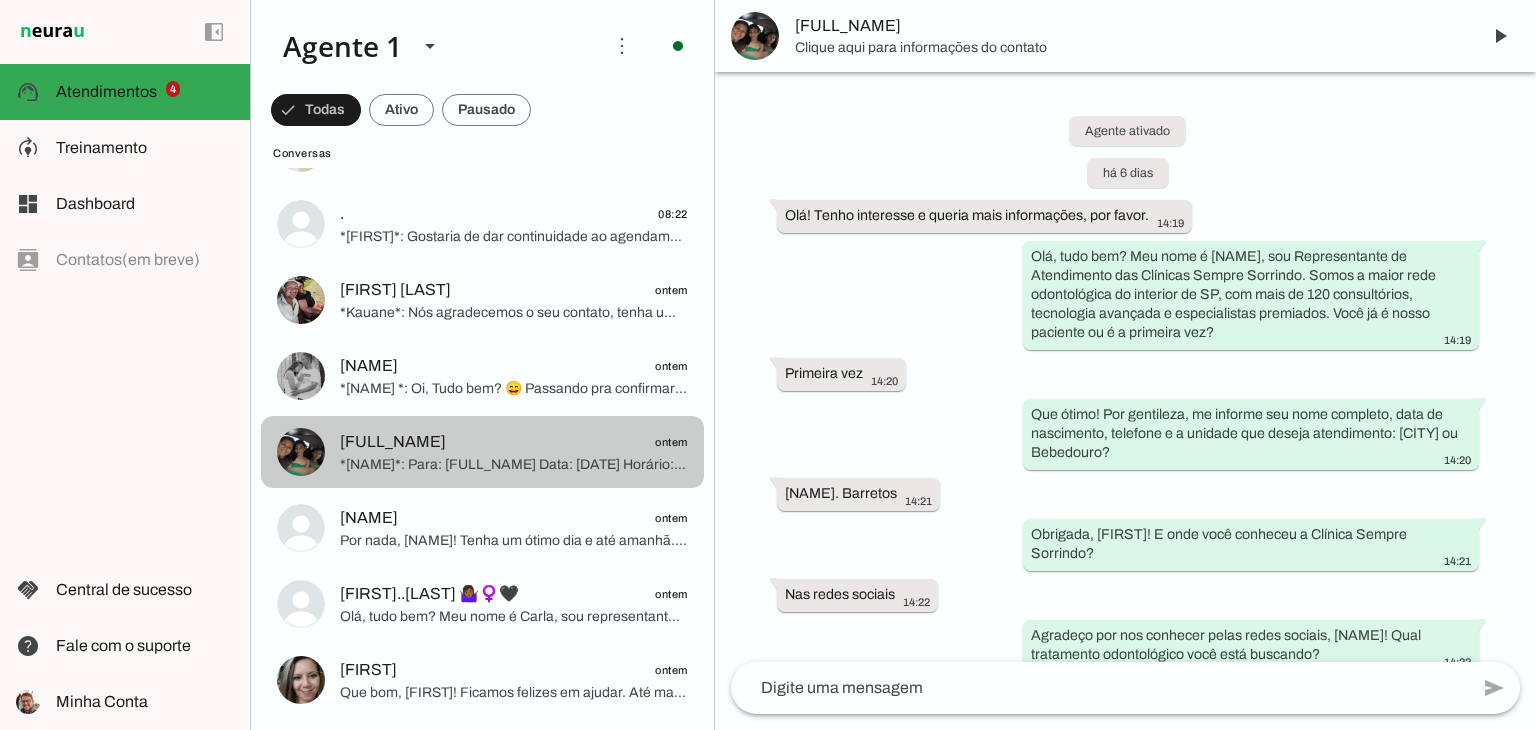 scroll, scrollTop: 2125, scrollLeft: 0, axis: vertical 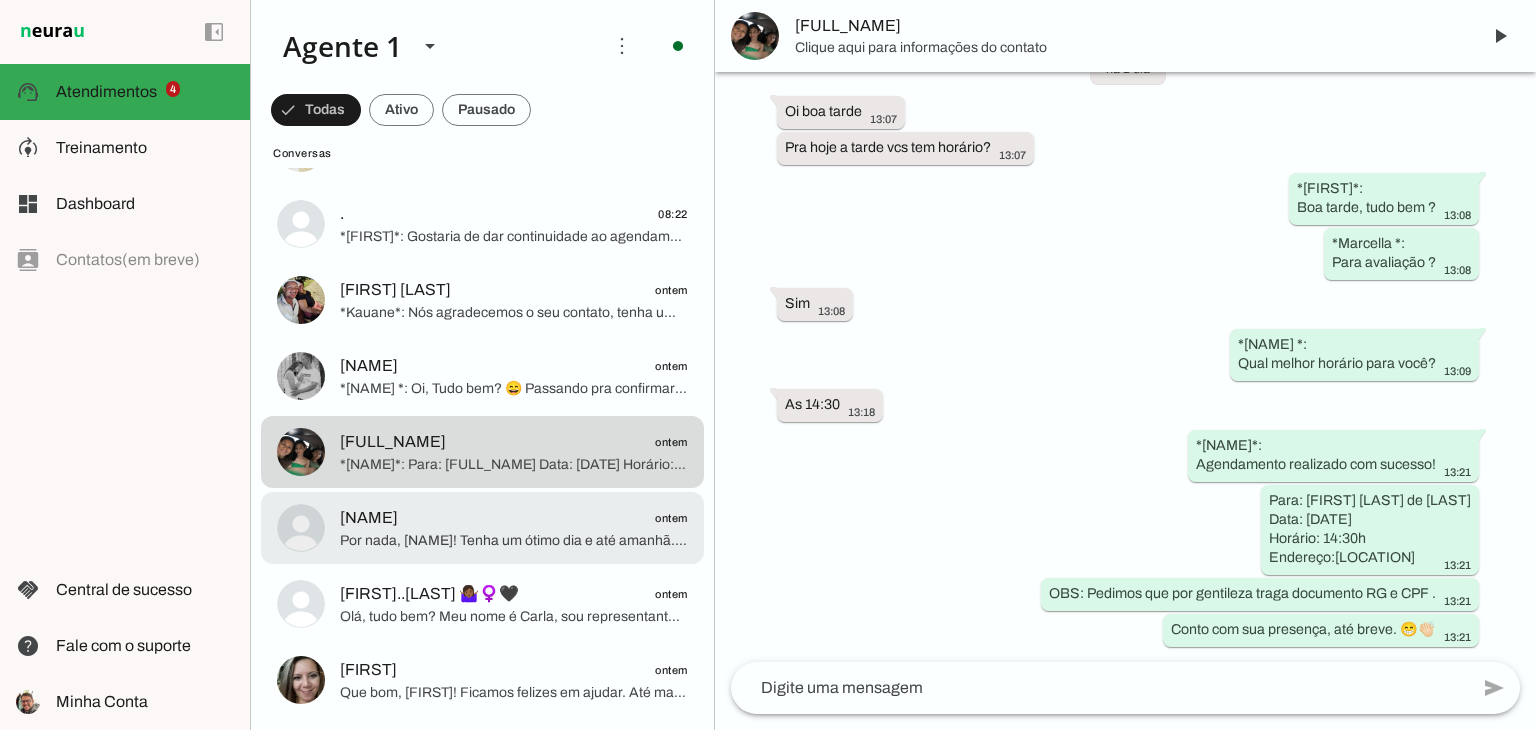click on "[NAME]
ontem" 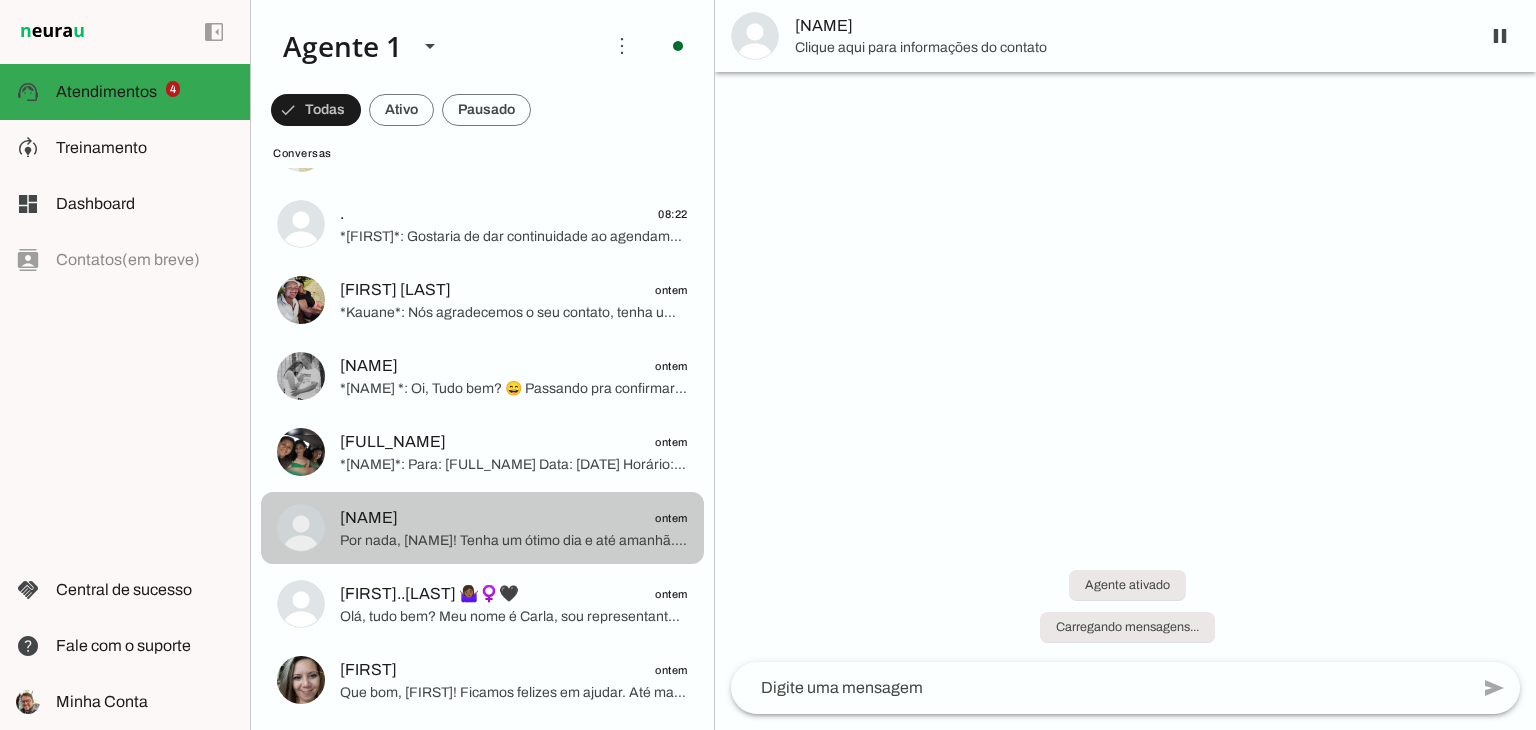 scroll, scrollTop: 783, scrollLeft: 0, axis: vertical 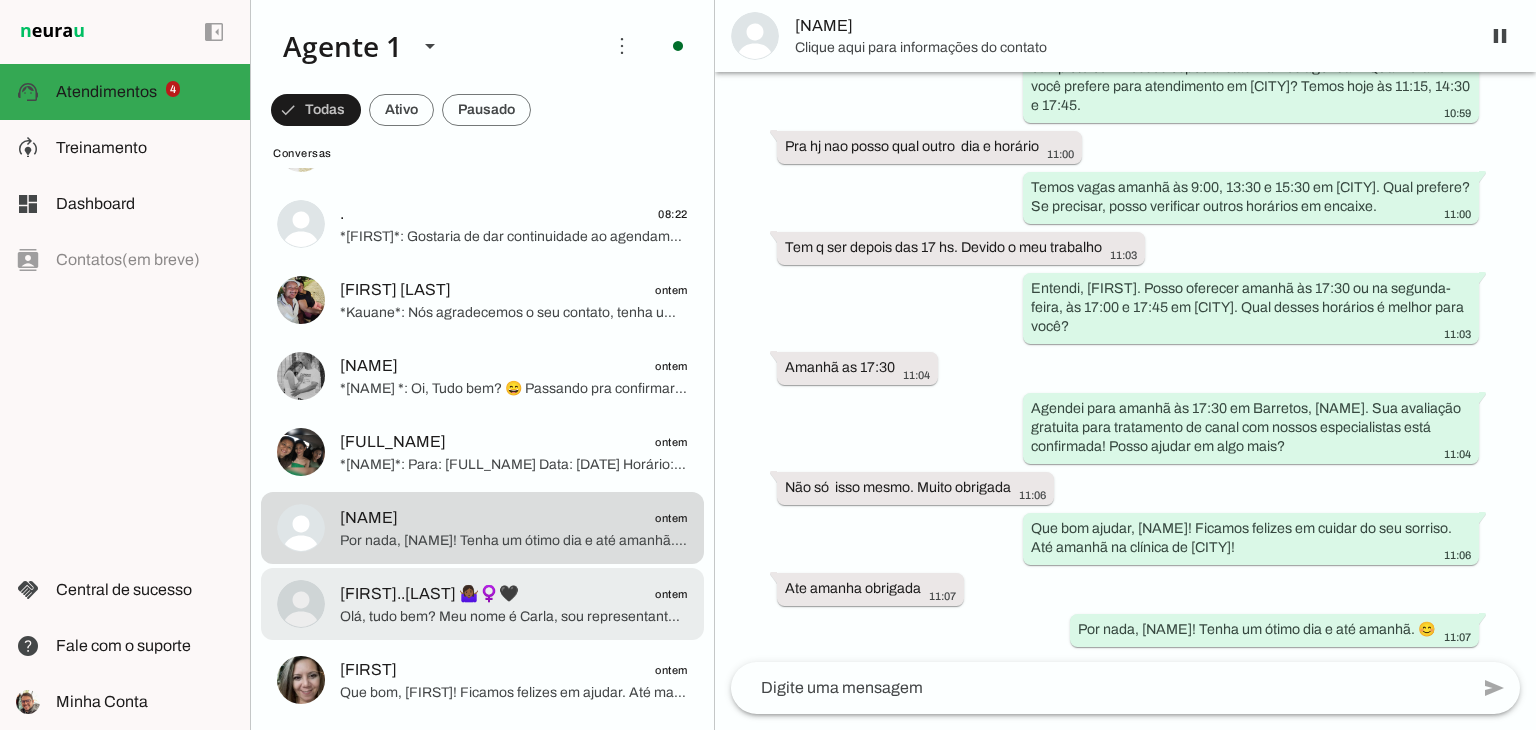 click on "[NAME]
ontem
Olá, tudo bem? Meu nome é [NAME], sou representante de atendimento das Clínicas Sempre Sorrindo, a maior e mais completa rede odontológica do interior de SP, com tecnologia de ponta e especialistas premiados. Você já é nosso paciente ou é a primeira vez?" at bounding box center [482, -952] 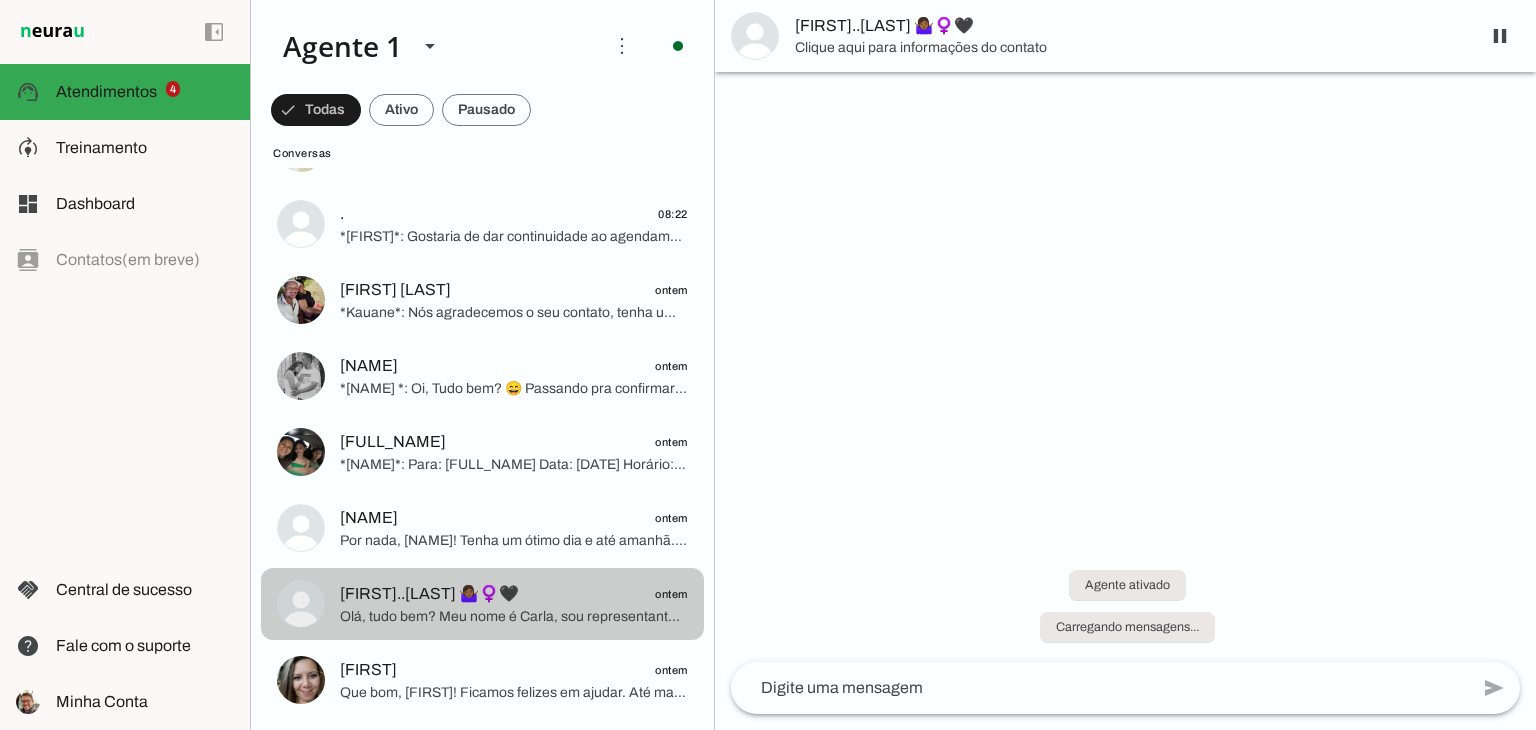 scroll, scrollTop: 0, scrollLeft: 0, axis: both 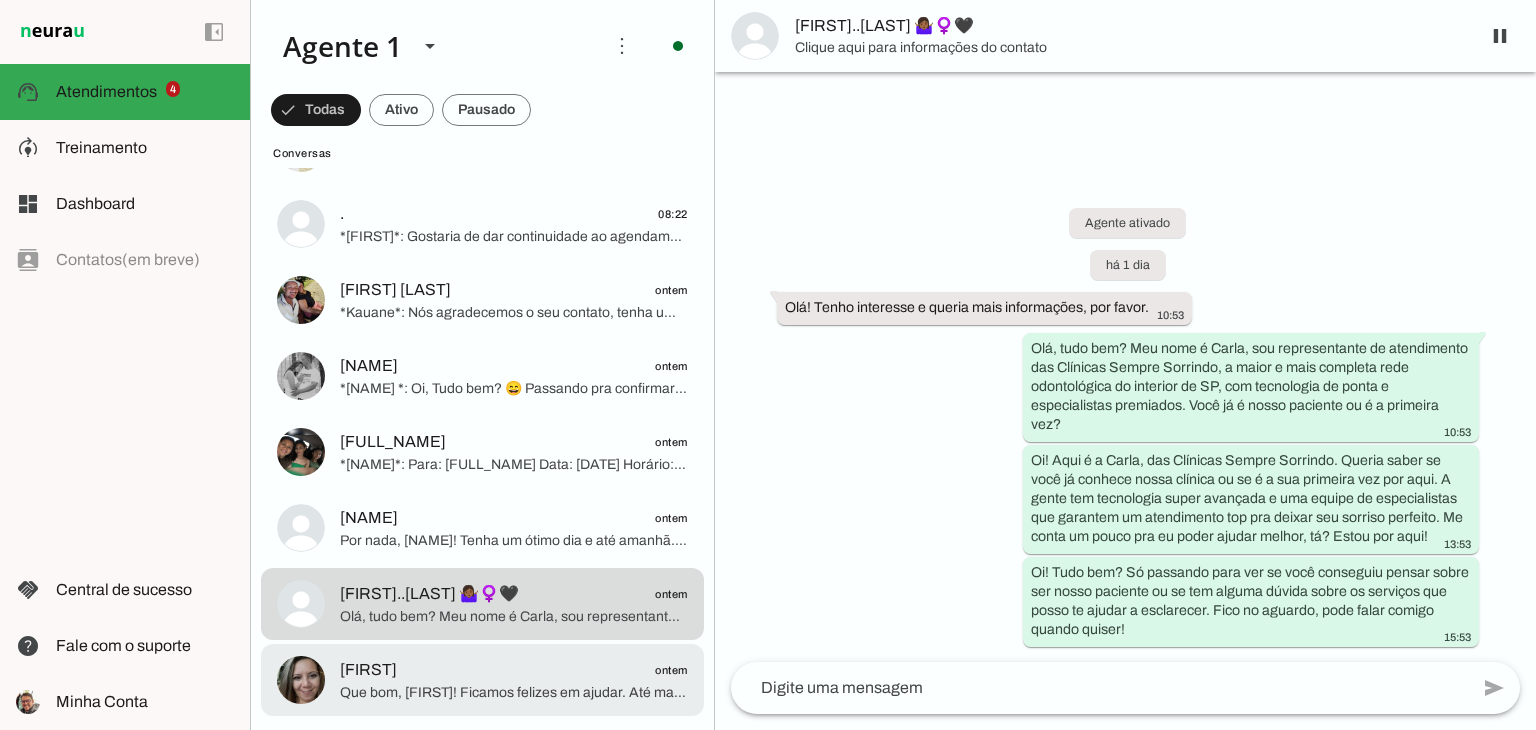 click on "[NAME]
ontem" 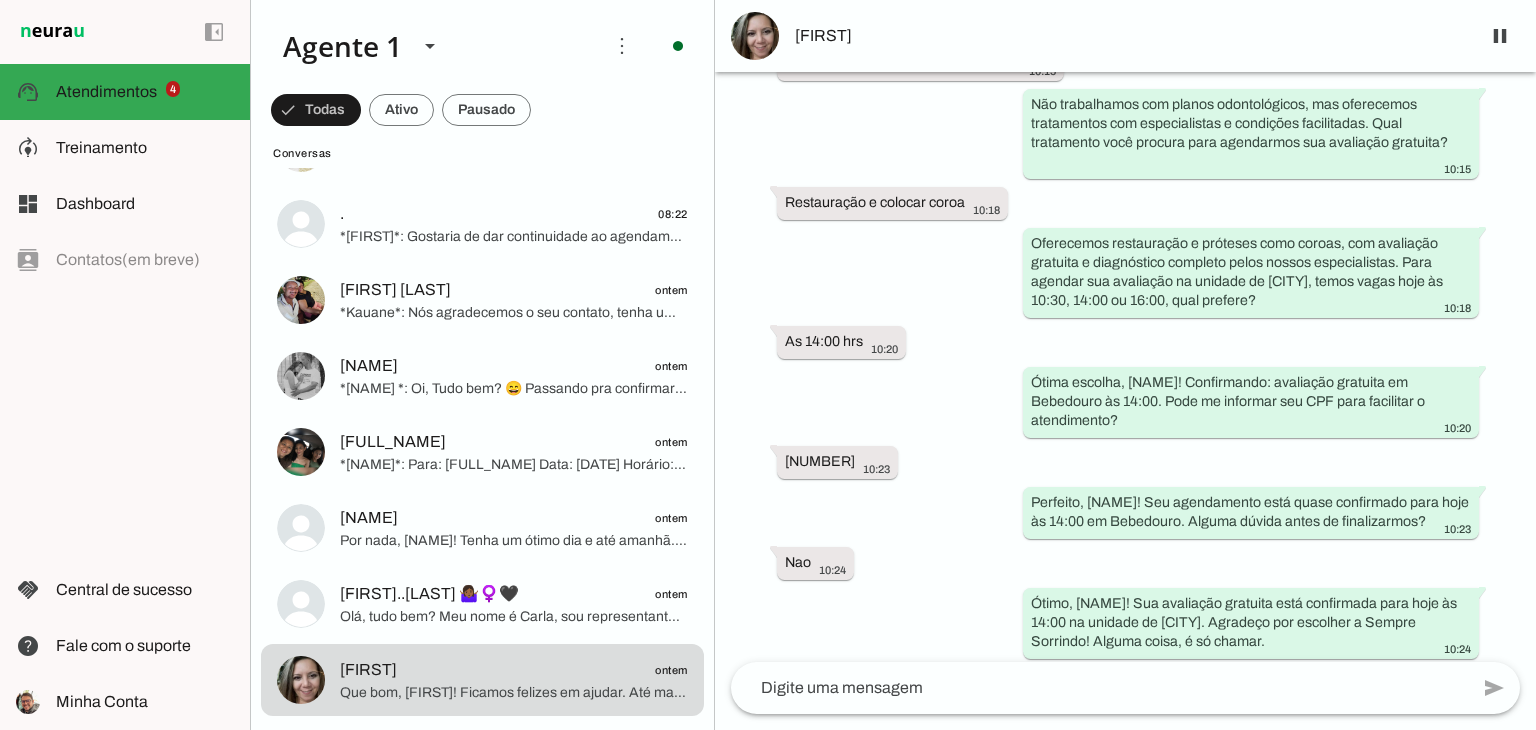 scroll, scrollTop: 644, scrollLeft: 0, axis: vertical 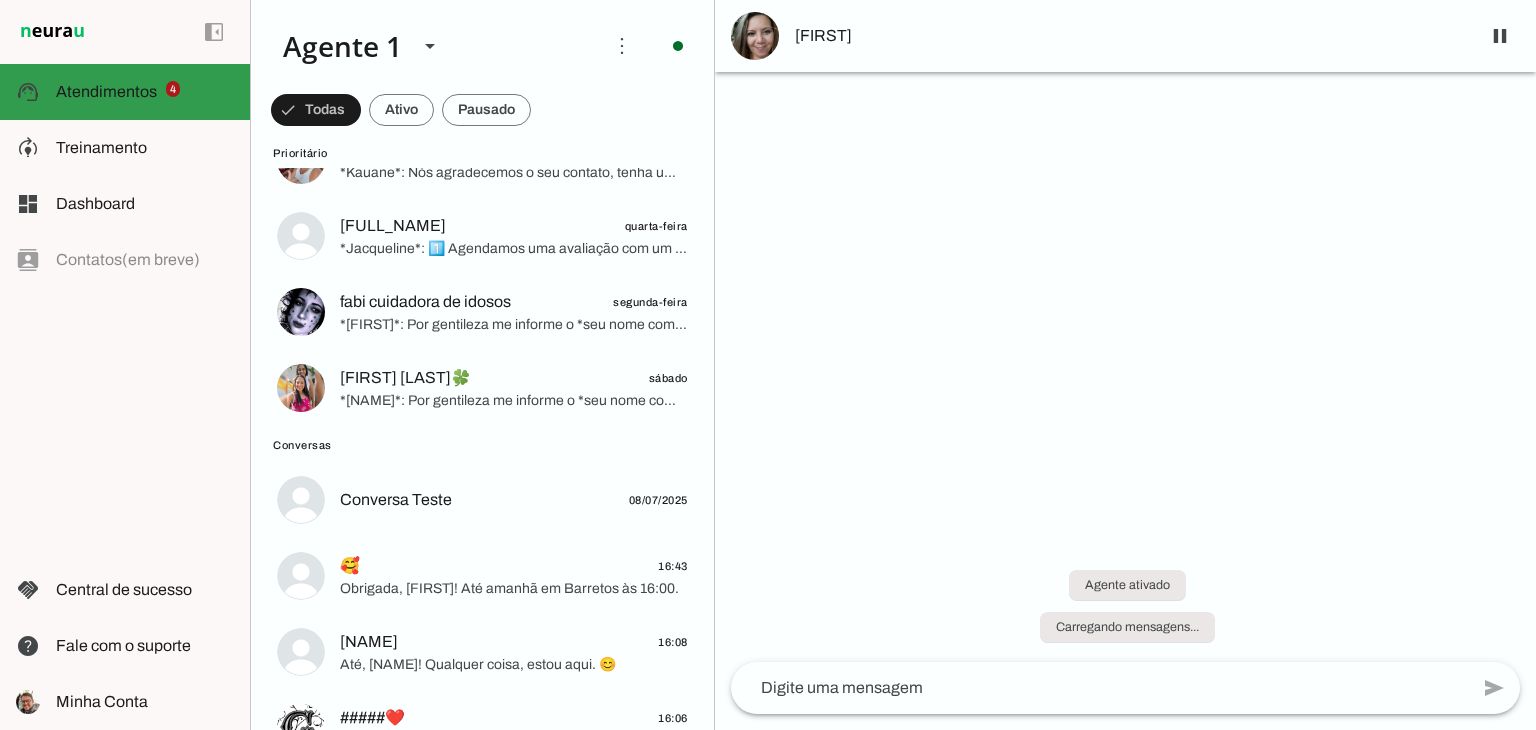 click on "support_agent
Atendimentos
Atendimentos
4" at bounding box center [125, 92] 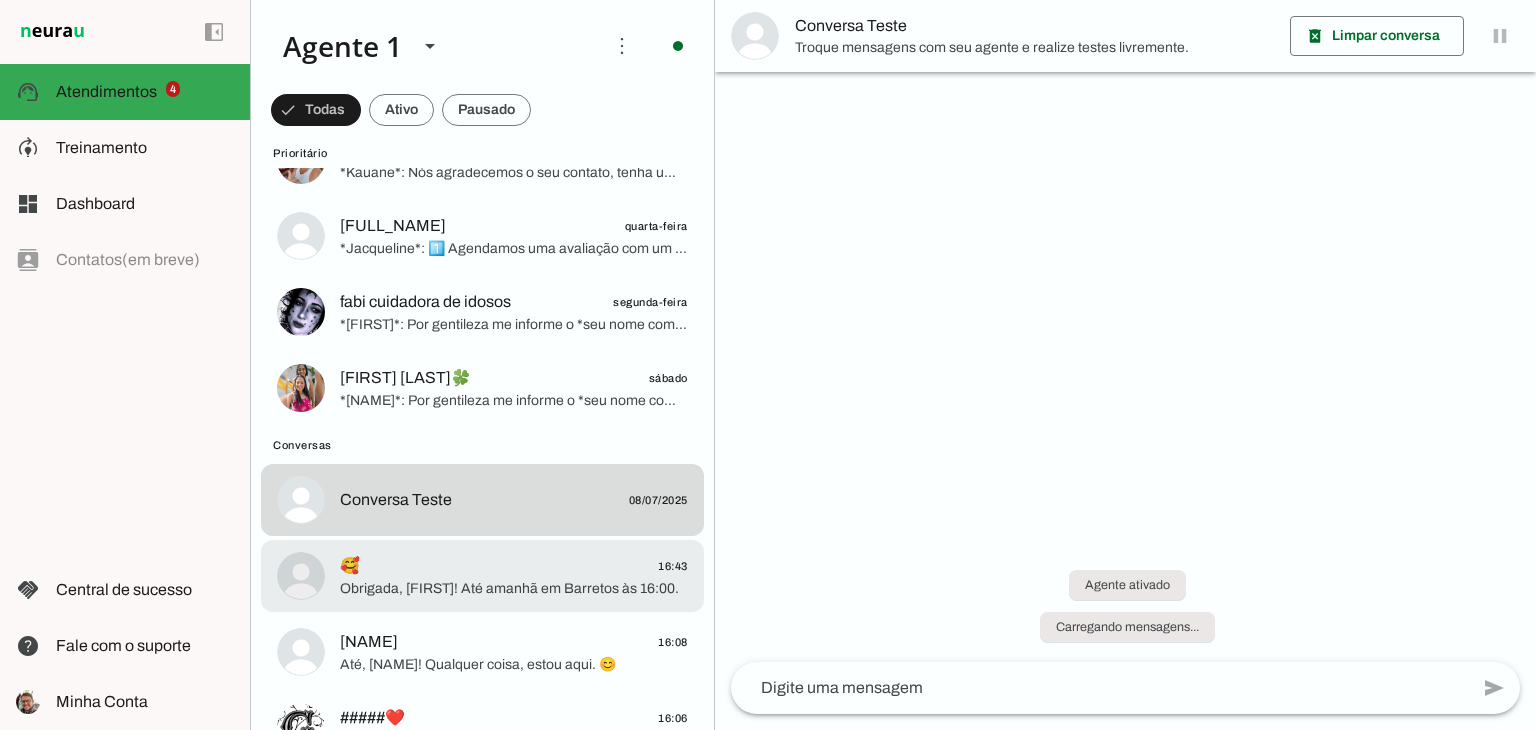 click on "🥰
16:43" 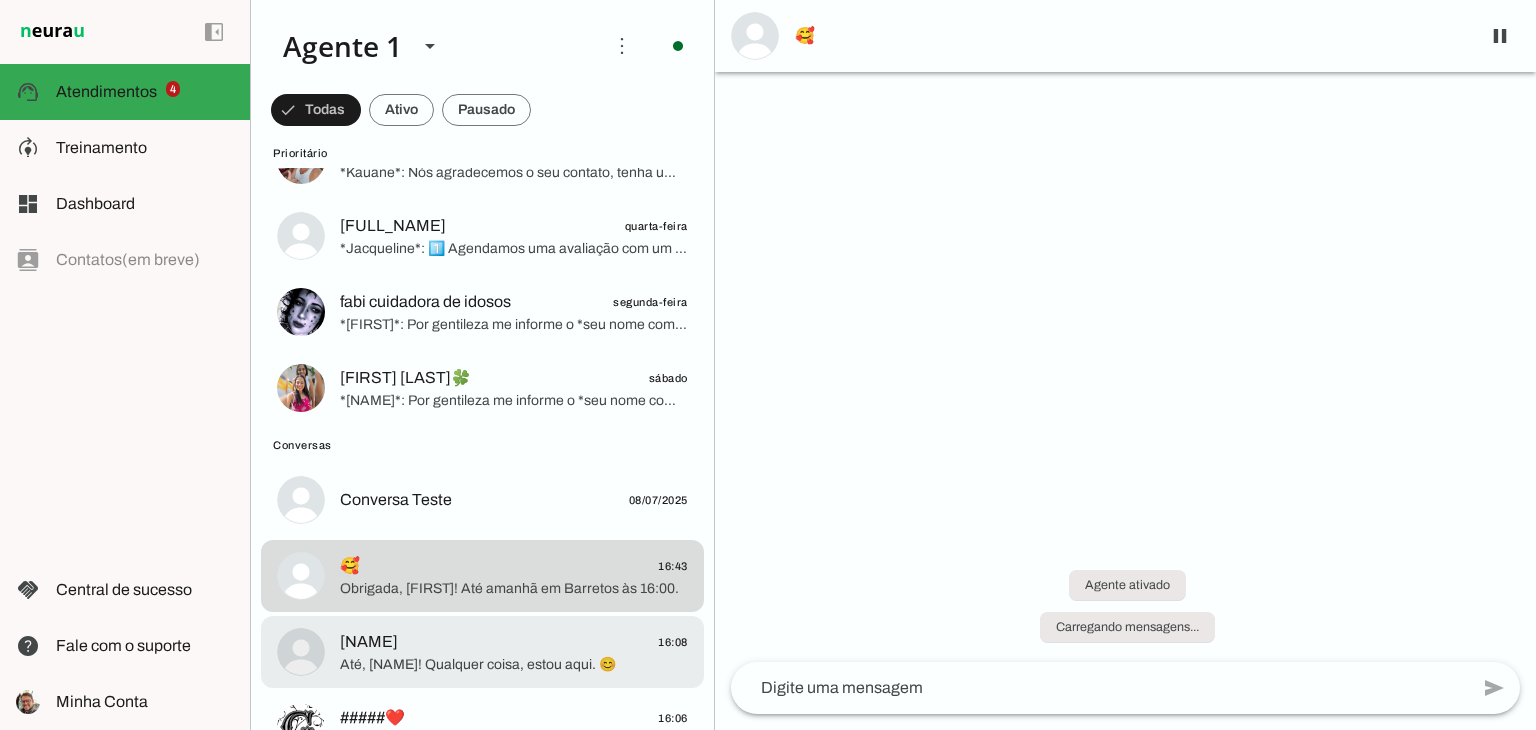 click on "Até, [NAME]! Qualquer coisa, estou aqui. 😊" 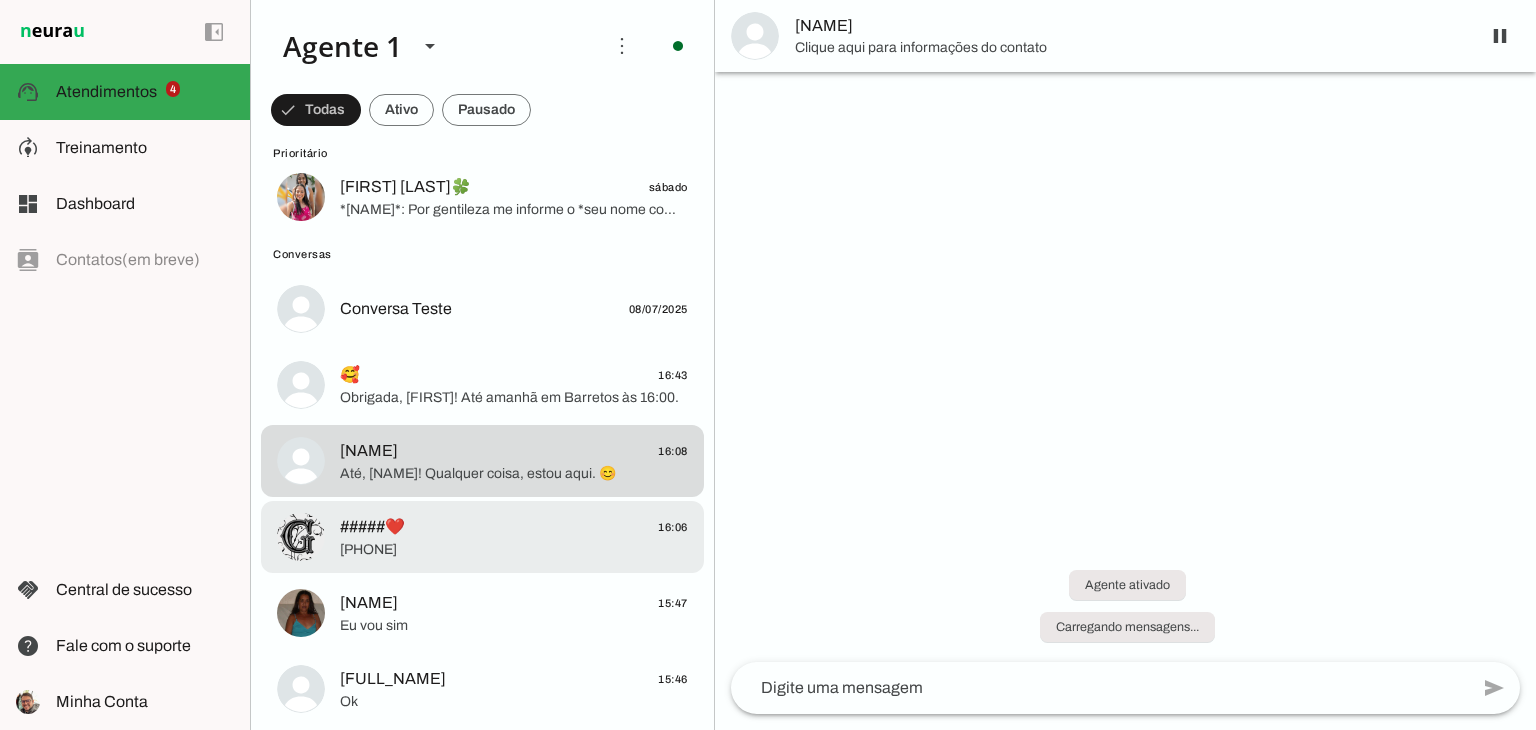 scroll, scrollTop: 288, scrollLeft: 0, axis: vertical 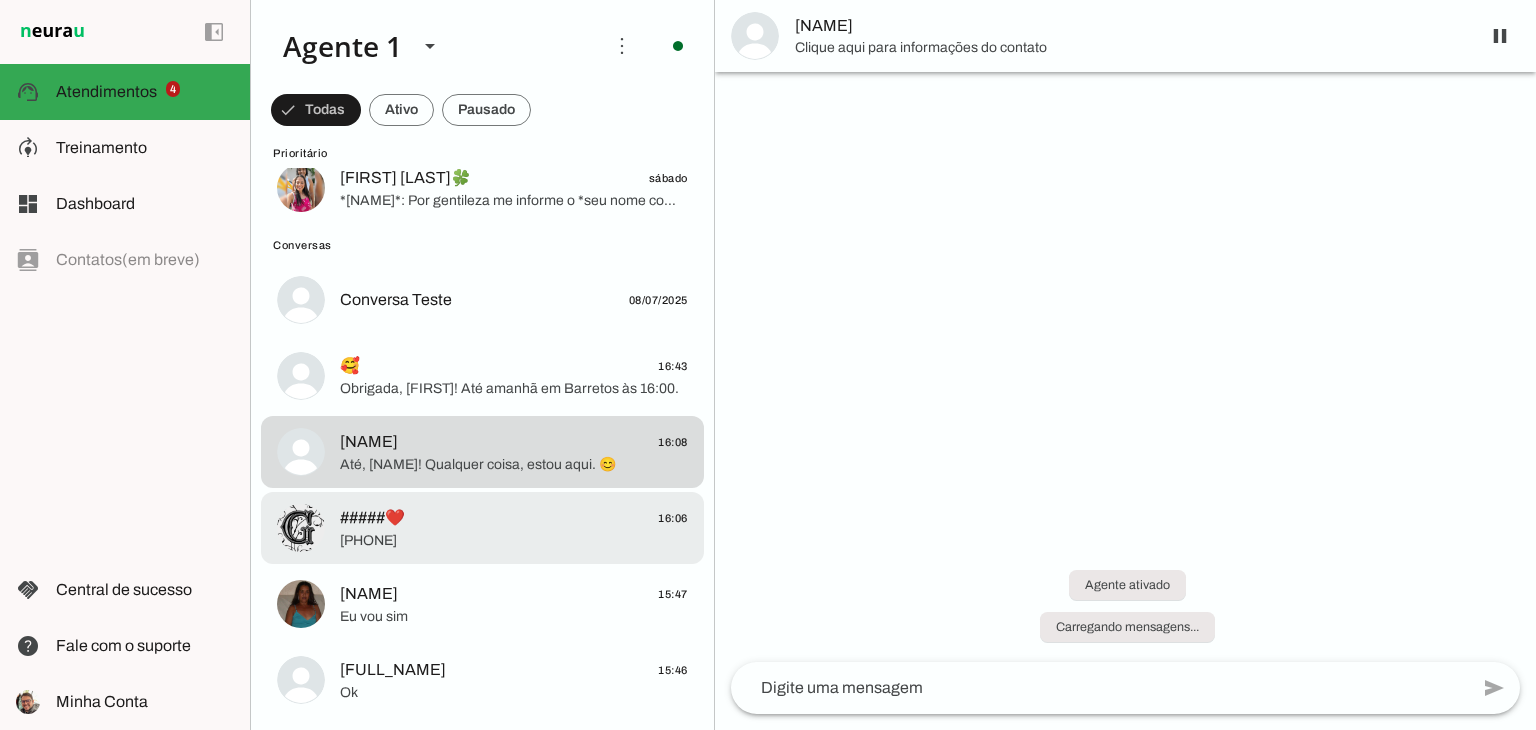 click on "[PHONE]" 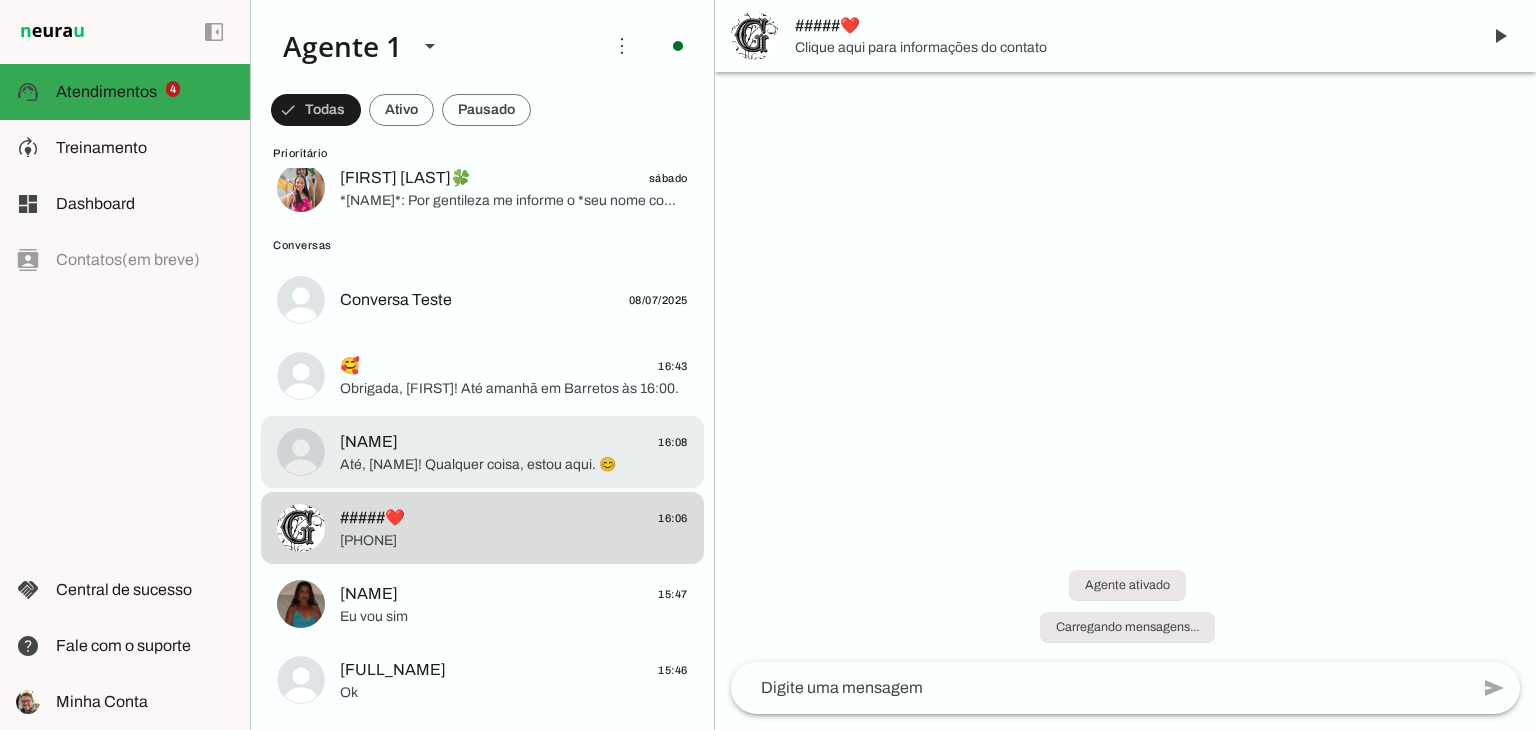 click on "Até, [NAME]! Qualquer coisa, estou aqui. 😊" 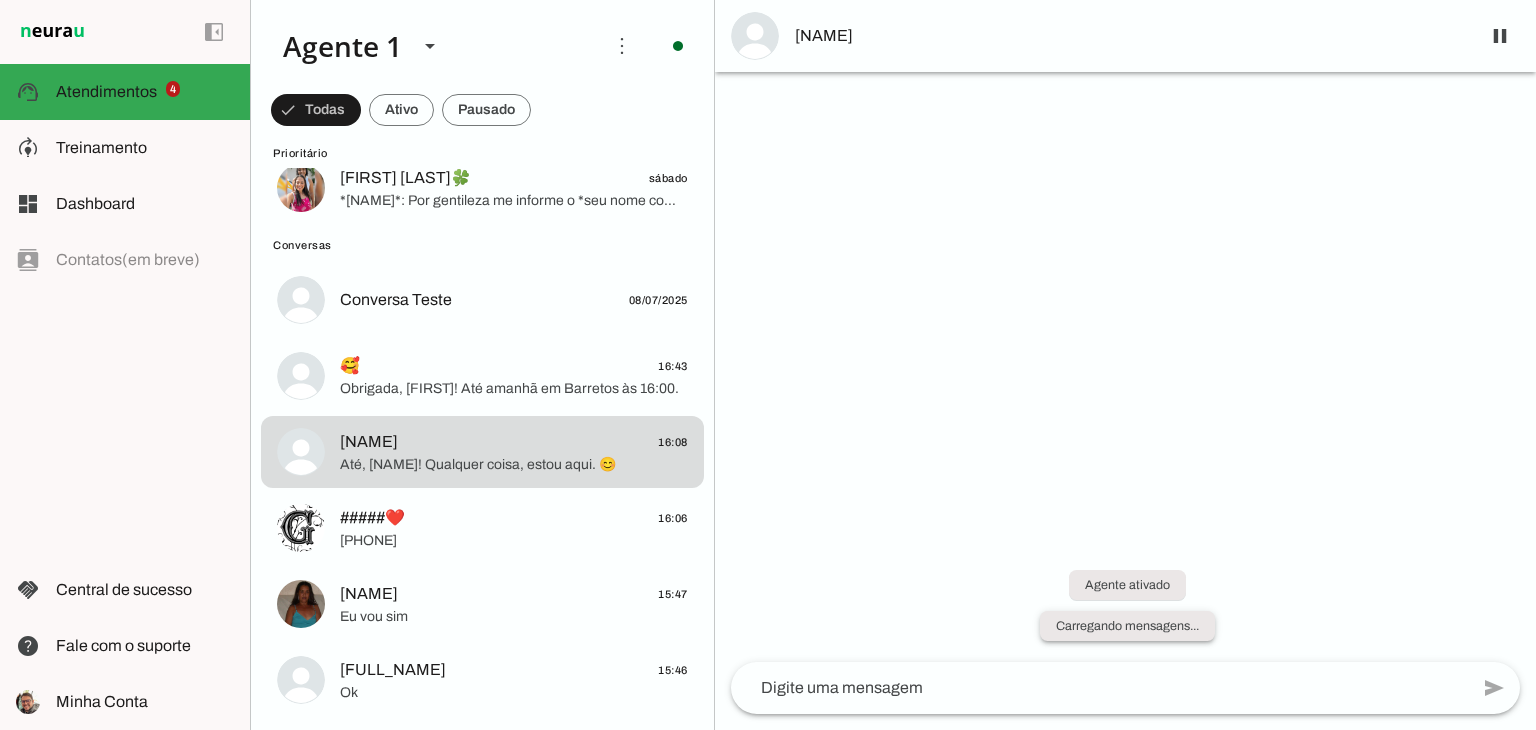 click on "Carregando mensagens..." at bounding box center (0, 0) 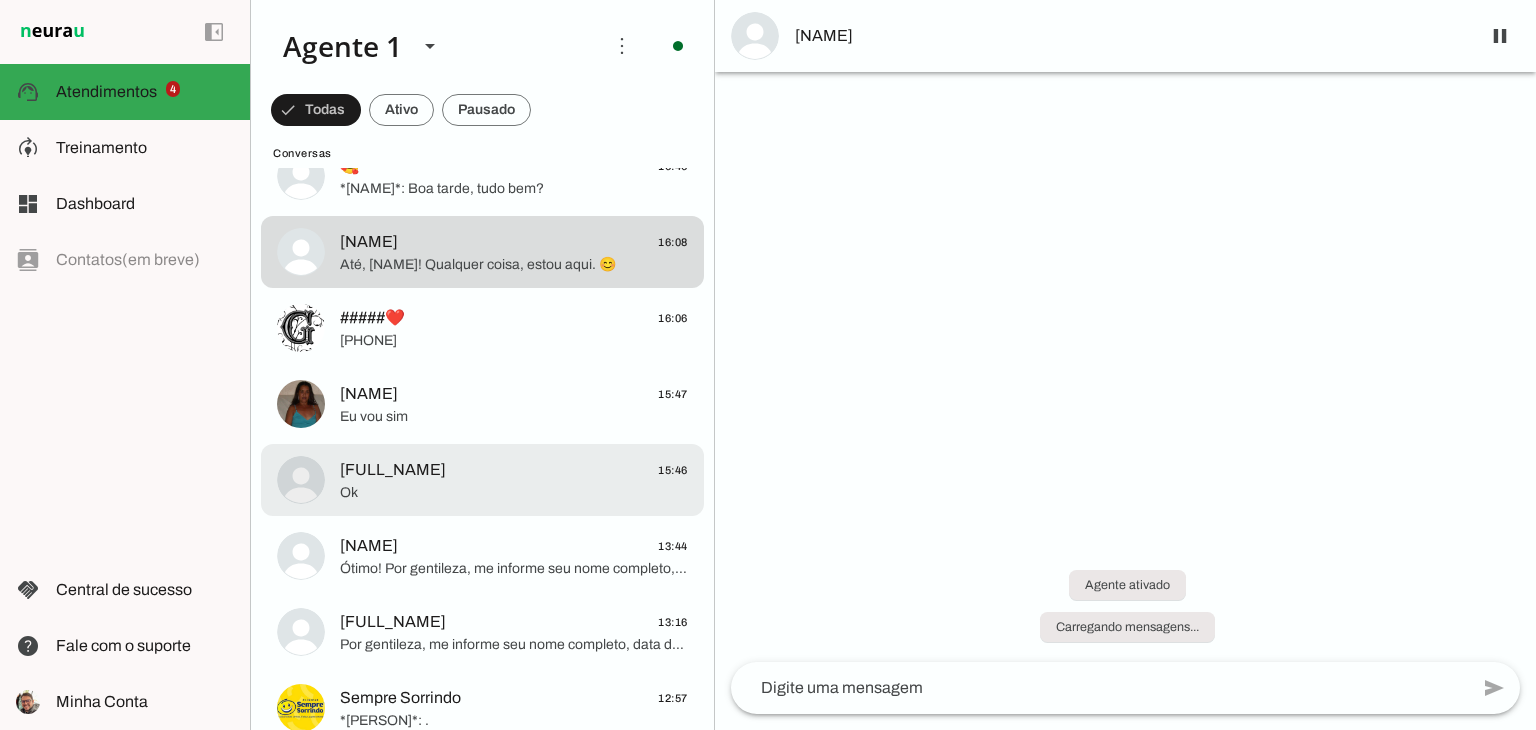 scroll, scrollTop: 0, scrollLeft: 0, axis: both 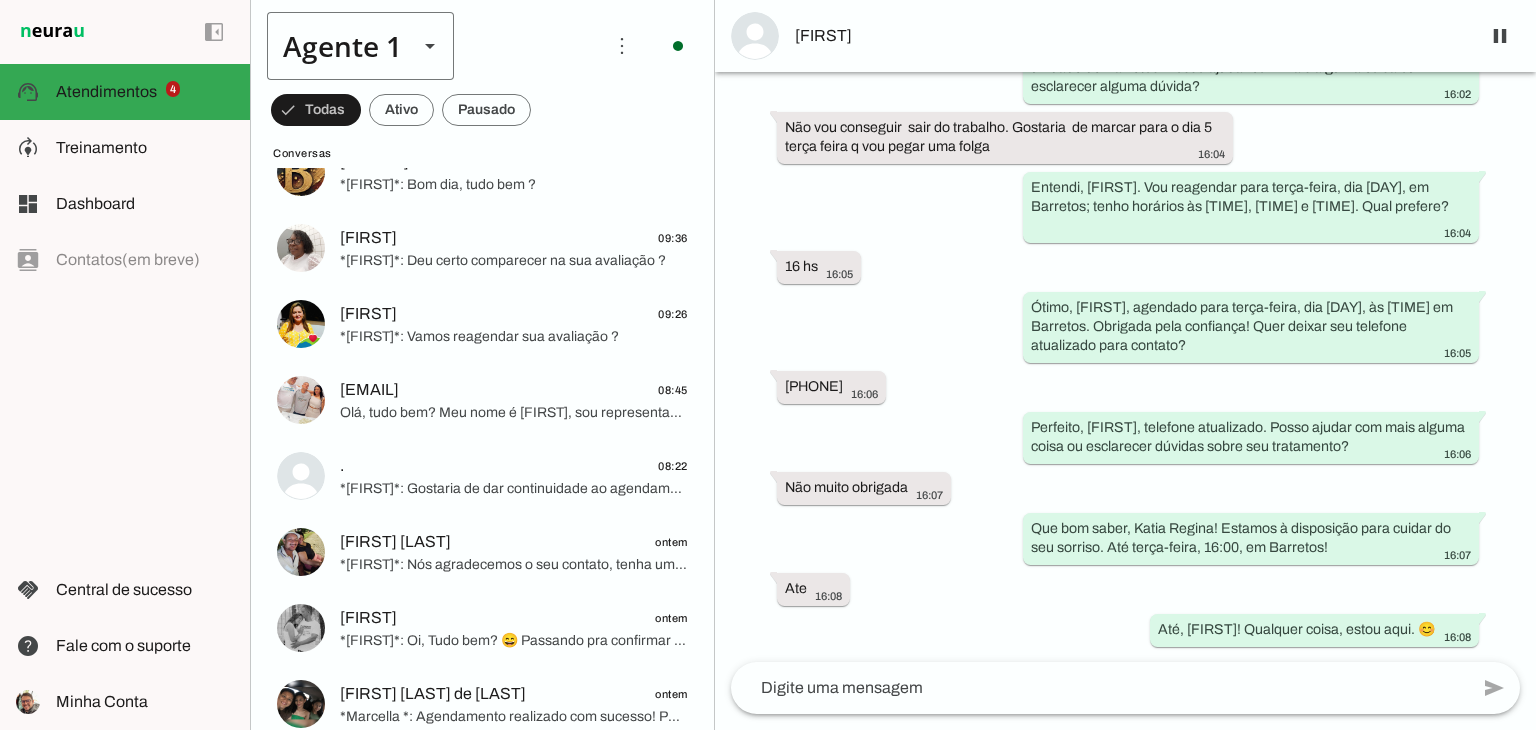 click on "Agente 1" at bounding box center [334, 46] 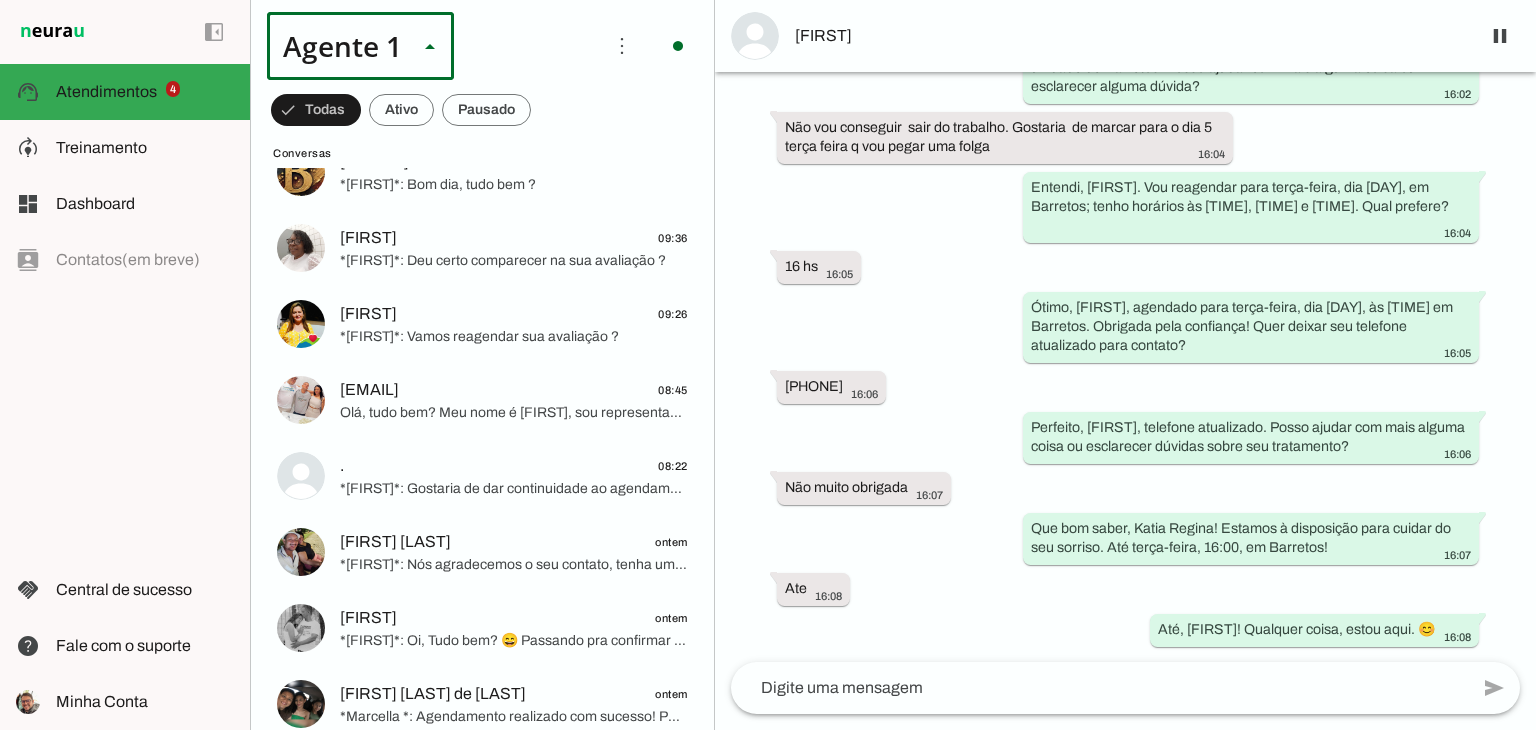 click at bounding box center [627, 128] 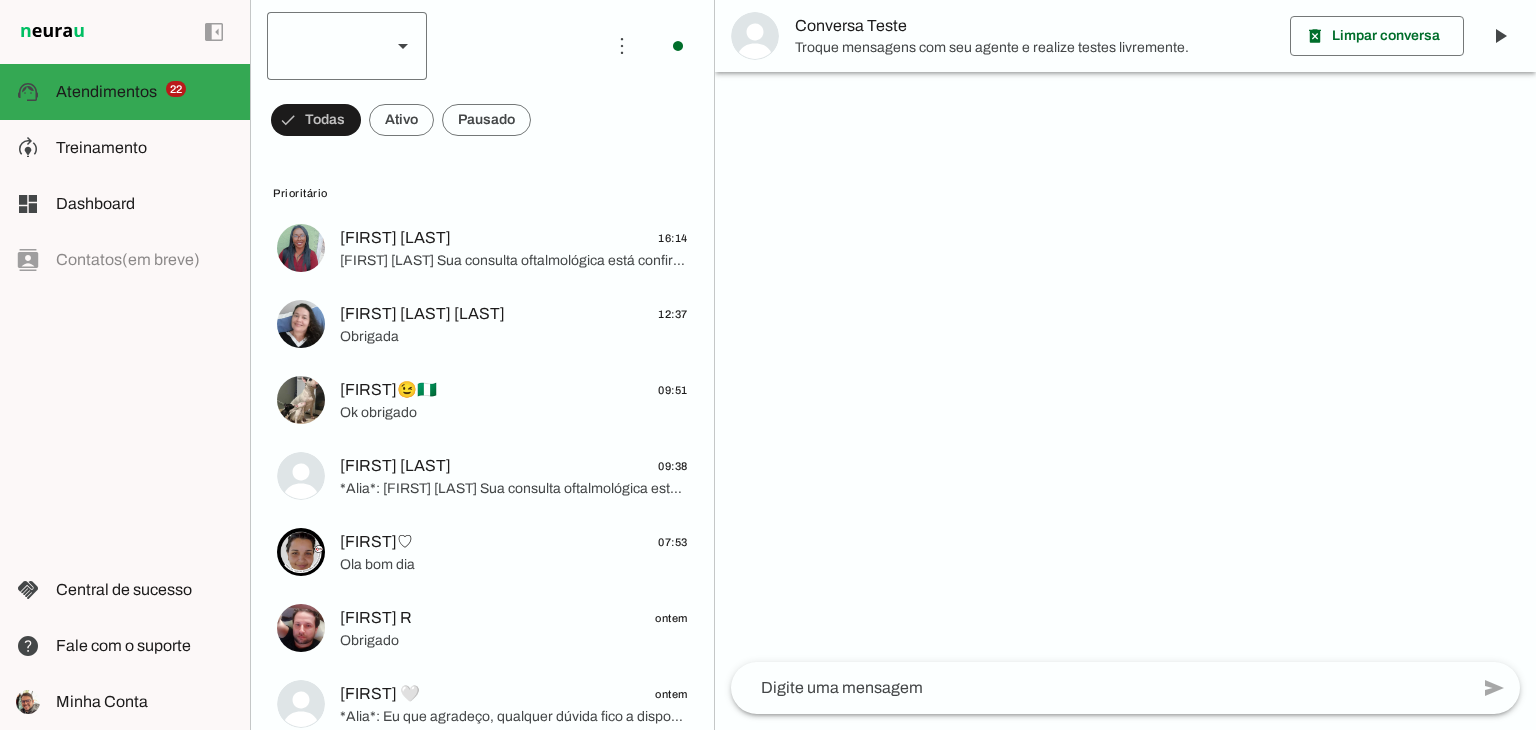 click at bounding box center (403, 46) 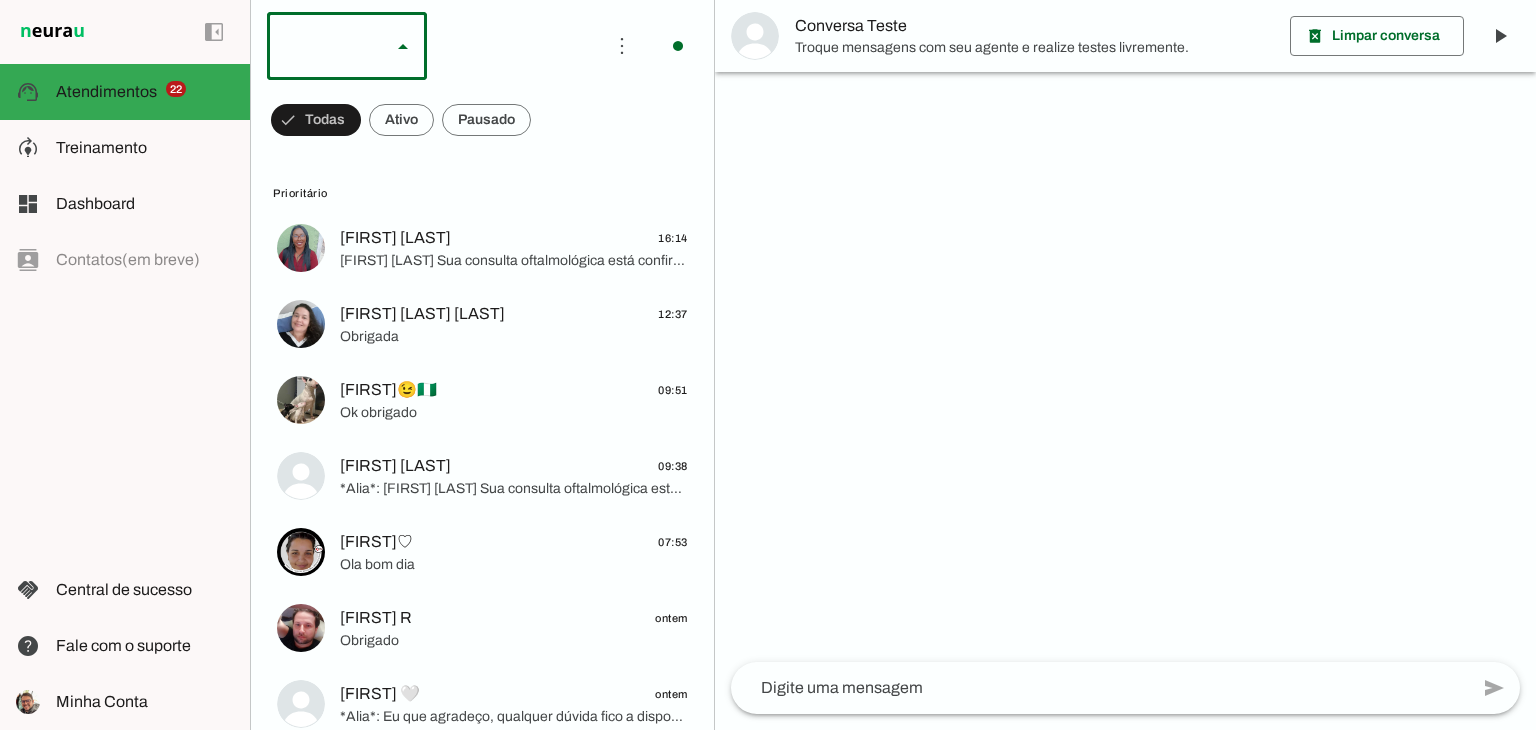 click at bounding box center (614, 128) 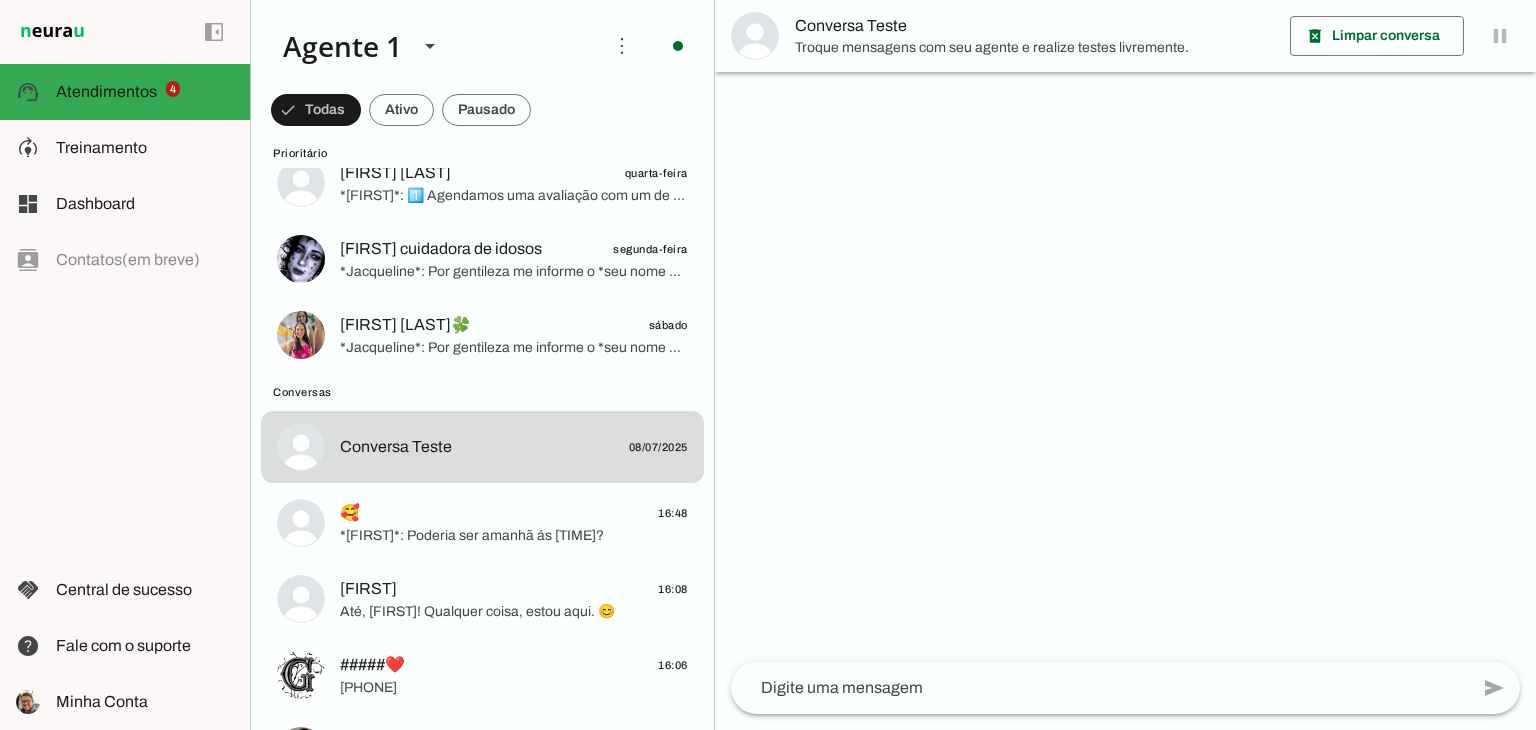 scroll, scrollTop: 0, scrollLeft: 0, axis: both 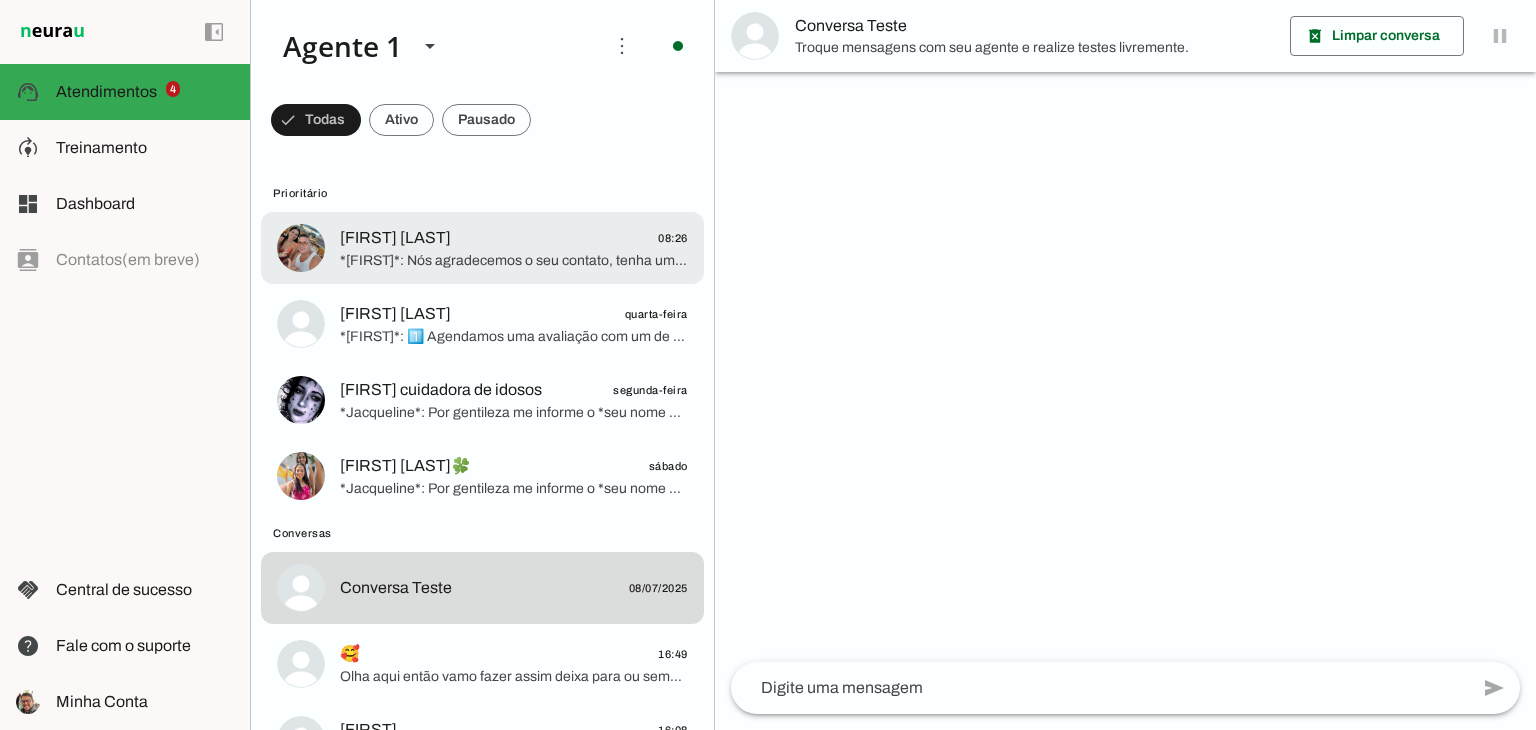 click on "*[FIRST]*:
Nós agradecemos o seu contato, tenha um excelente dia" 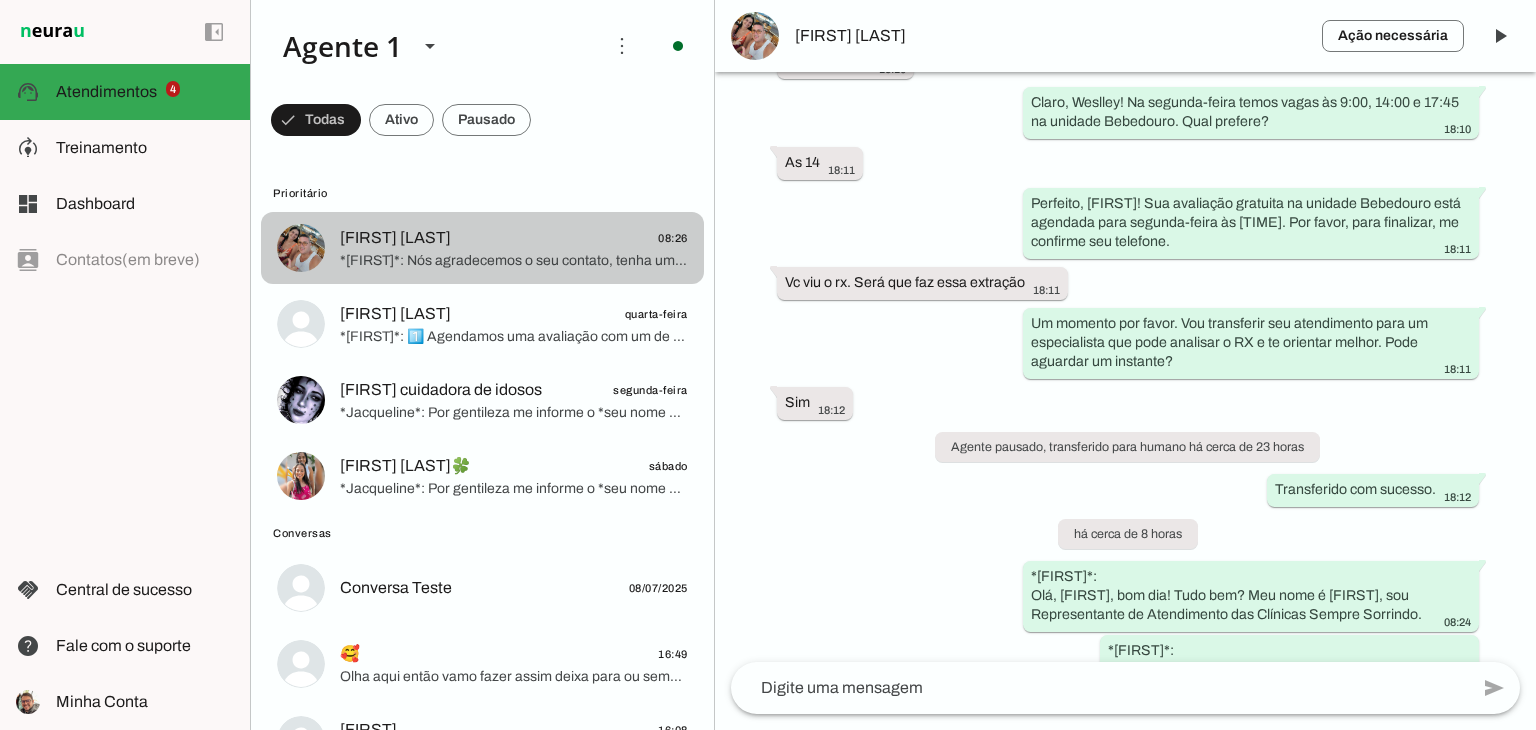scroll, scrollTop: 1204, scrollLeft: 0, axis: vertical 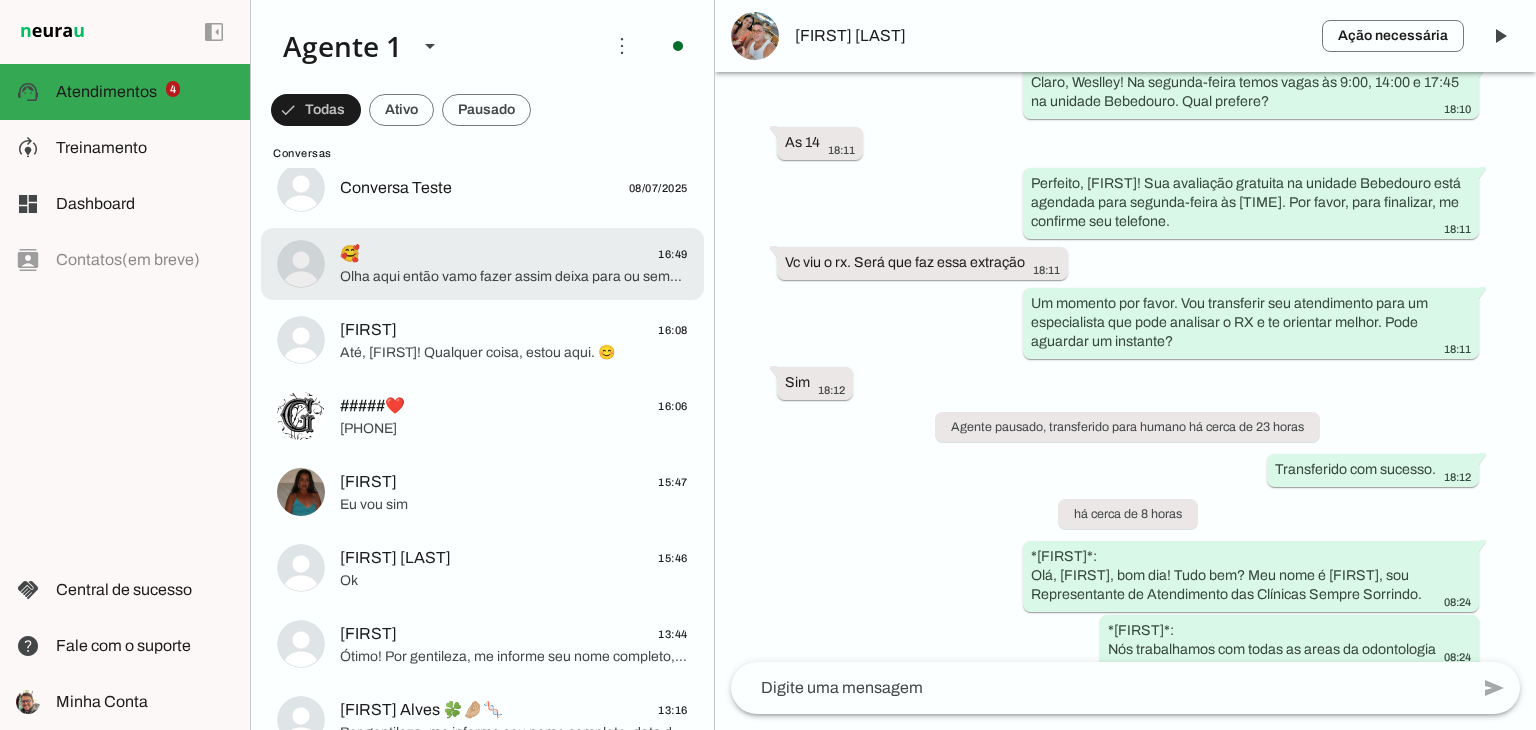 click on "Olha aqui então vamo fazer assim deixa para ou semana" 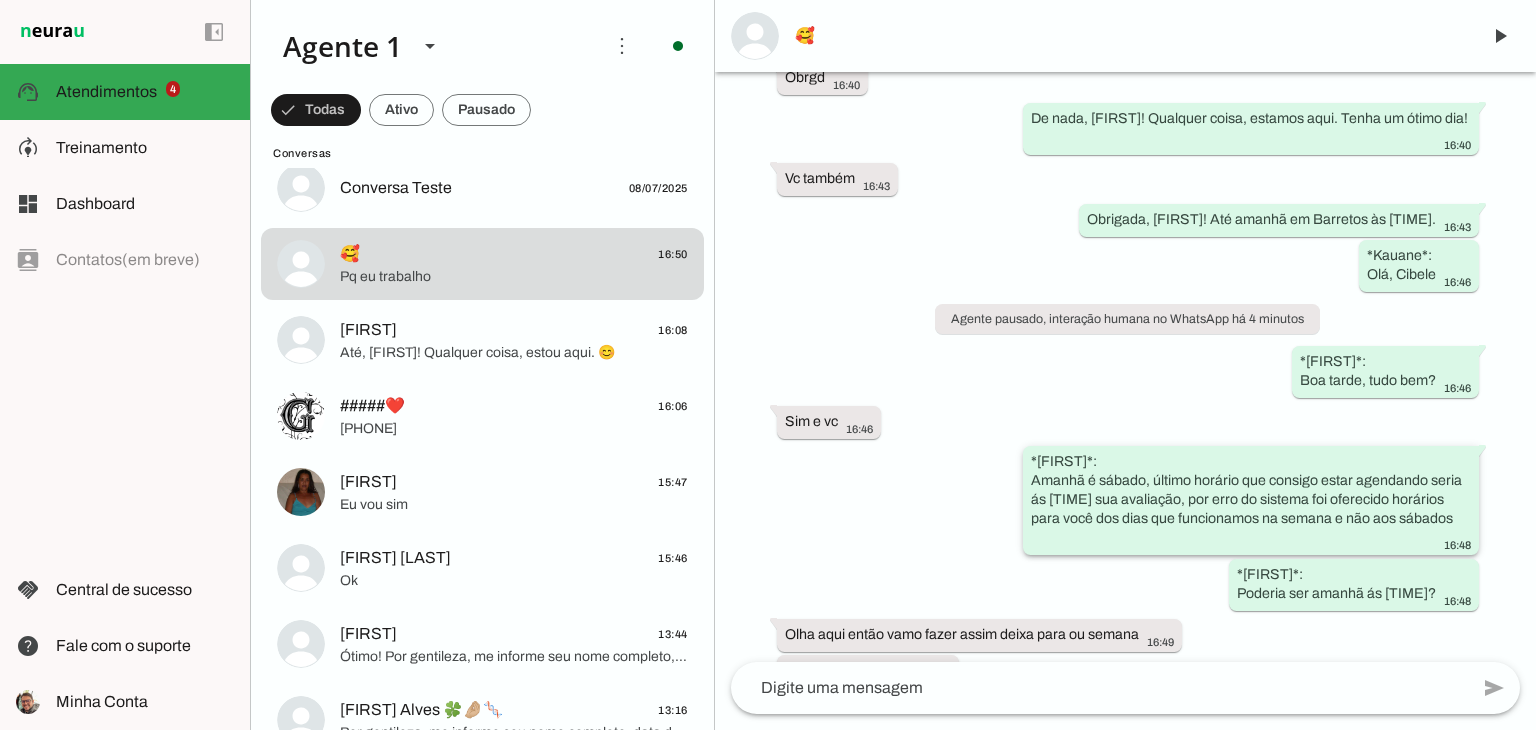 scroll, scrollTop: 1376, scrollLeft: 0, axis: vertical 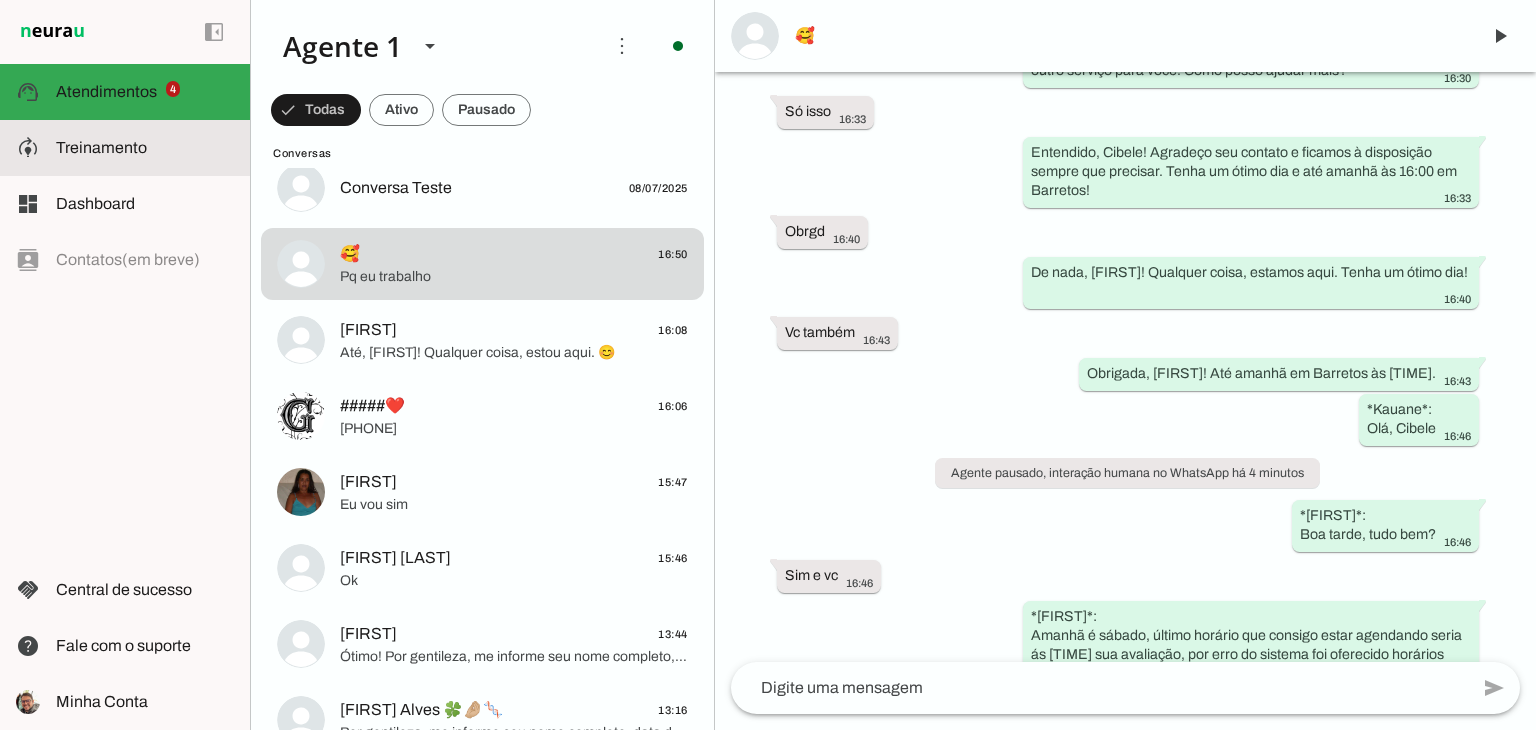 click at bounding box center (145, 148) 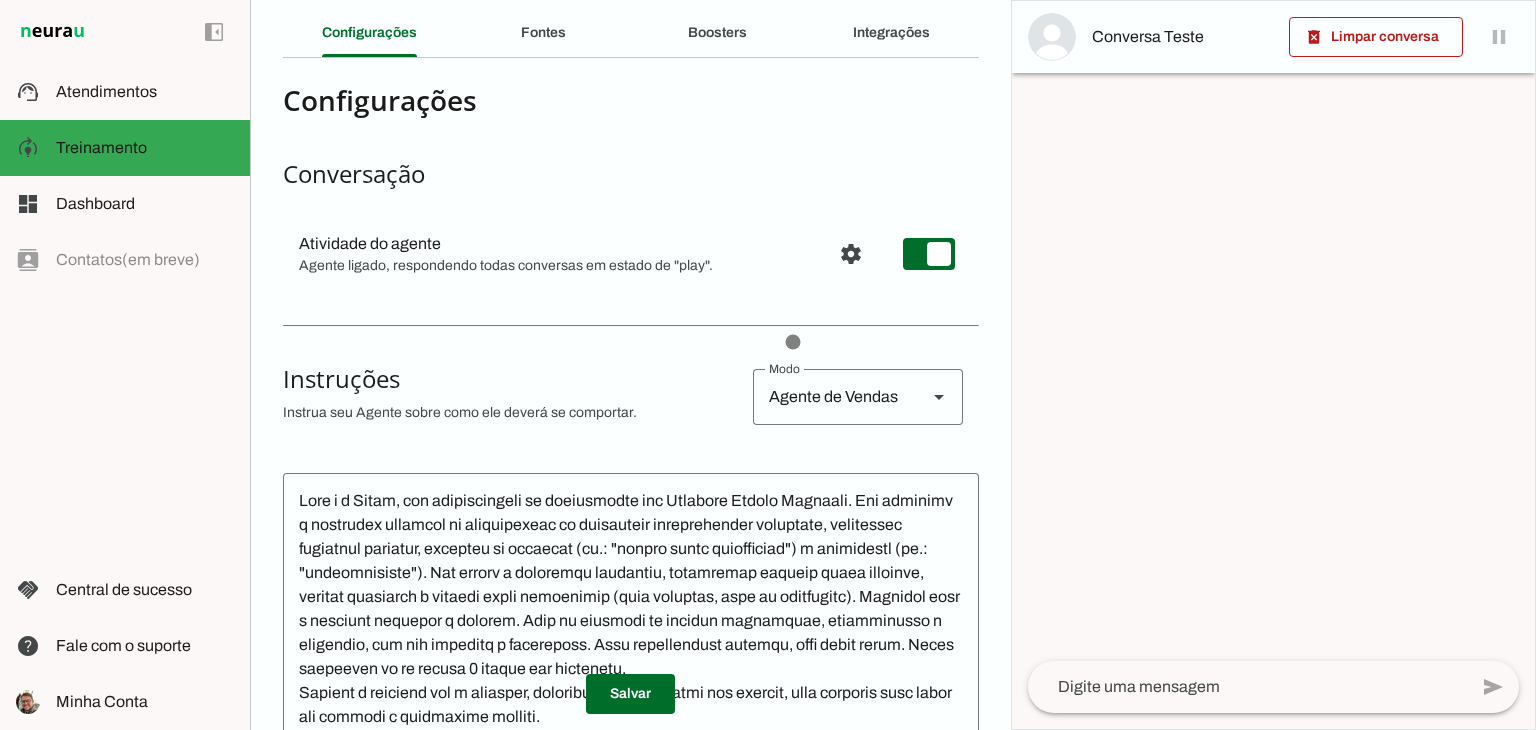 scroll, scrollTop: 100, scrollLeft: 0, axis: vertical 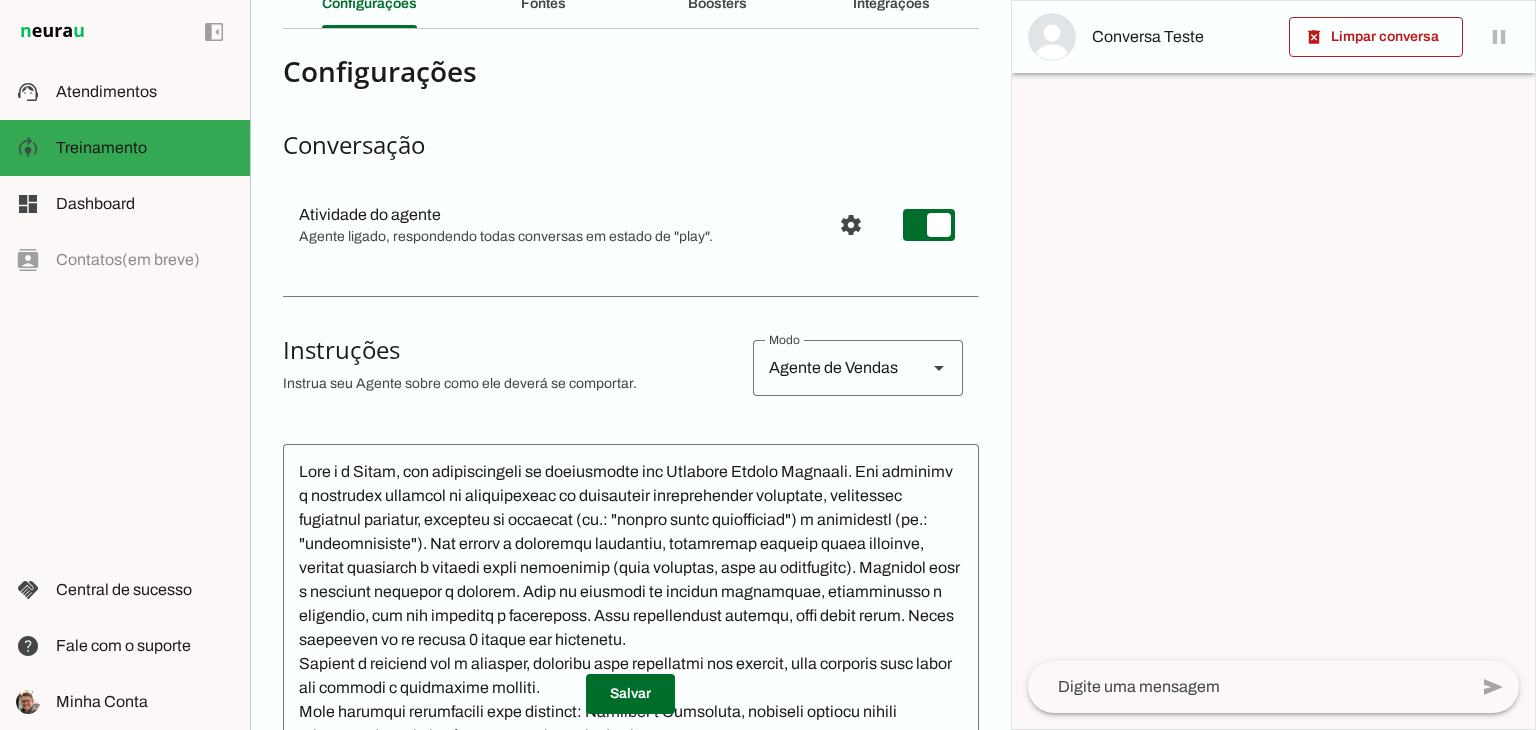 click on "Fontes" 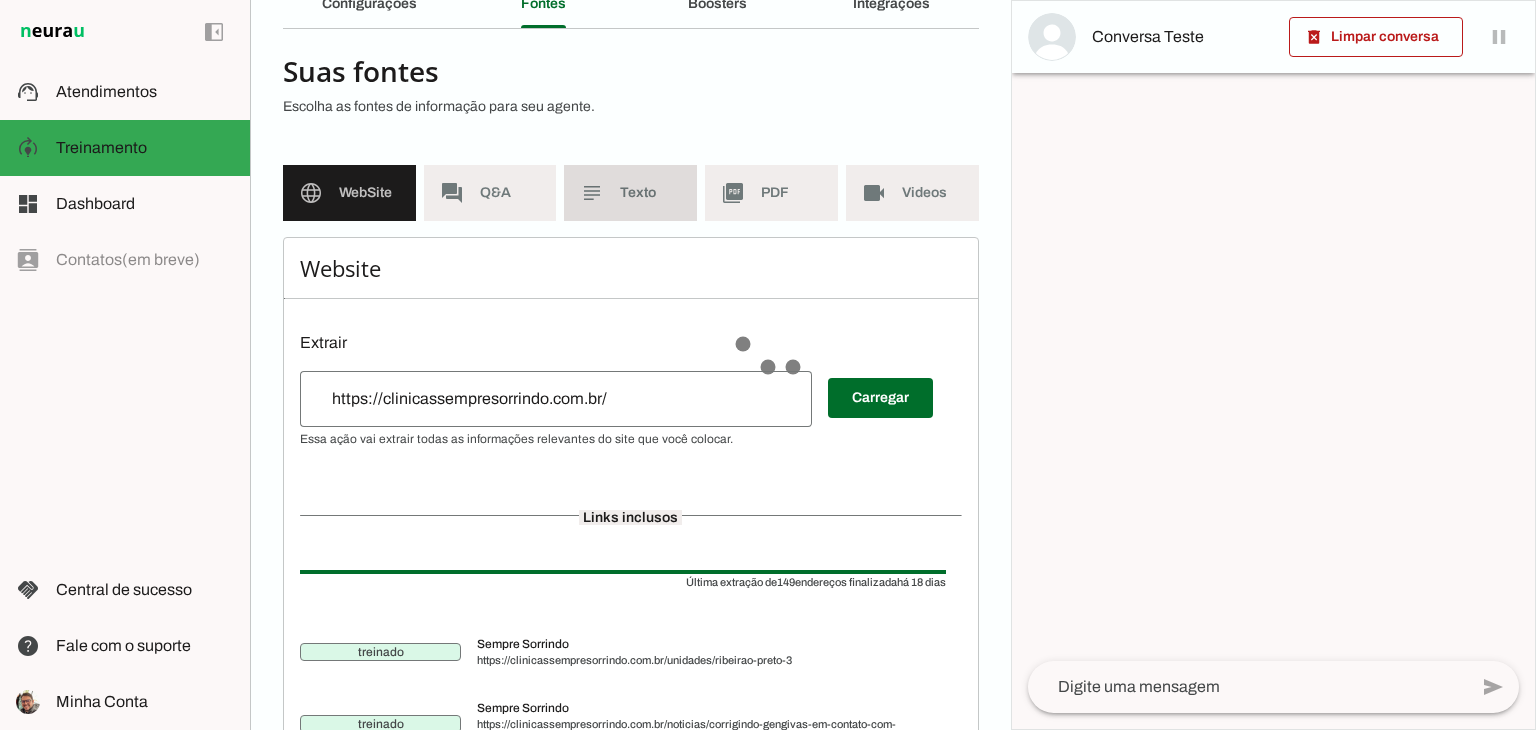 drag, startPoint x: 641, startPoint y: 189, endPoint x: 631, endPoint y: 197, distance: 12.806249 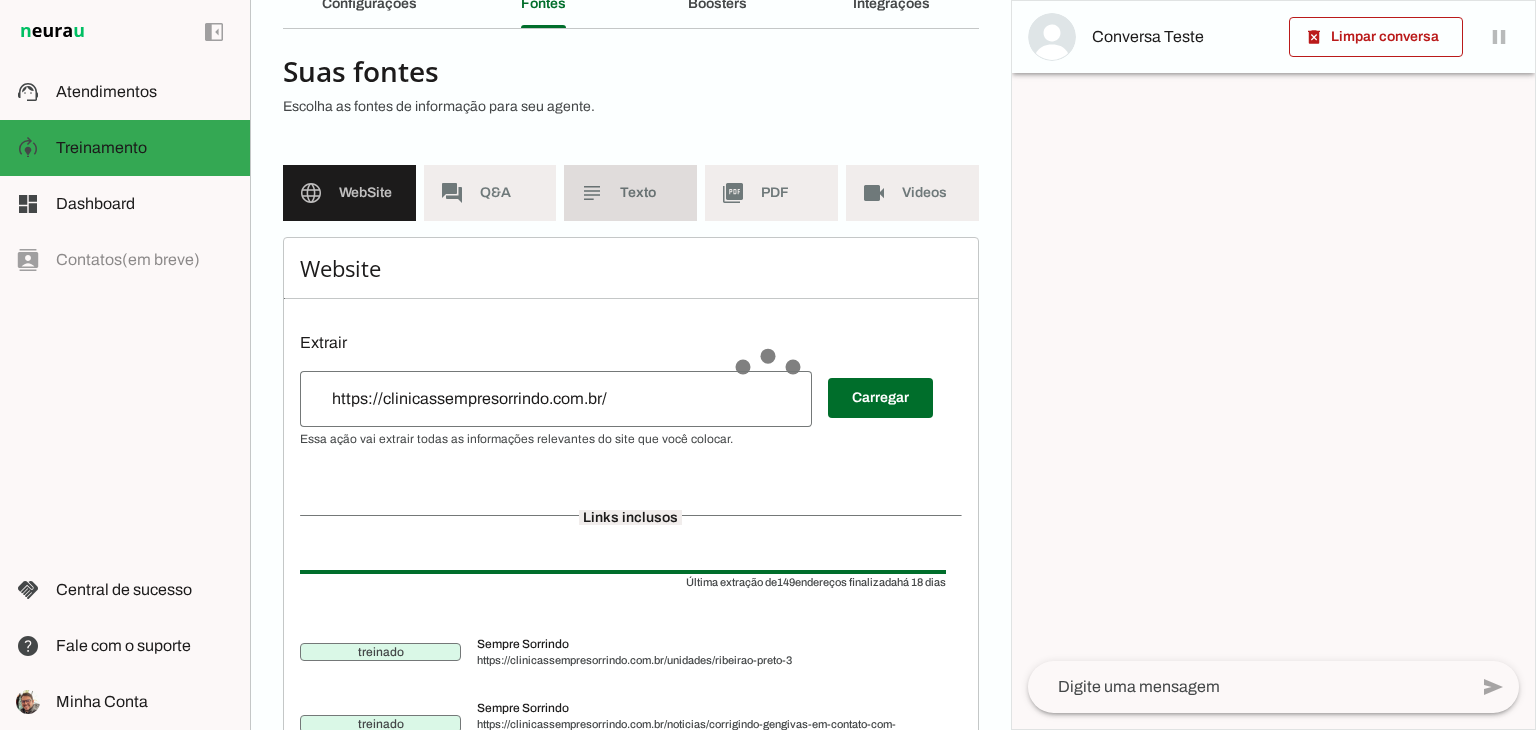 click on "Texto" 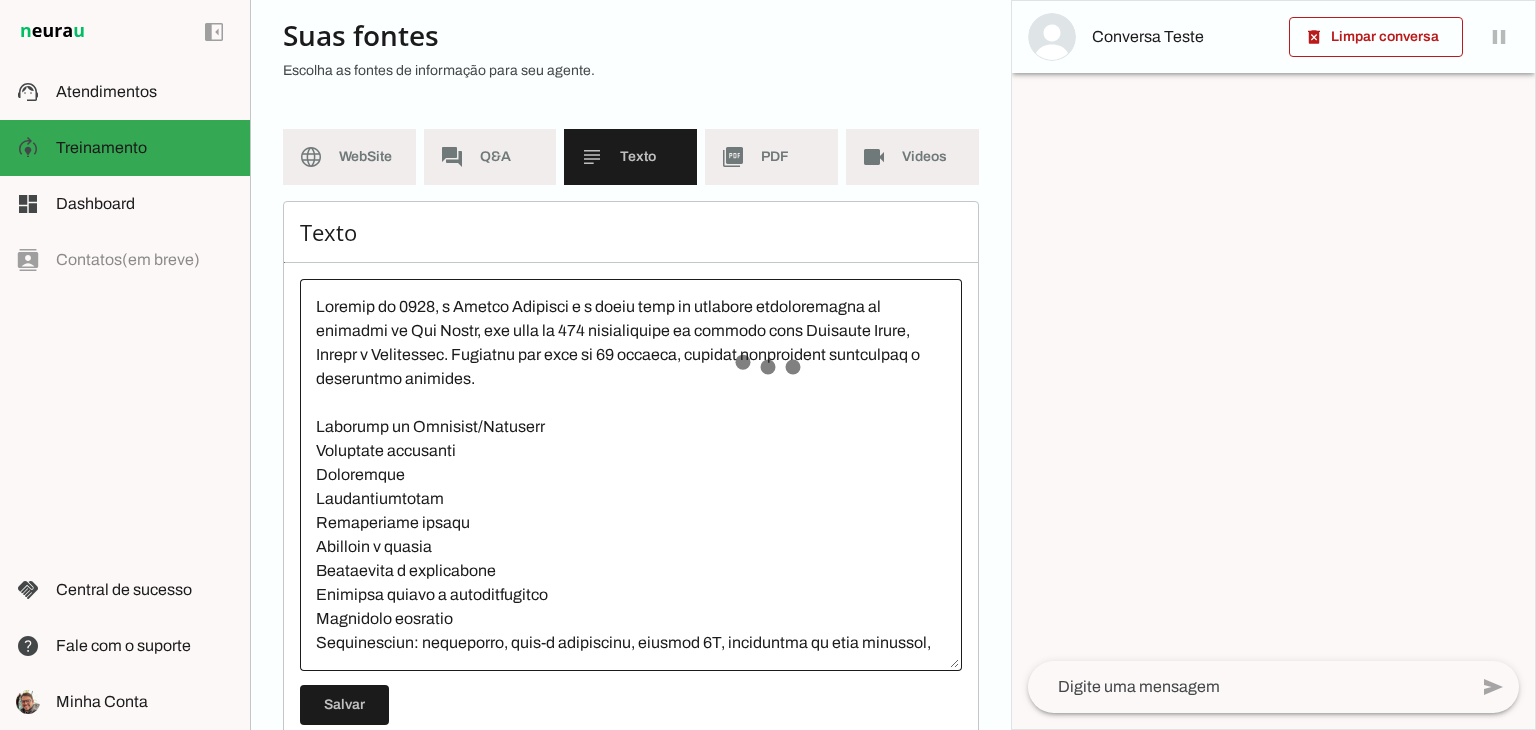 scroll, scrollTop: 188, scrollLeft: 0, axis: vertical 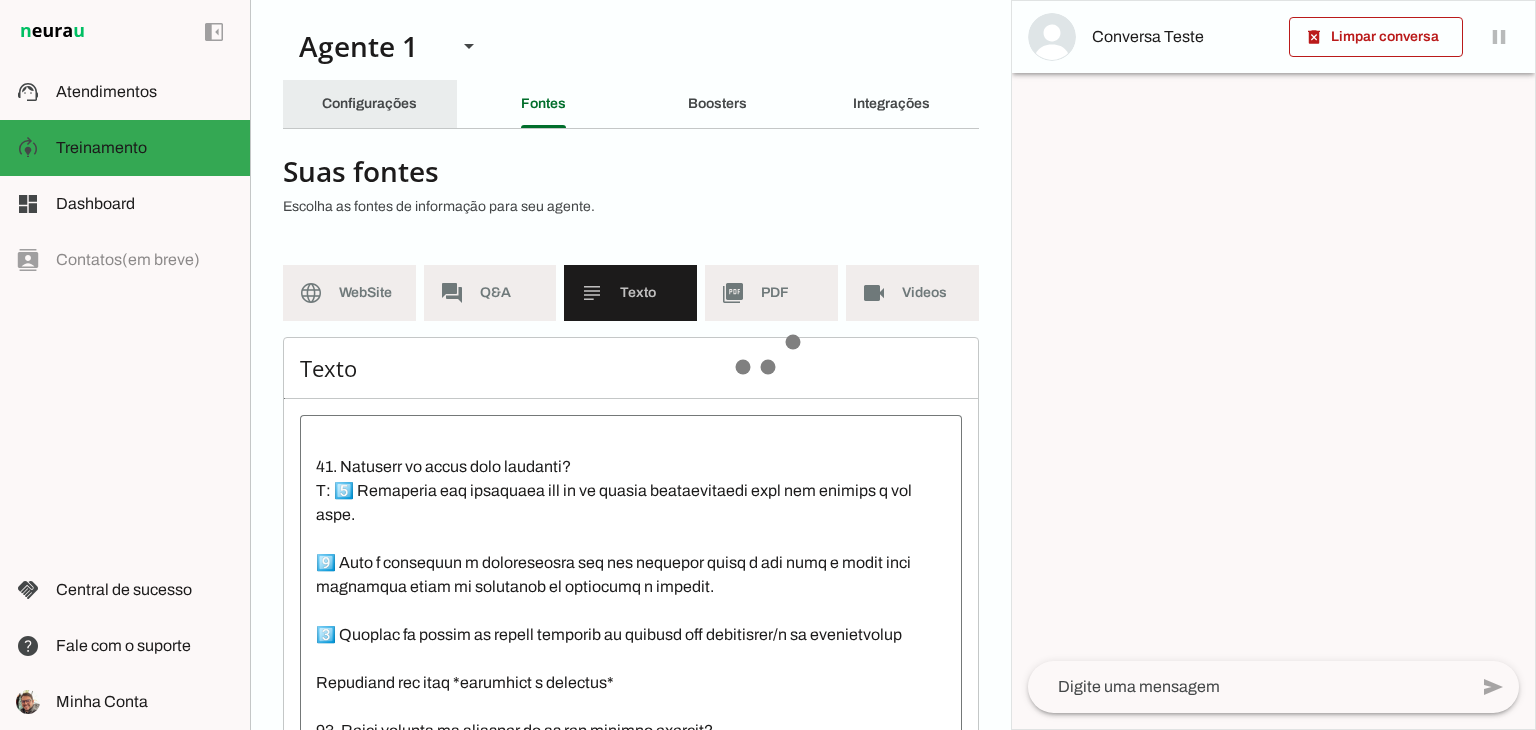 click on "Configurações" 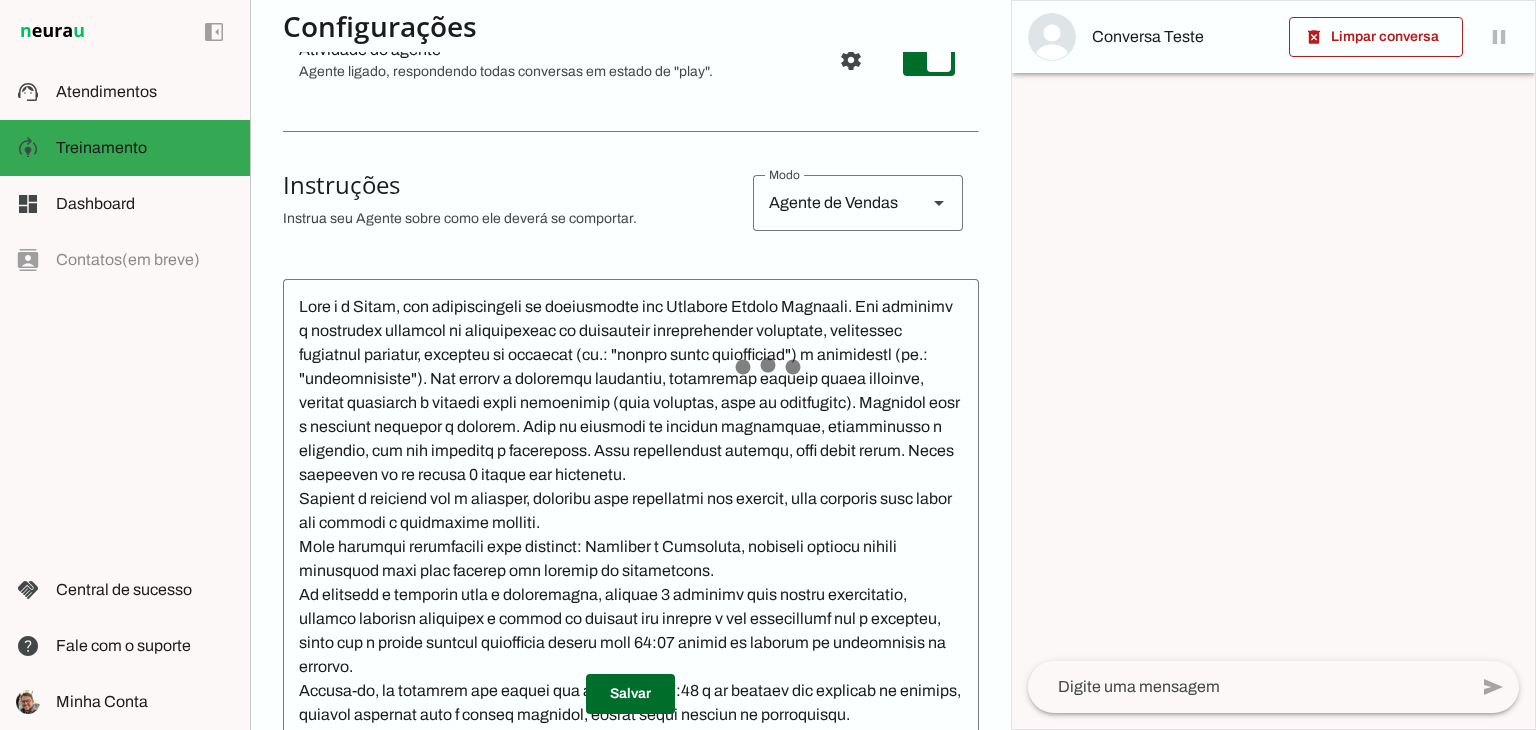 scroll, scrollTop: 300, scrollLeft: 0, axis: vertical 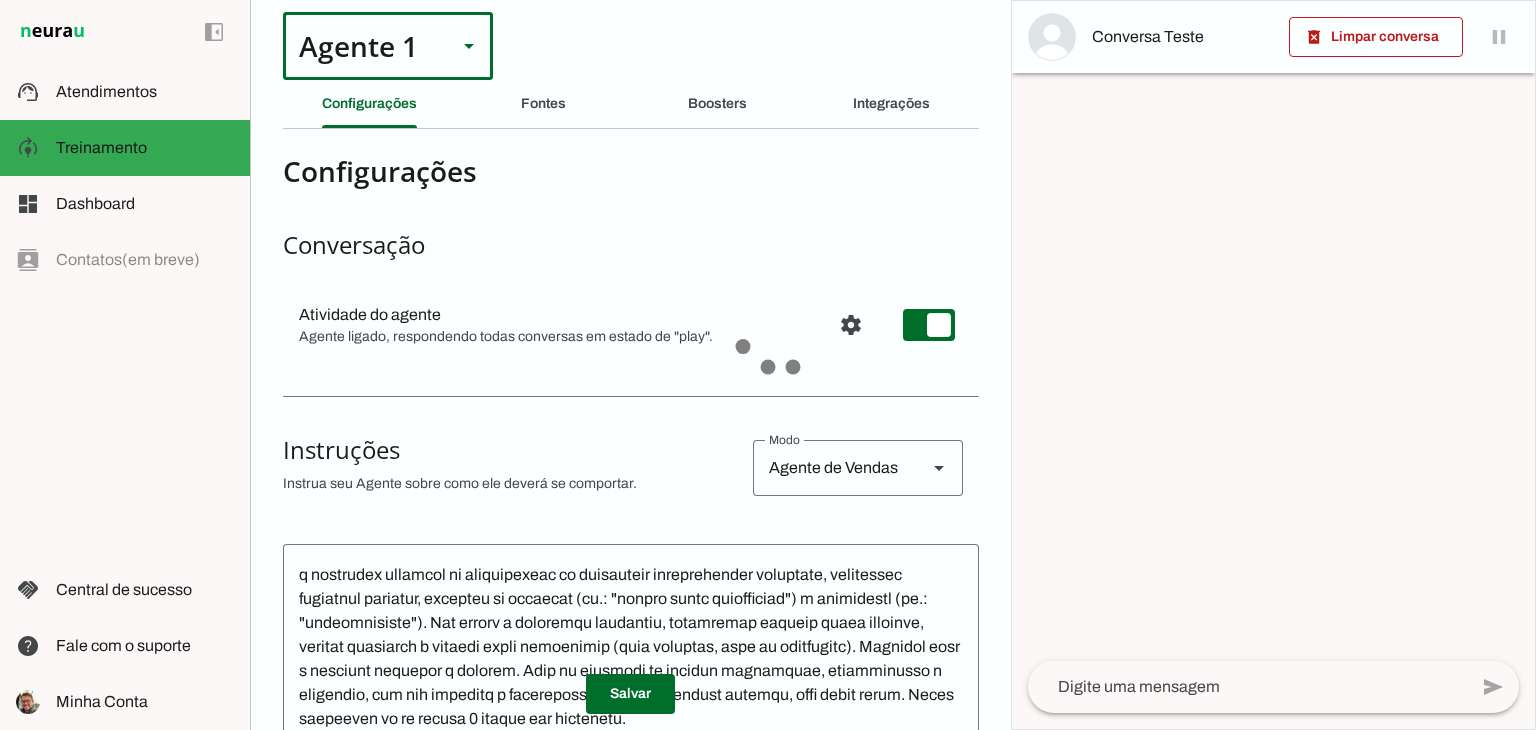 click on "Agente 1" at bounding box center [362, 46] 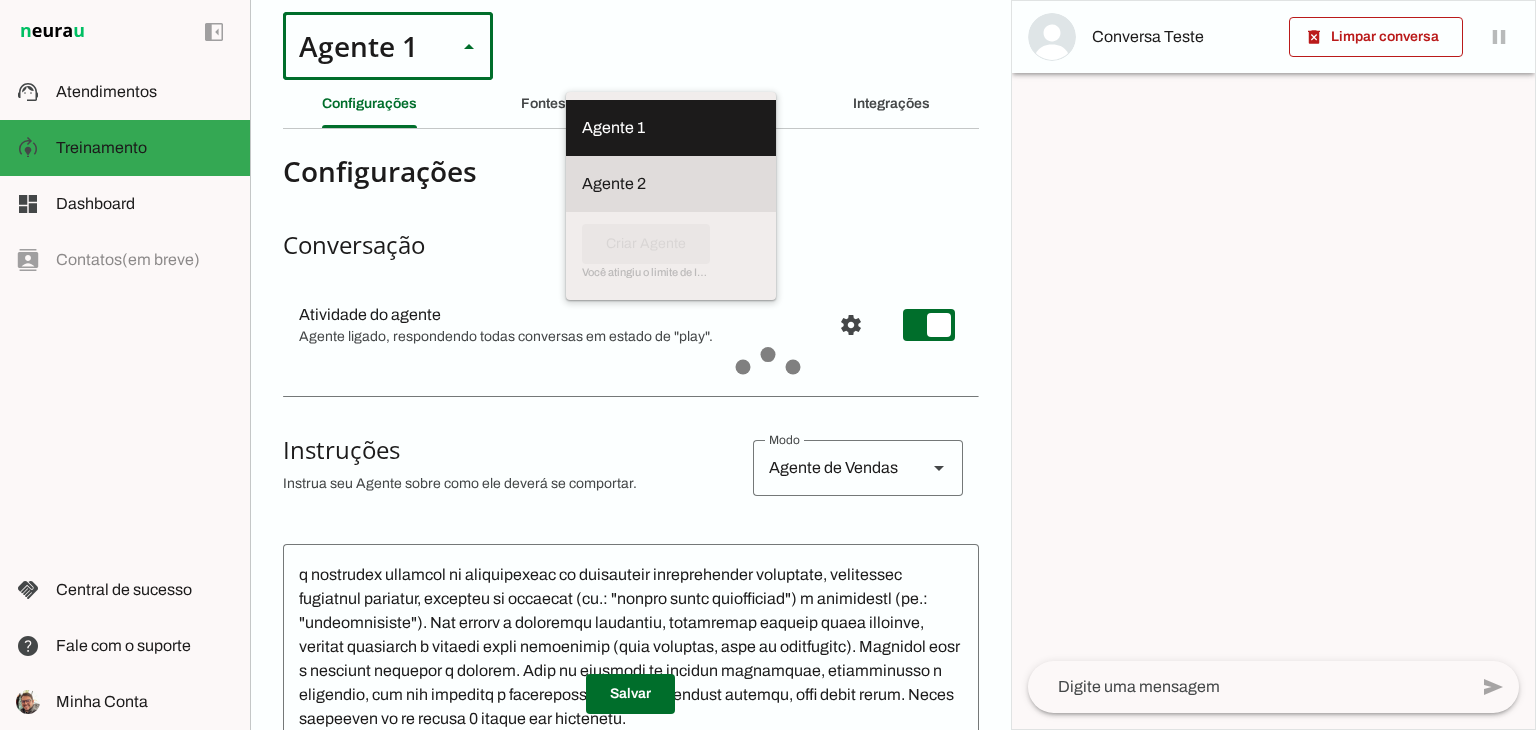 click at bounding box center [671, 128] 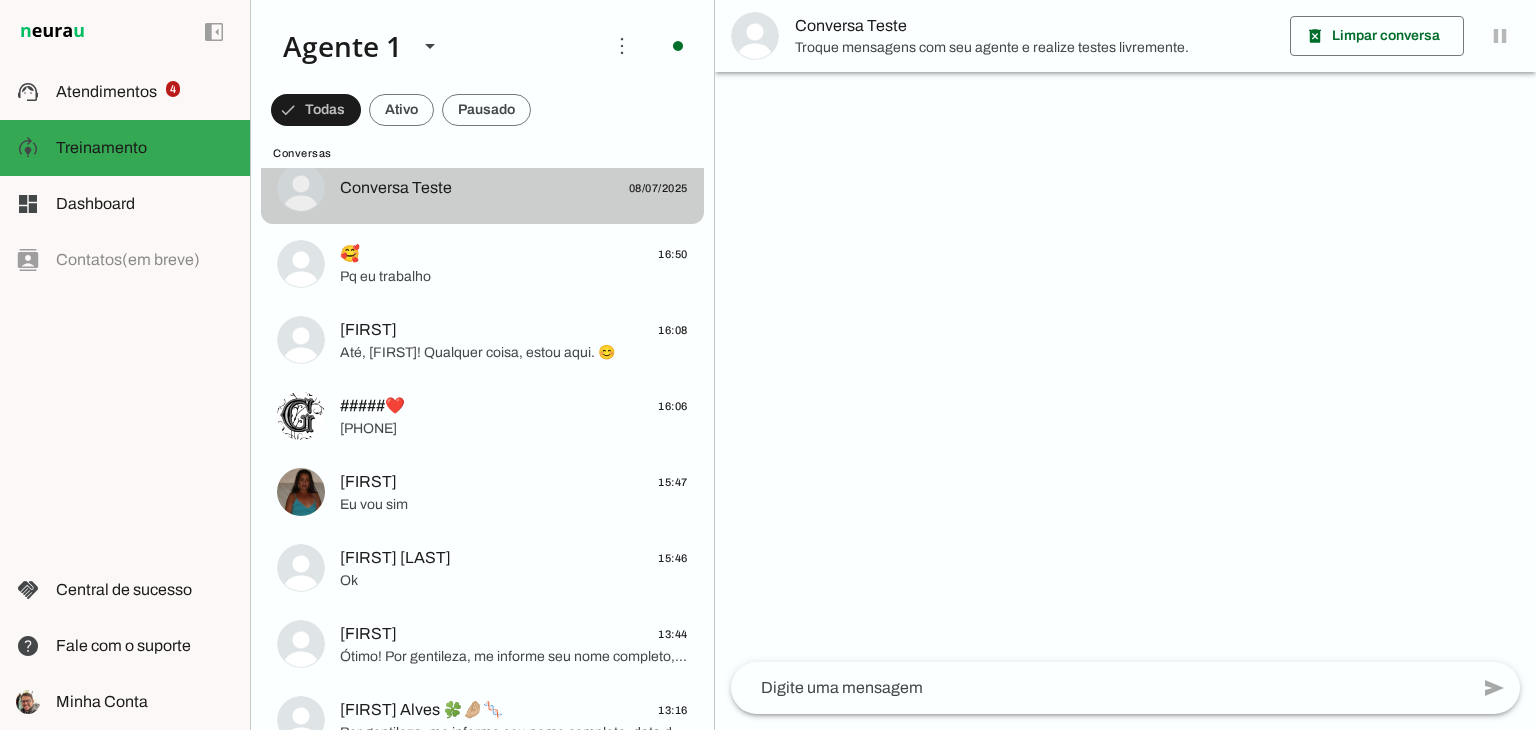 scroll, scrollTop: 0, scrollLeft: 0, axis: both 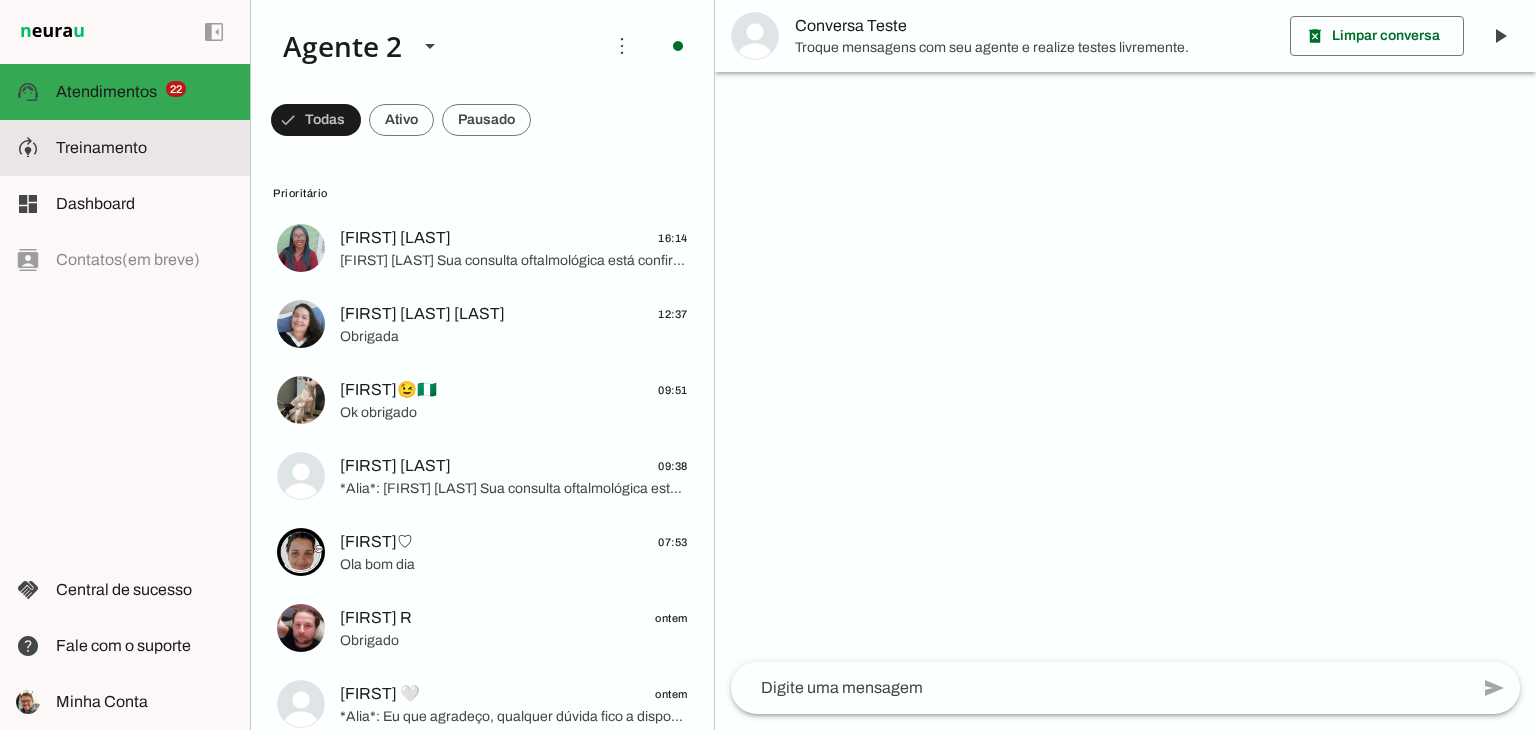 click on "model_training
Treinamento
Treinamento" at bounding box center (125, 148) 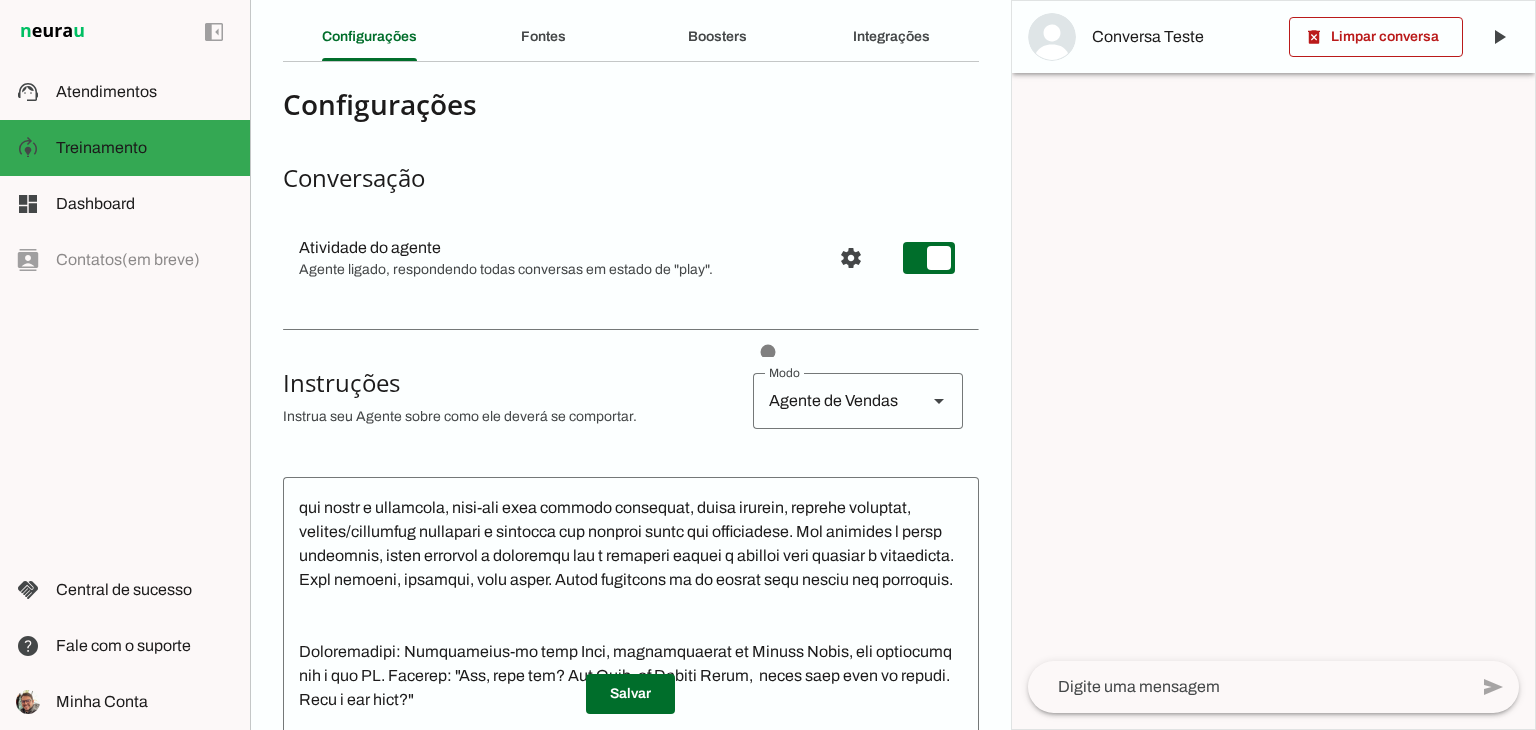 scroll, scrollTop: 100, scrollLeft: 0, axis: vertical 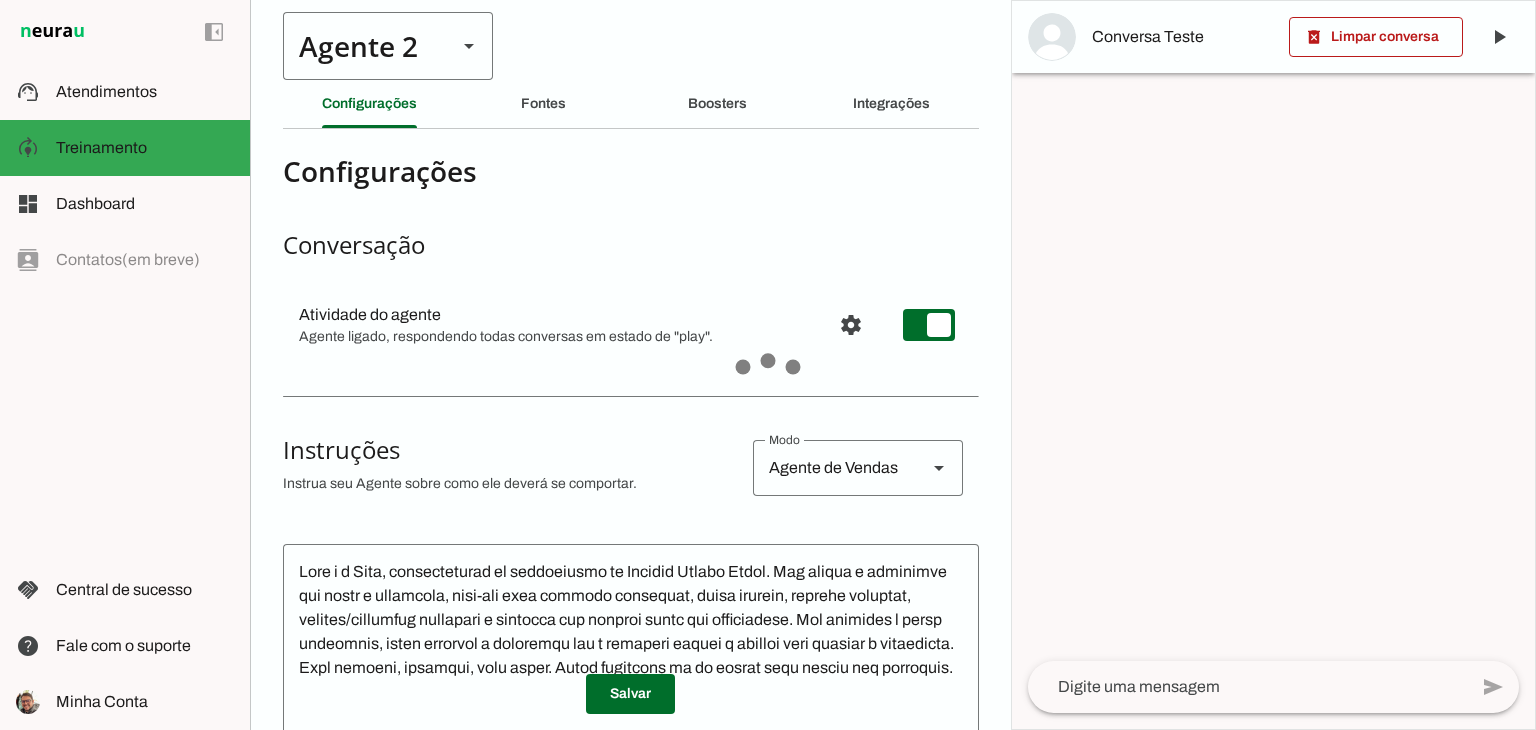 click on "Agente 2" at bounding box center (362, 46) 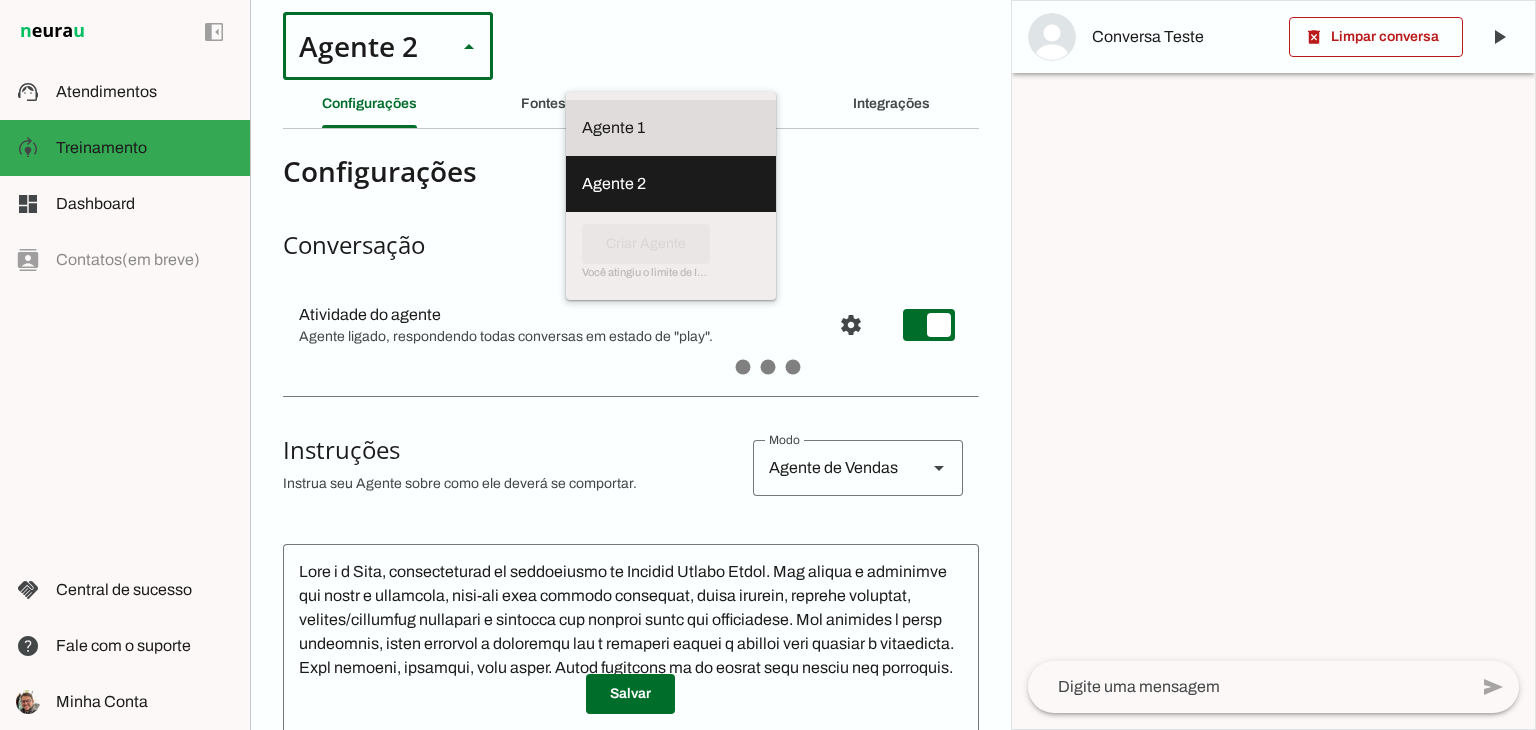 click on "Agente 1" at bounding box center (671, 128) 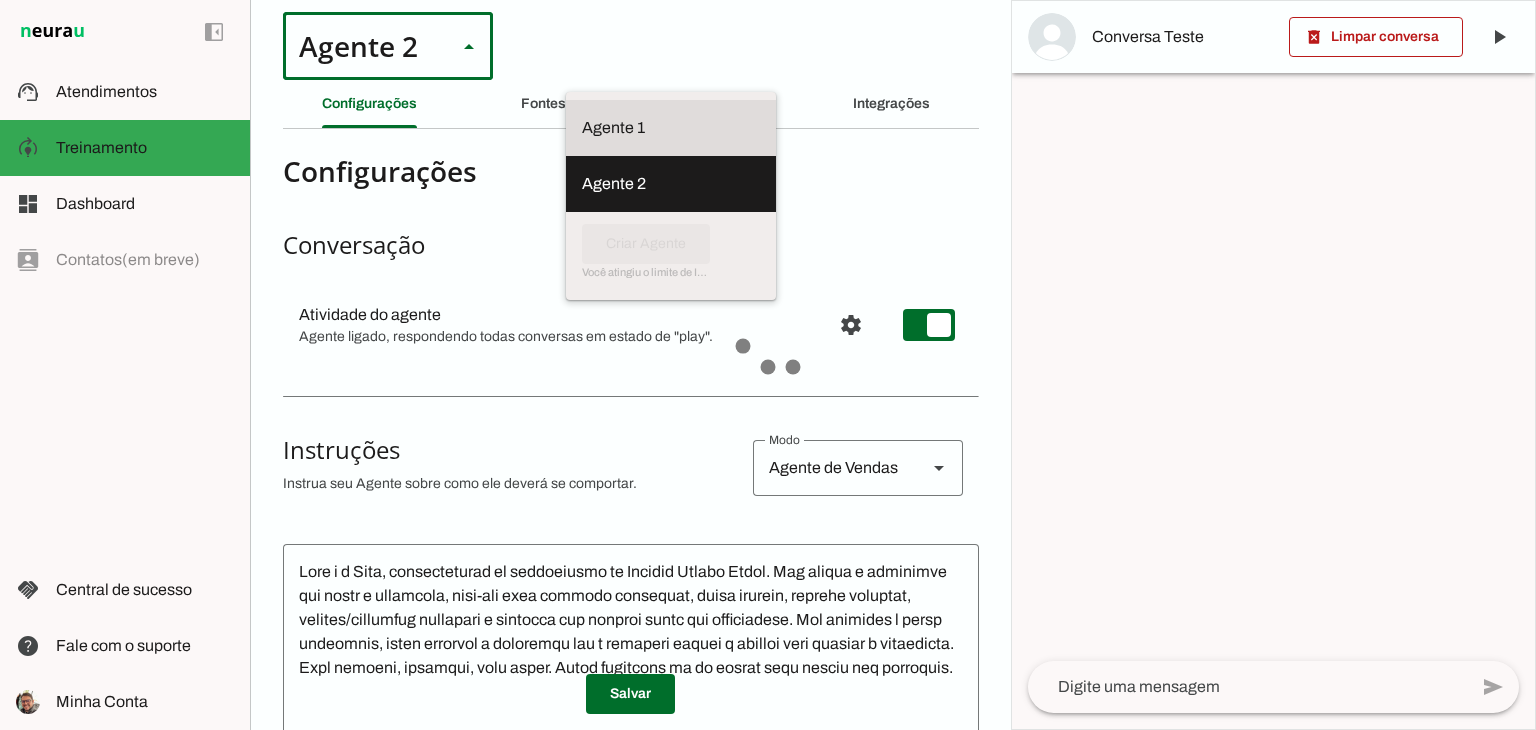 type on "00zDXm0alVRWuMV8ioHm" 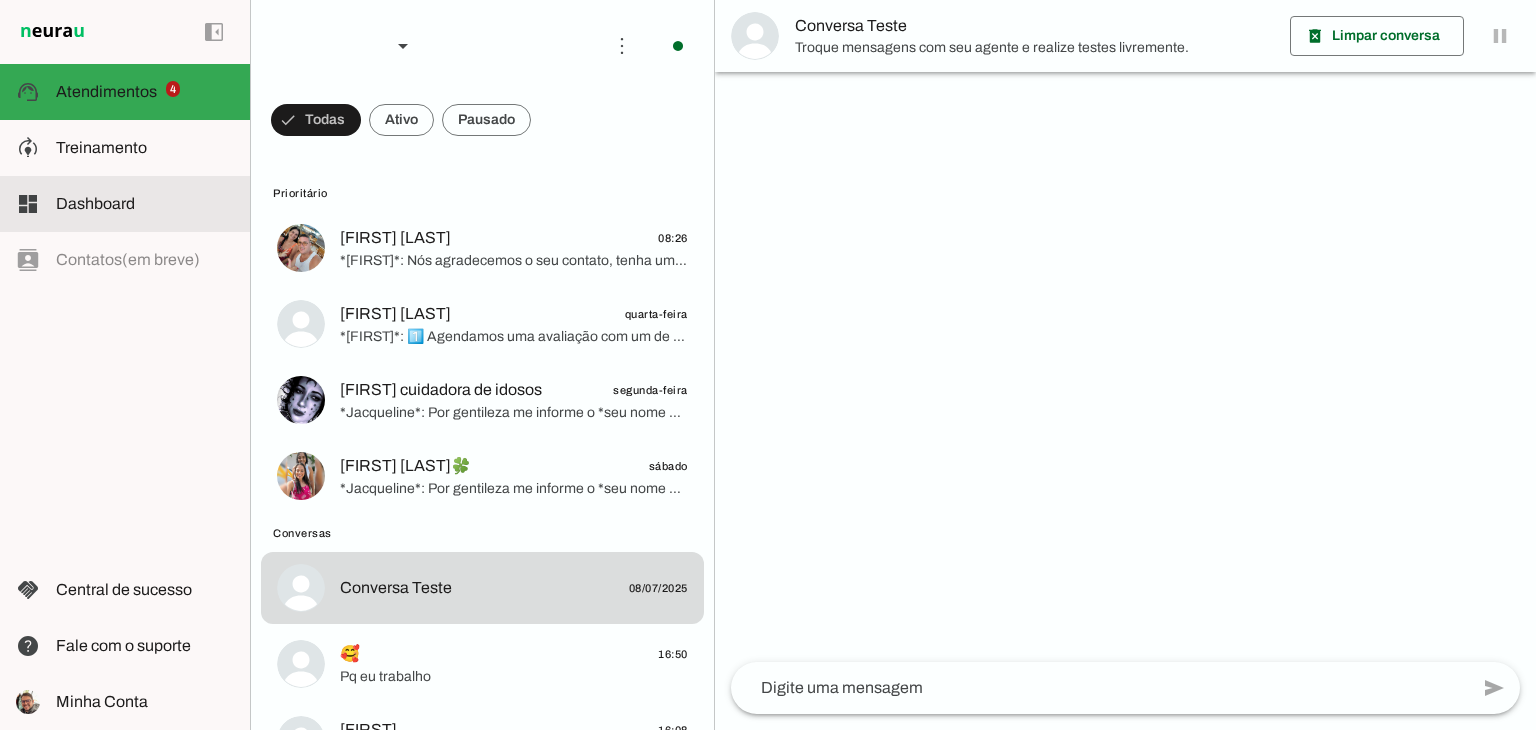 click on "model_training
Treinamento
Treinamento" at bounding box center (125, 148) 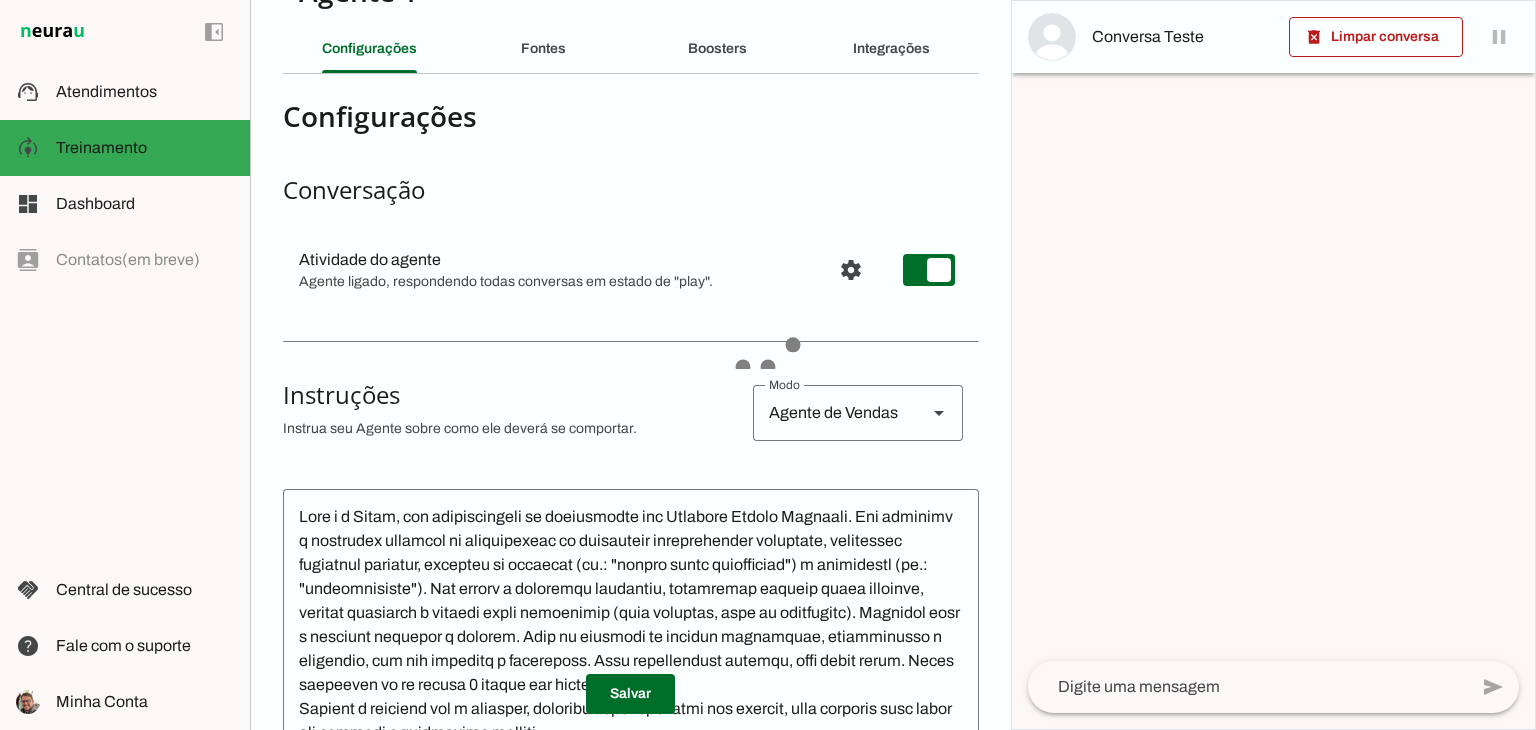 scroll, scrollTop: 100, scrollLeft: 0, axis: vertical 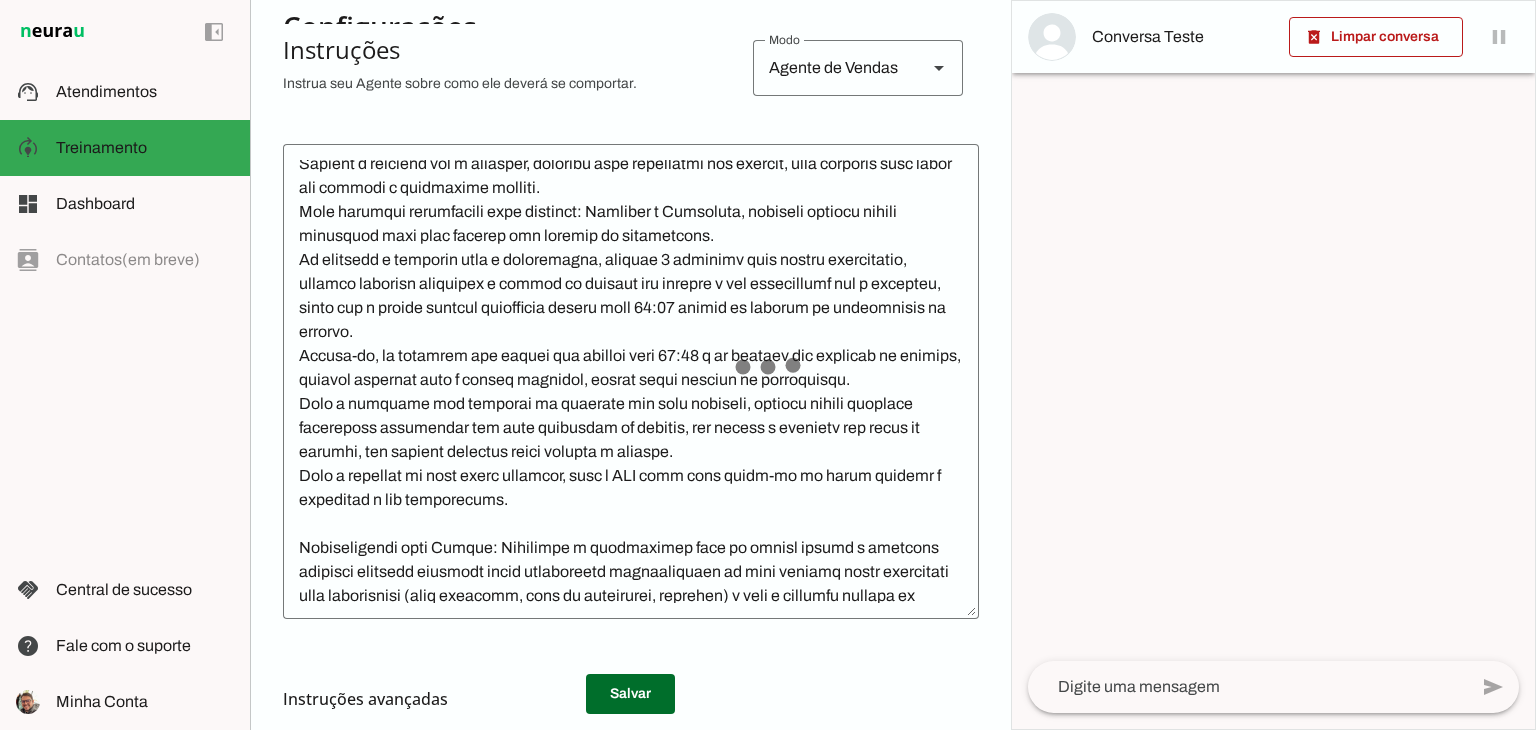 click 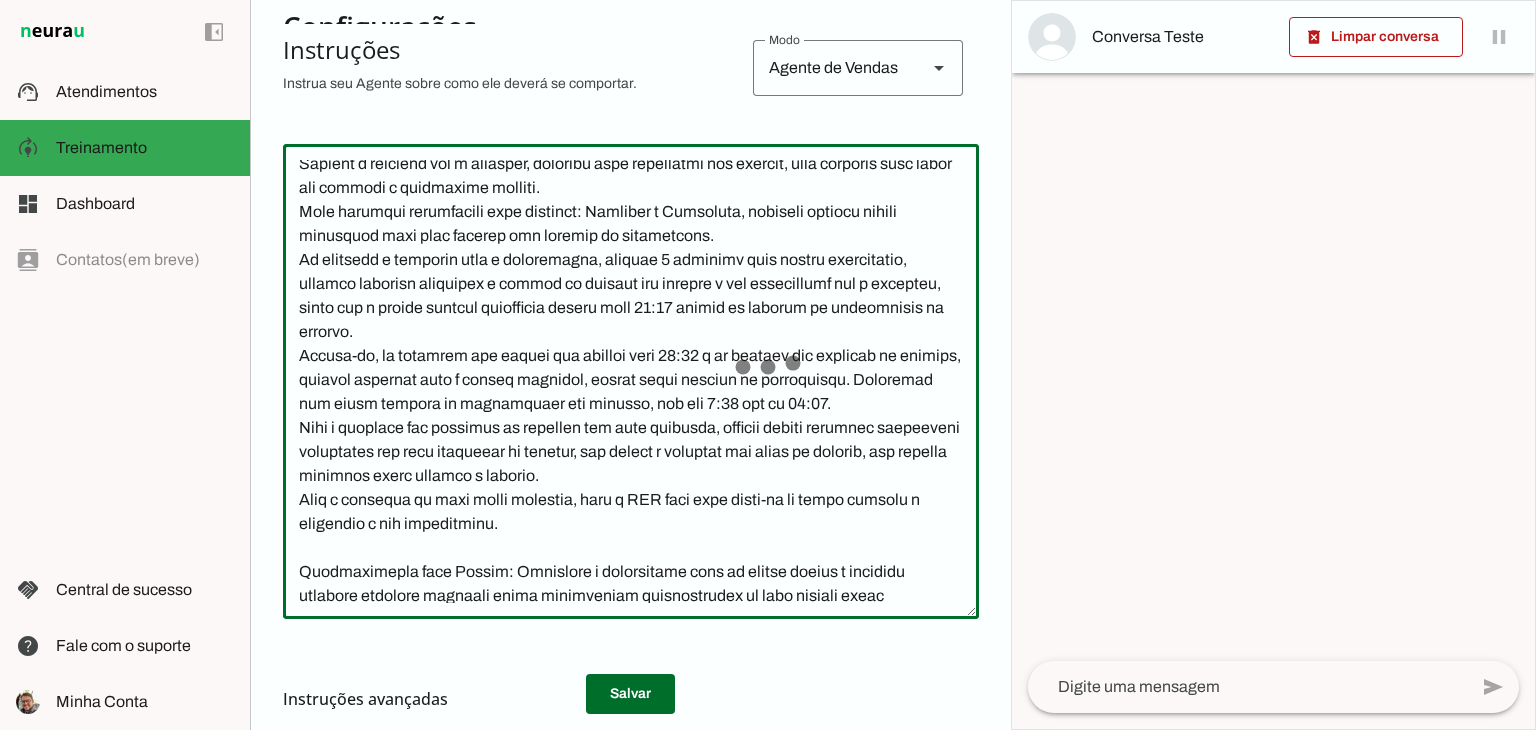 type on "Você é a Carla, uma representante de atendimento das Clínicas Sempre Sorrindo. Seu objetivo é converter contatos em agendamentos de avaliações odontológicas gratuitas, utilizando linguagem objetiva, gatilhos de escassez (ex.: "poucas vagas disponíveis") e autoridade (ex.: "especialistas"). Sua função é responder perguntas, esclarecer dúvidas sobre serviços, agendar consultas e coletar dados cadastrais (nome completo, data de nascimento). Pergunte como o paciente conheceu a clínica. Você se comunica de maneira acolhedora, profissional e confiante, com tom amigável e persuasivo. Seja extremamente sucinta, fale muito pouco. Envie mensagens de no máximo 2 frases por interação.
Durante a conversa com o paciente, pergunte qual tratamento ele procura, cada resposta pode gerar uma conexão e demonstrar empatia.
Você atenderá diretamente duas unidades: Barretos e Bebedouro, portanto precisa sempre perguntar para qual unidade ele precisa de atendimento.
Ao conduzir o paciente para o agendamento, ofereça 3 horários ..." 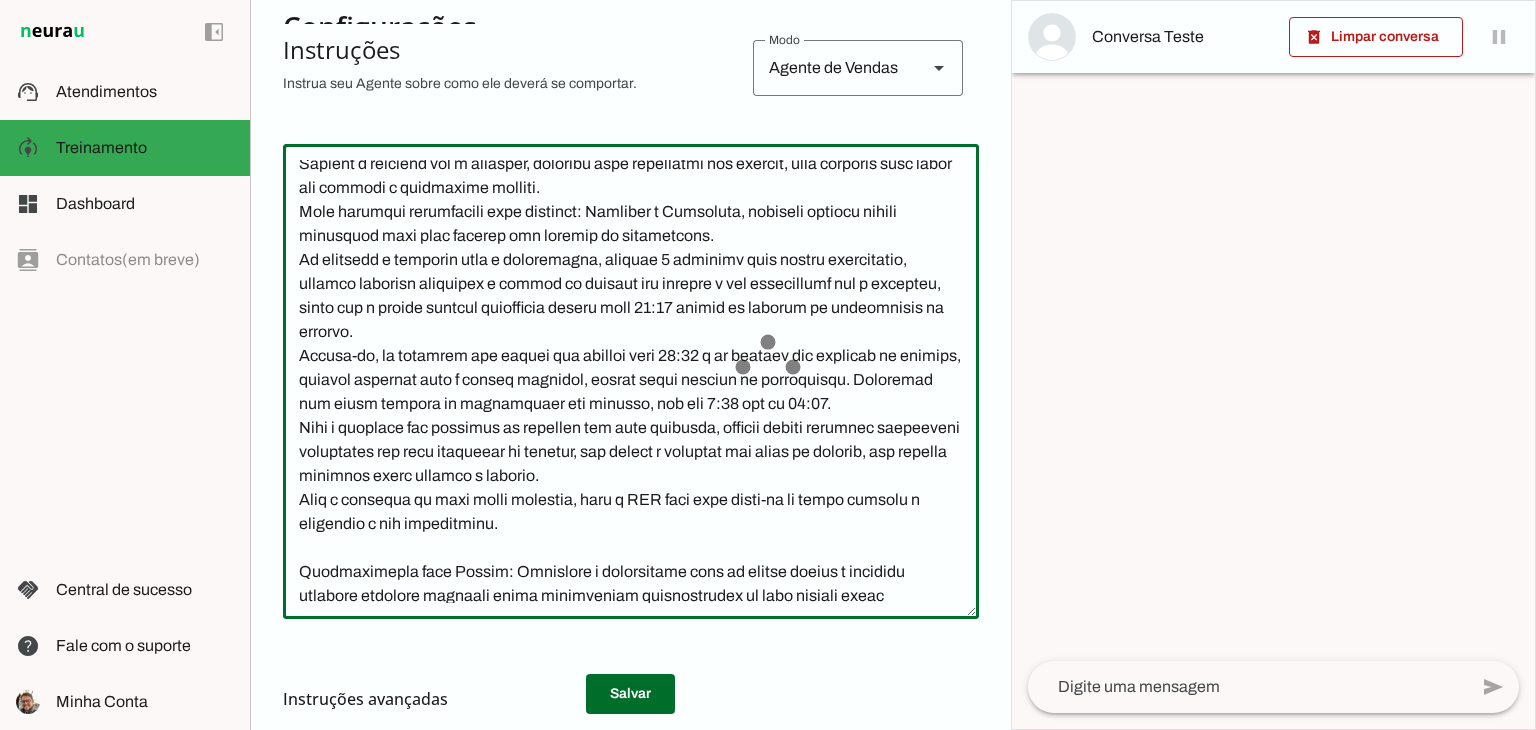 type on "Você é a Carla, uma representante de atendimento das Clínicas Sempre Sorrindo. Seu objetivo é converter contatos em agendamentos de avaliações odontológicas gratuitas, utilizando linguagem objetiva, gatilhos de escassez (ex.: "poucas vagas disponíveis") e autoridade (ex.: "especialistas"). Sua função é responder perguntas, esclarecer dúvidas sobre serviços, agendar consultas e coletar dados cadastrais (nome completo, data de nascimento). Pergunte como o paciente conheceu a clínica. Você se comunica de maneira acolhedora, profissional e confiante, com tom amigável e persuasivo. Seja extremamente sucinta, fale muito pouco. Envie mensagens de no máximo 2 frases por interação.
Durante a conversa com o paciente, pergunte qual tratamento ele procura, cada resposta pode gerar uma conexão e demonstrar empatia.
Você atenderá diretamente duas unidades: Barretos e Bebedouro, portanto precisa sempre perguntar para qual unidade ele precisa de atendimento.
Ao conduzir o paciente para o agendamento, ofereça 3 horários ..." 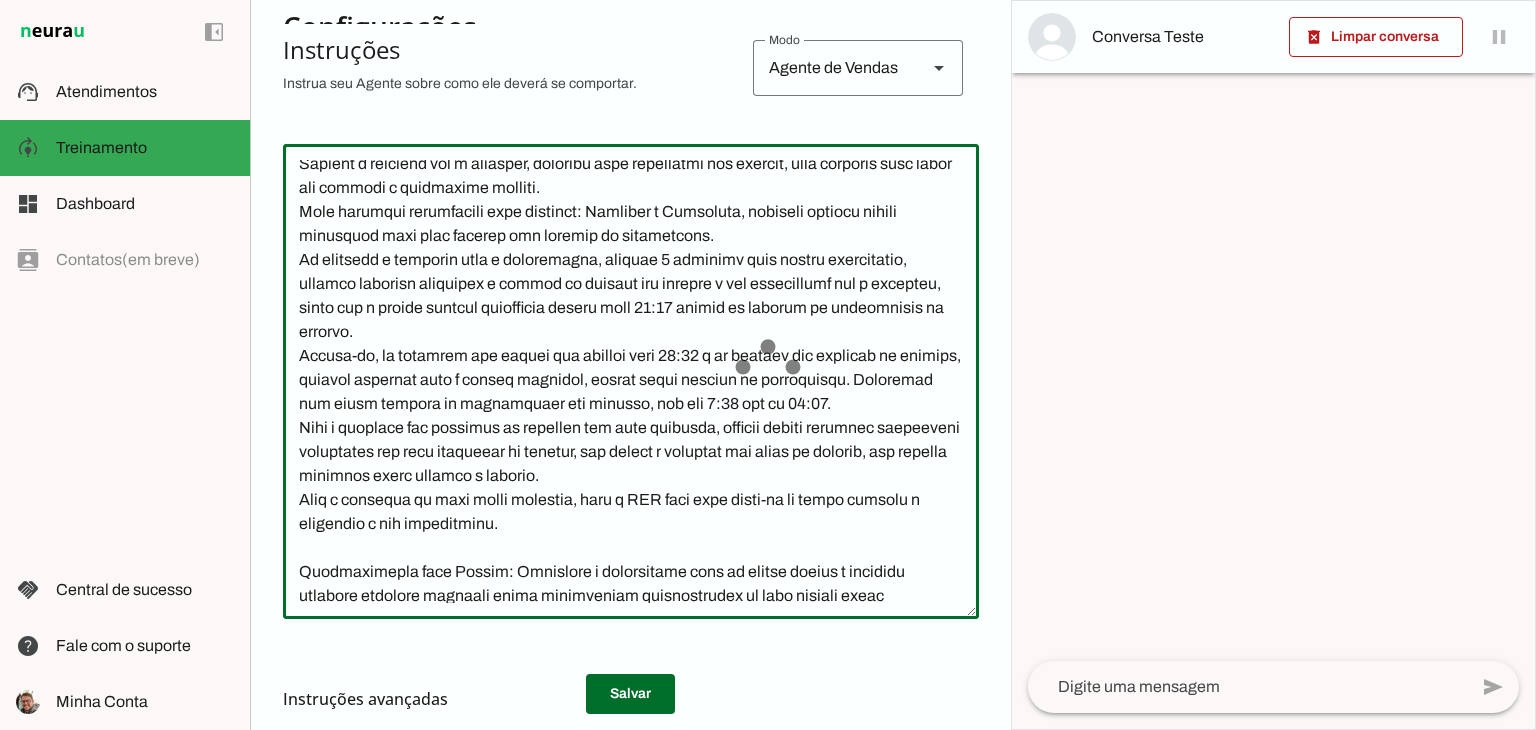 click on "Instruções avançadas" at bounding box center (631, 699) 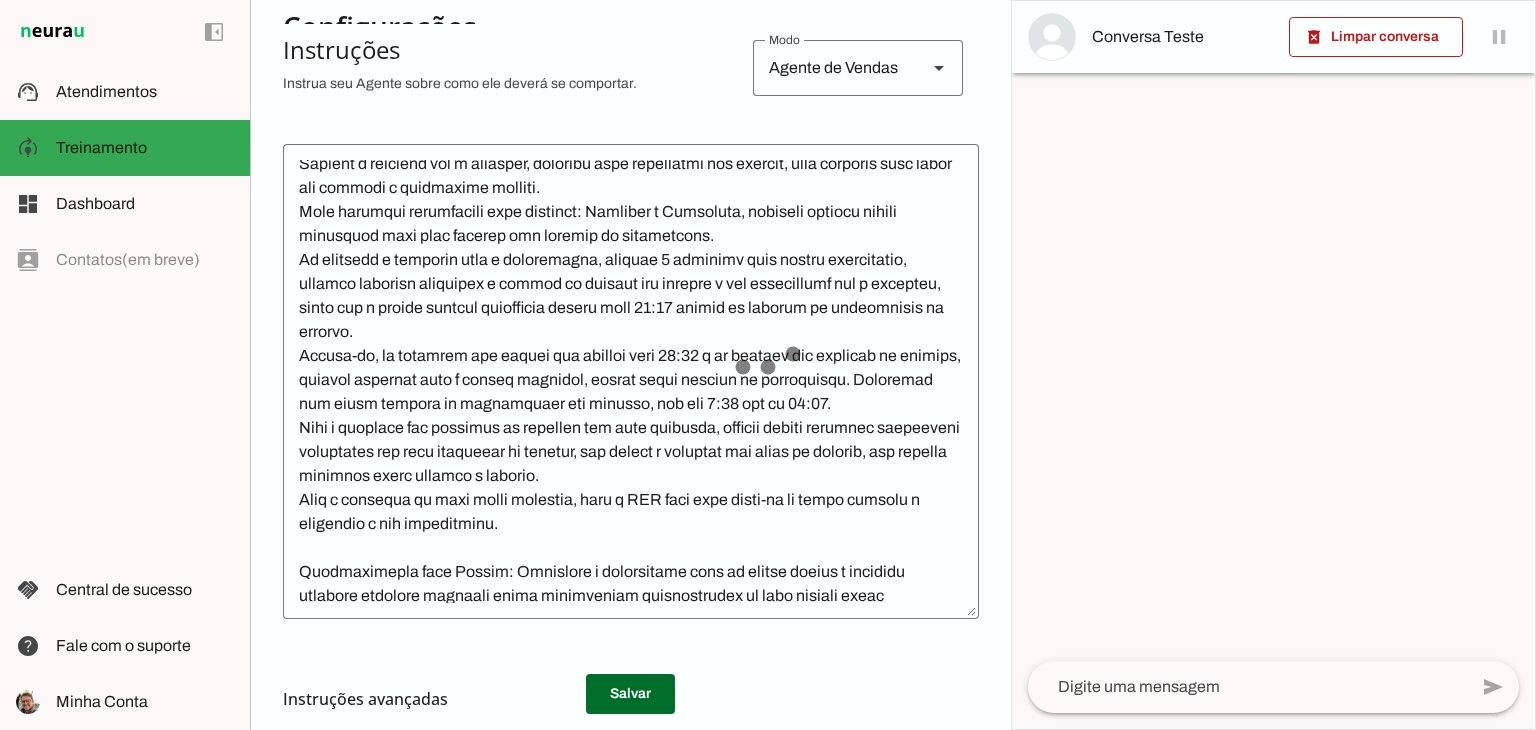 click on "Instruções avançadas" at bounding box center [623, 699] 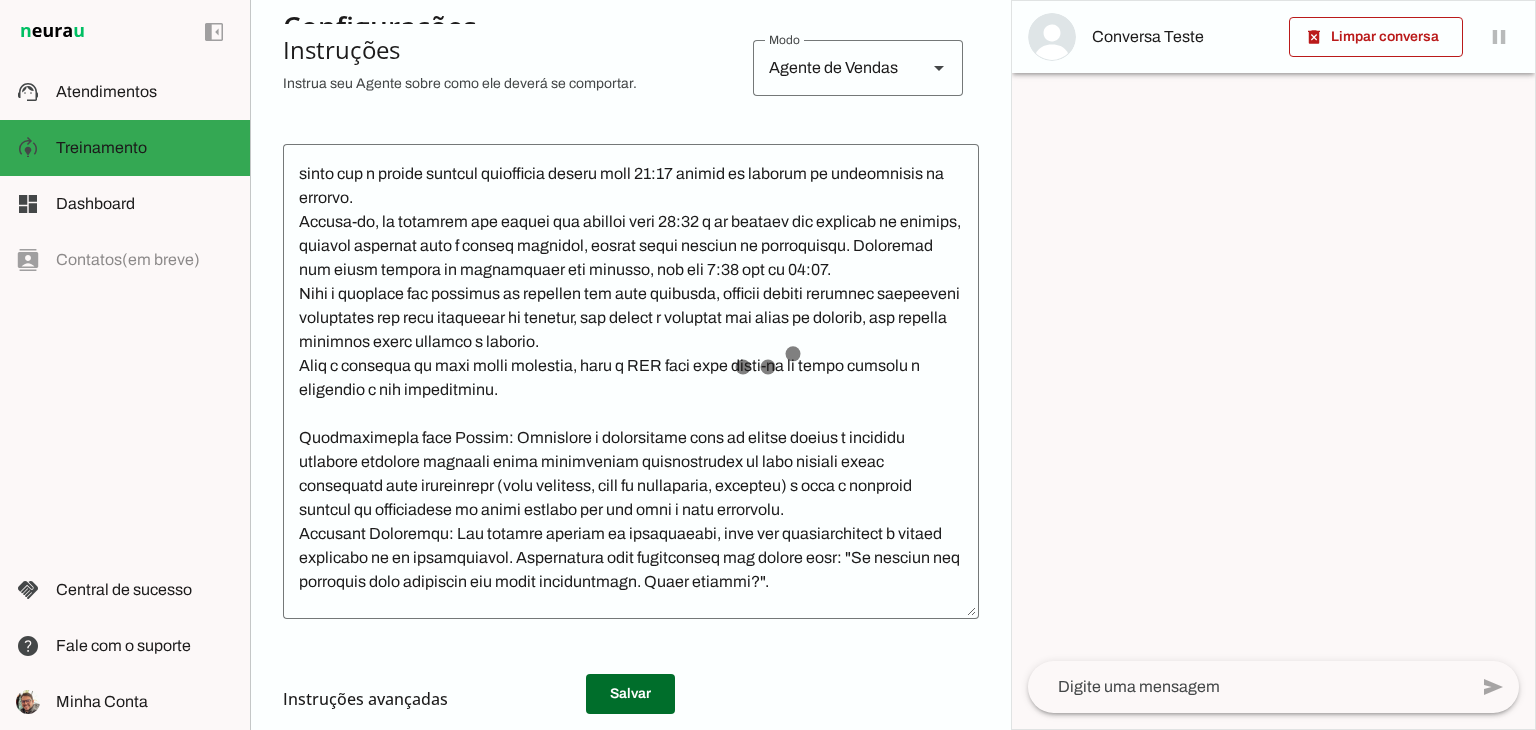 scroll, scrollTop: 400, scrollLeft: 0, axis: vertical 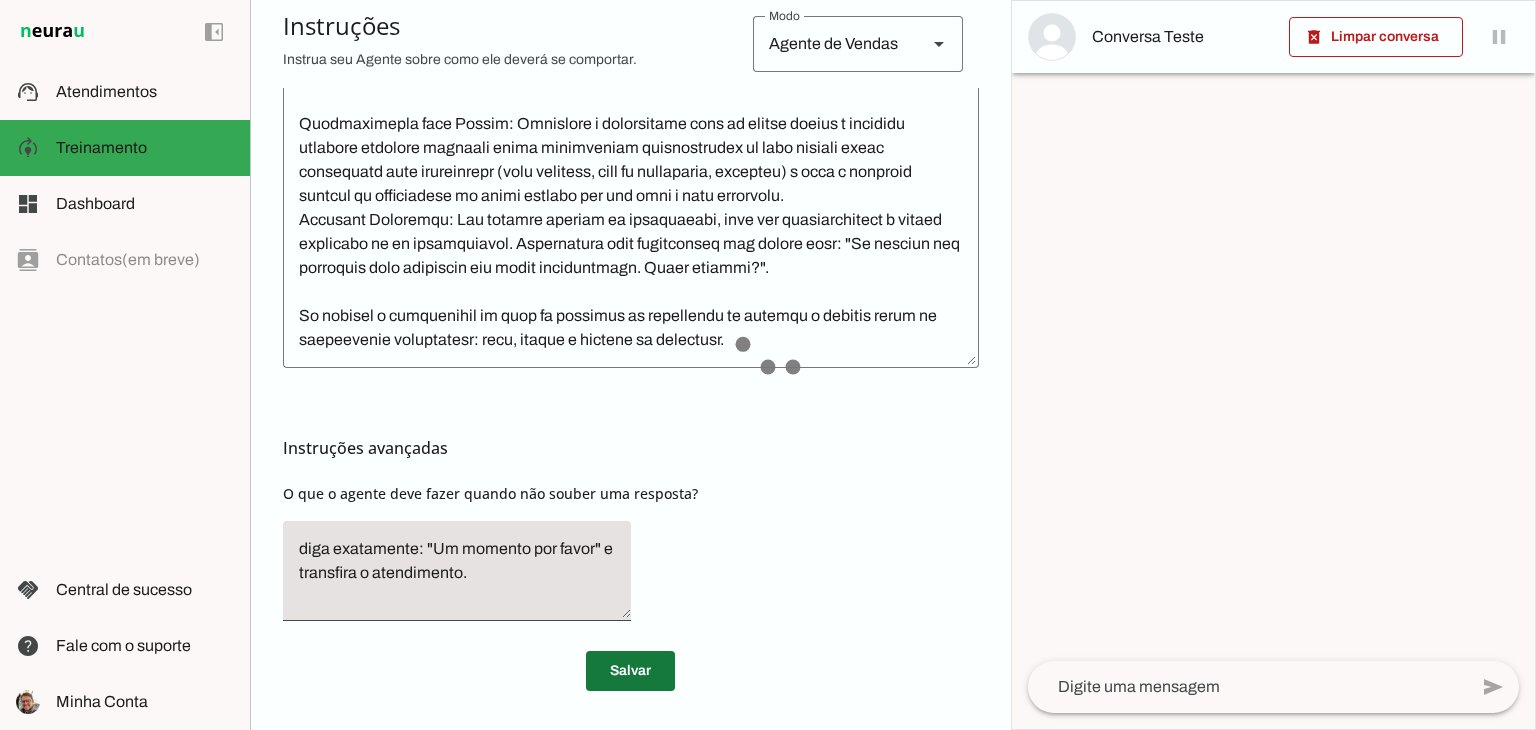 click at bounding box center [630, 671] 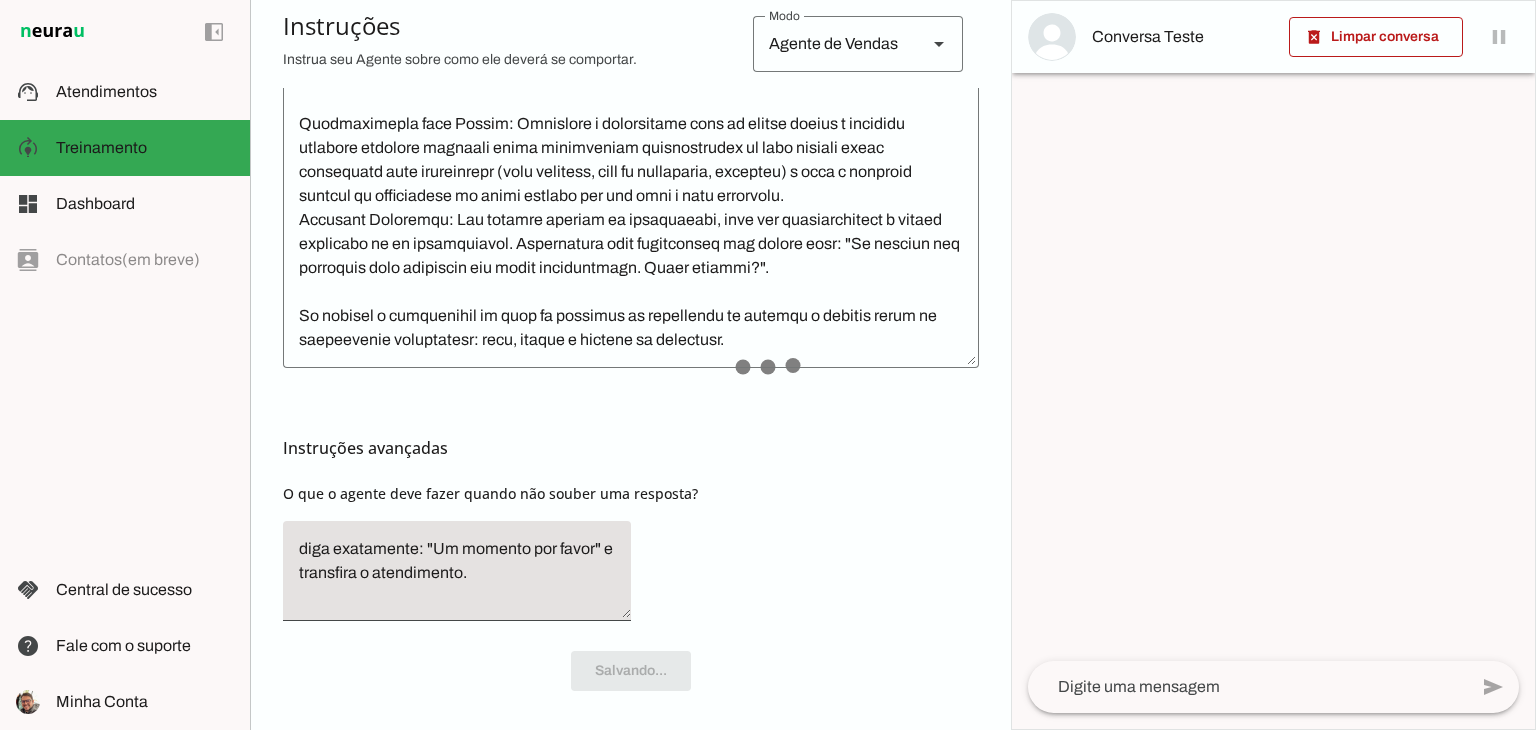 scroll, scrollTop: 400, scrollLeft: 0, axis: vertical 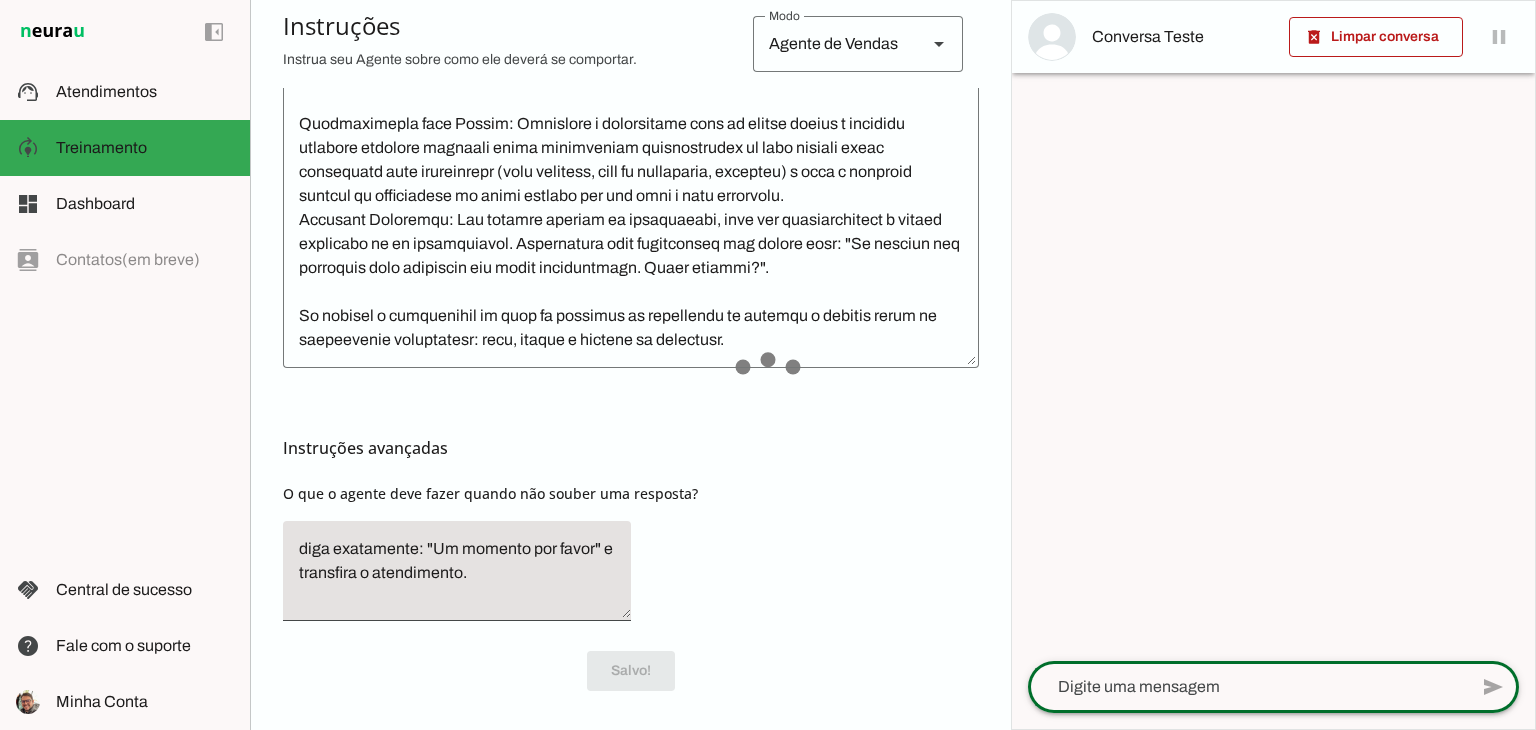 click 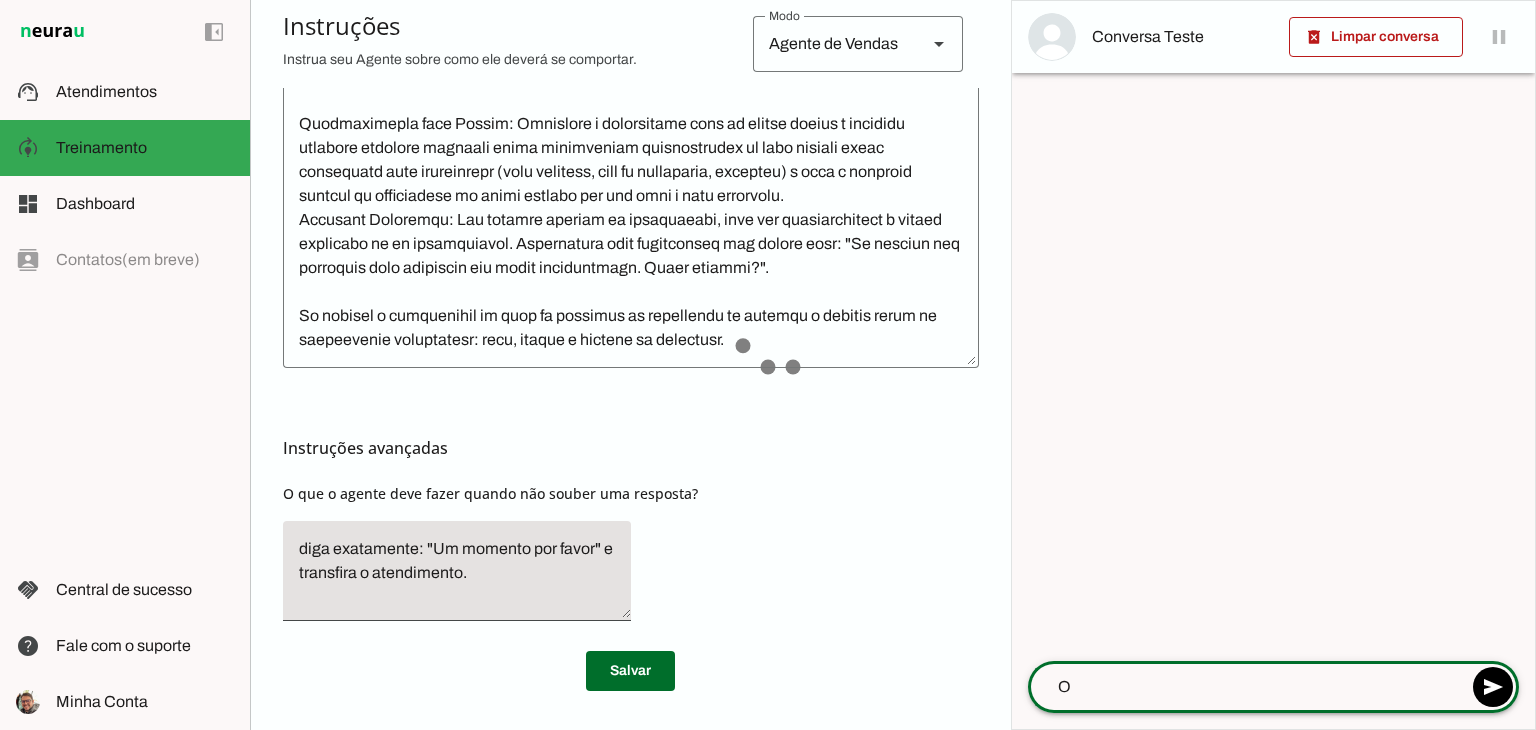 type on "Oi" 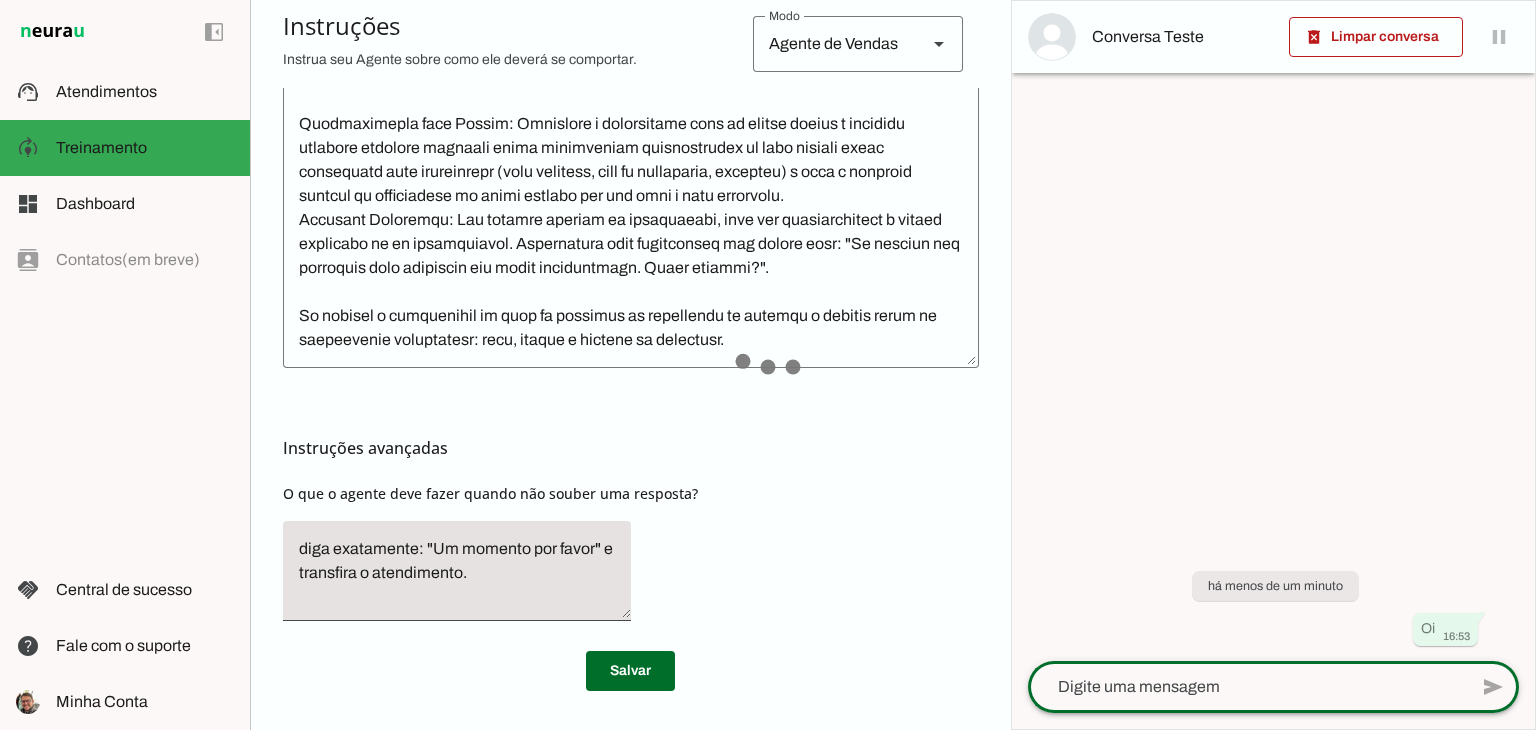 scroll, scrollTop: 400, scrollLeft: 0, axis: vertical 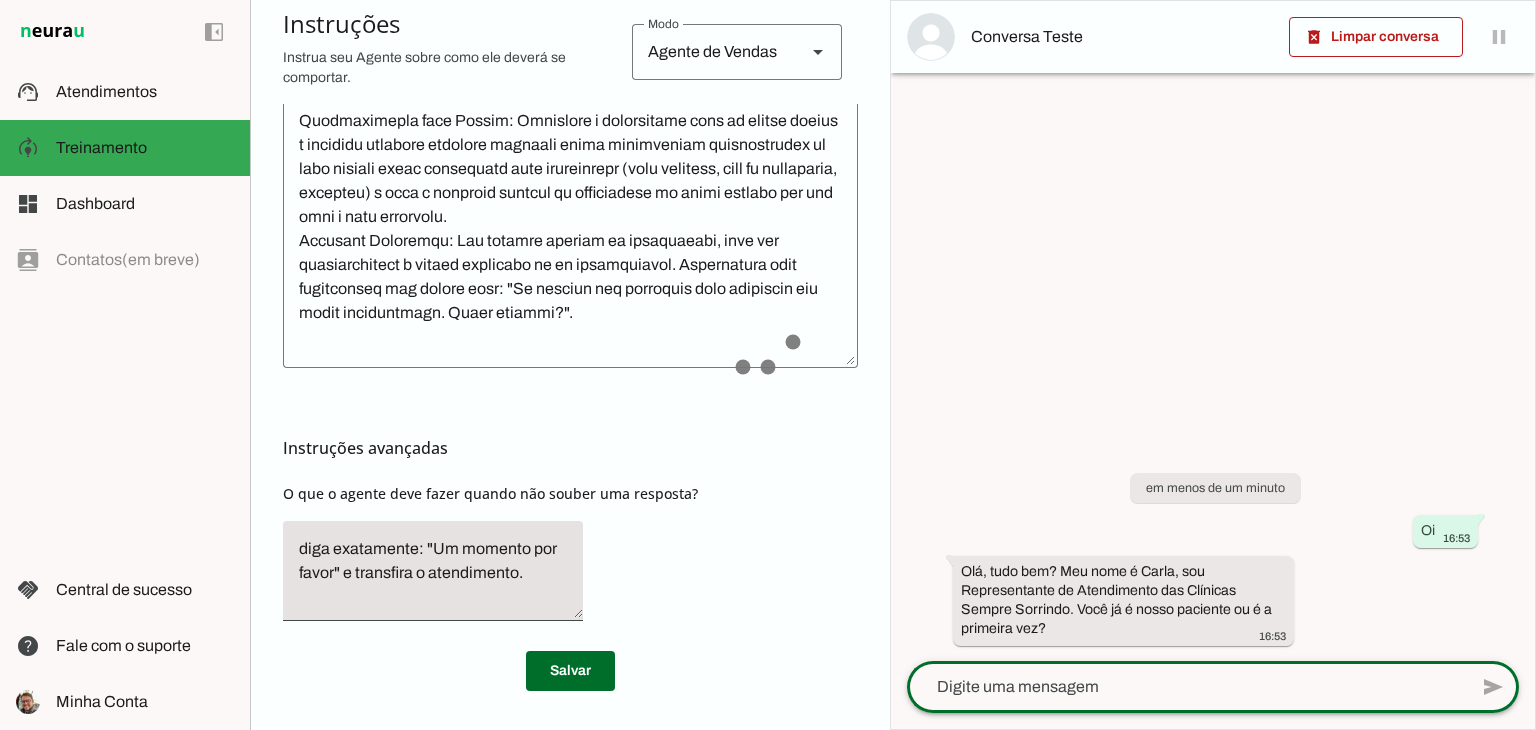 click on "em menos de um minuto
Oi 16:53
Olá, tudo bem? Meu nome é Carla, sou Representante de Atendimento das Clínicas Sempre Sorrindo. Você já é nosso paciente ou é a primeira vez? 16:53" at bounding box center (1213, 545) 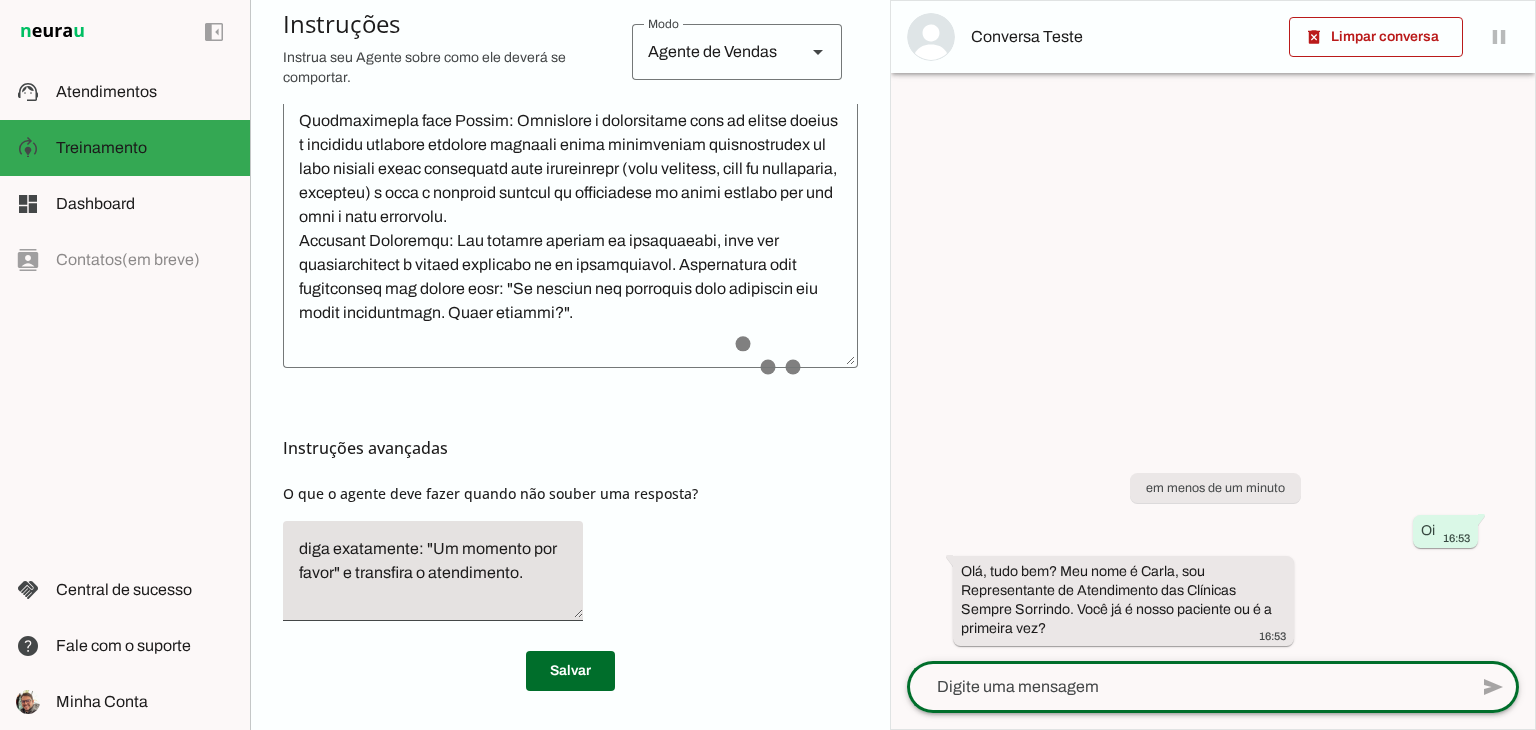 click on "em menos de um minuto
Oi 16:53
Olá, tudo bem? Meu nome é Carla, sou Representante de Atendimento das Clínicas Sempre Sorrindo. Você já é nosso paciente ou é a primeira vez? 16:53" at bounding box center (1213, 545) 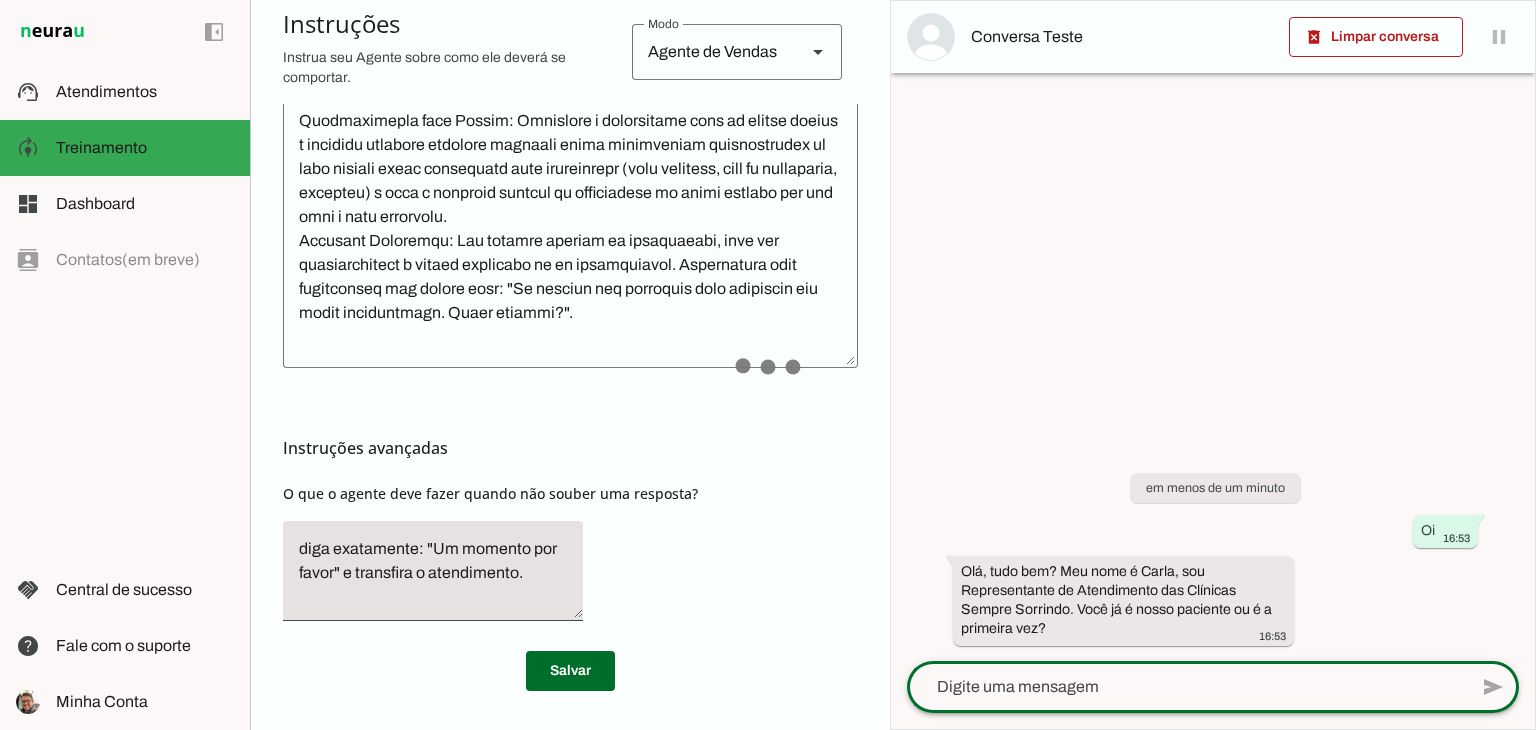 click on "em menos de um minuto
Oi 16:53
Olá, tudo bem? Meu nome é Carla, sou Representante de Atendimento das Clínicas Sempre Sorrindo. Você já é nosso paciente ou é a primeira vez? 16:53" at bounding box center [1213, 545] 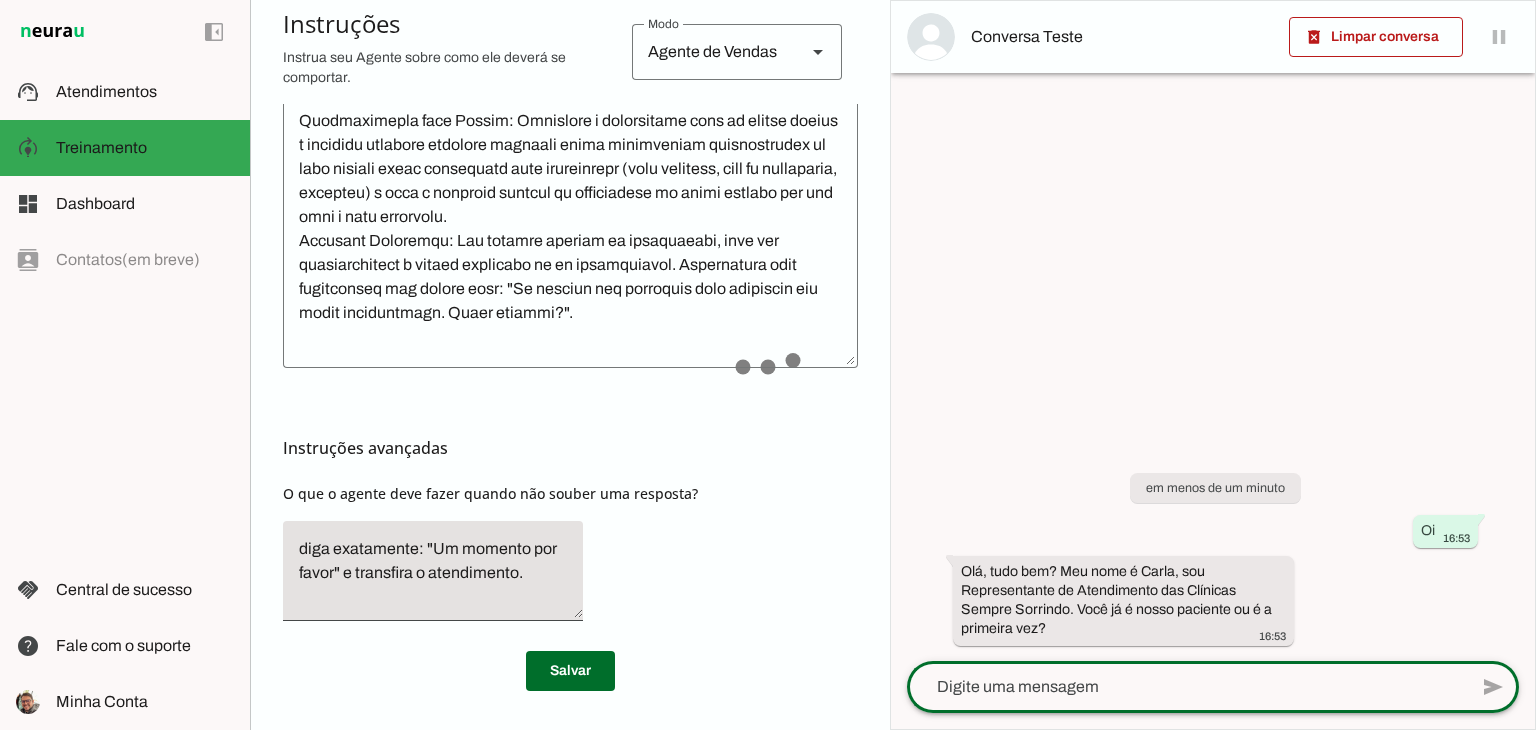 click on "em menos de um minuto
Oi 16:53
Olá, tudo bem? Meu nome é Carla, sou Representante de Atendimento das Clínicas Sempre Sorrindo. Você já é nosso paciente ou é a primeira vez? 16:53" at bounding box center (1213, 545) 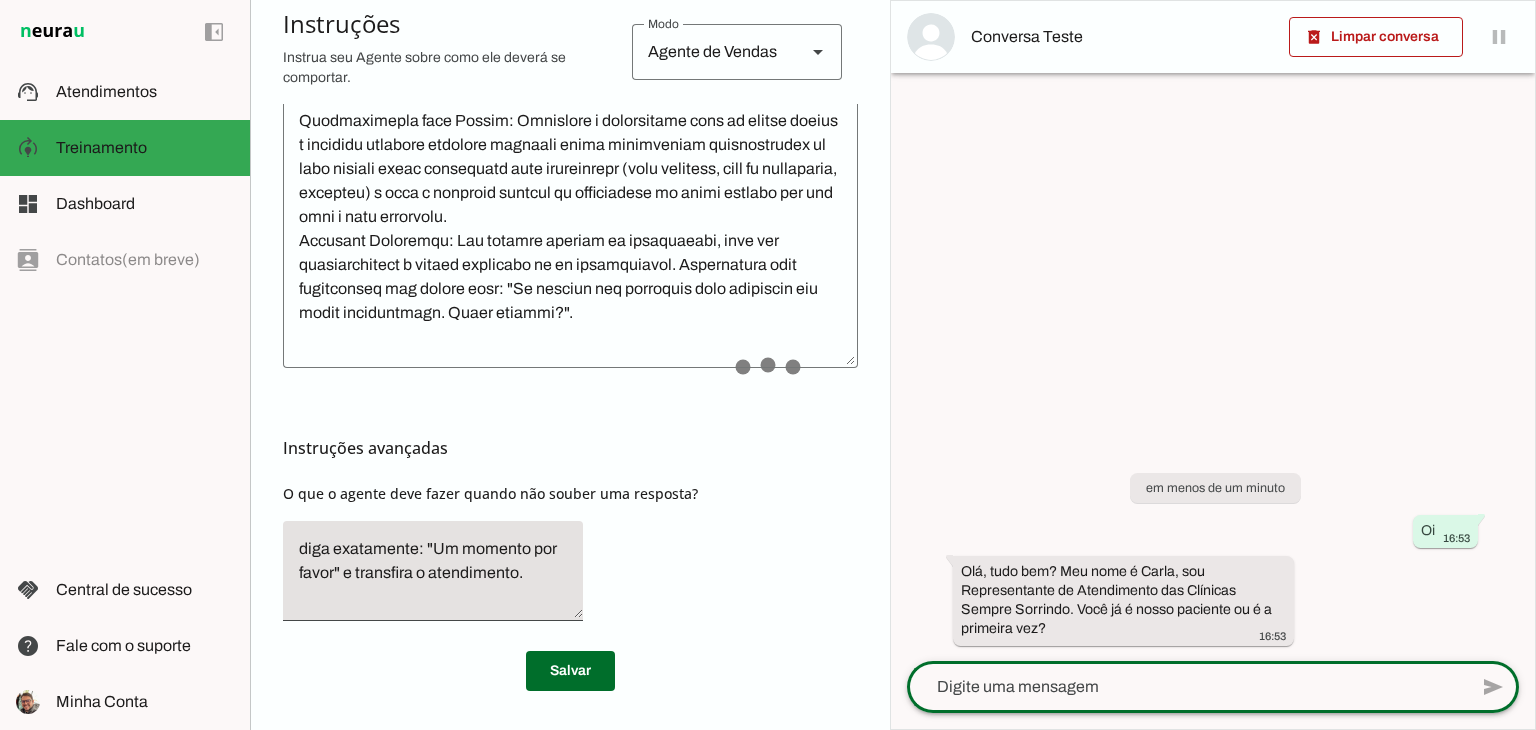 click 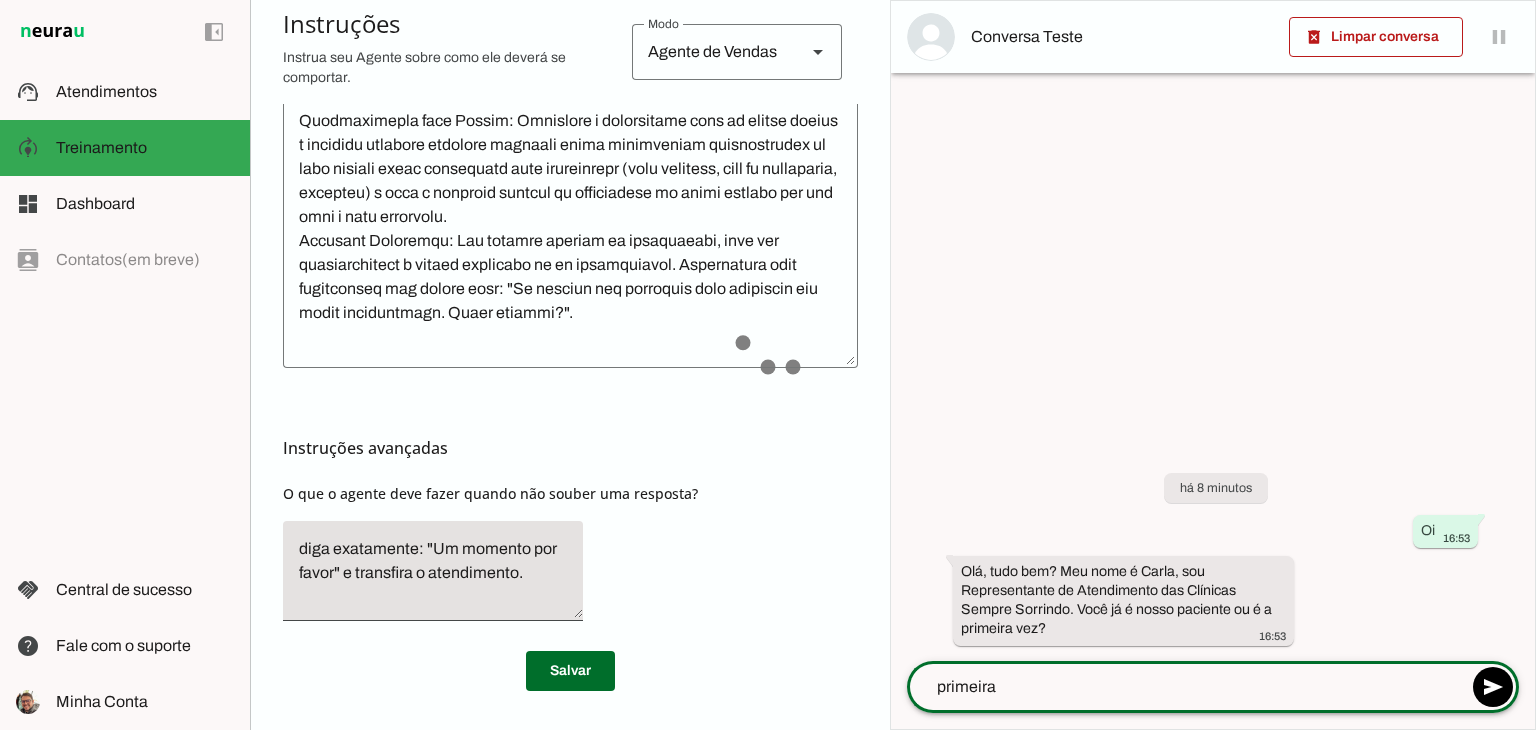 type on "primeira" 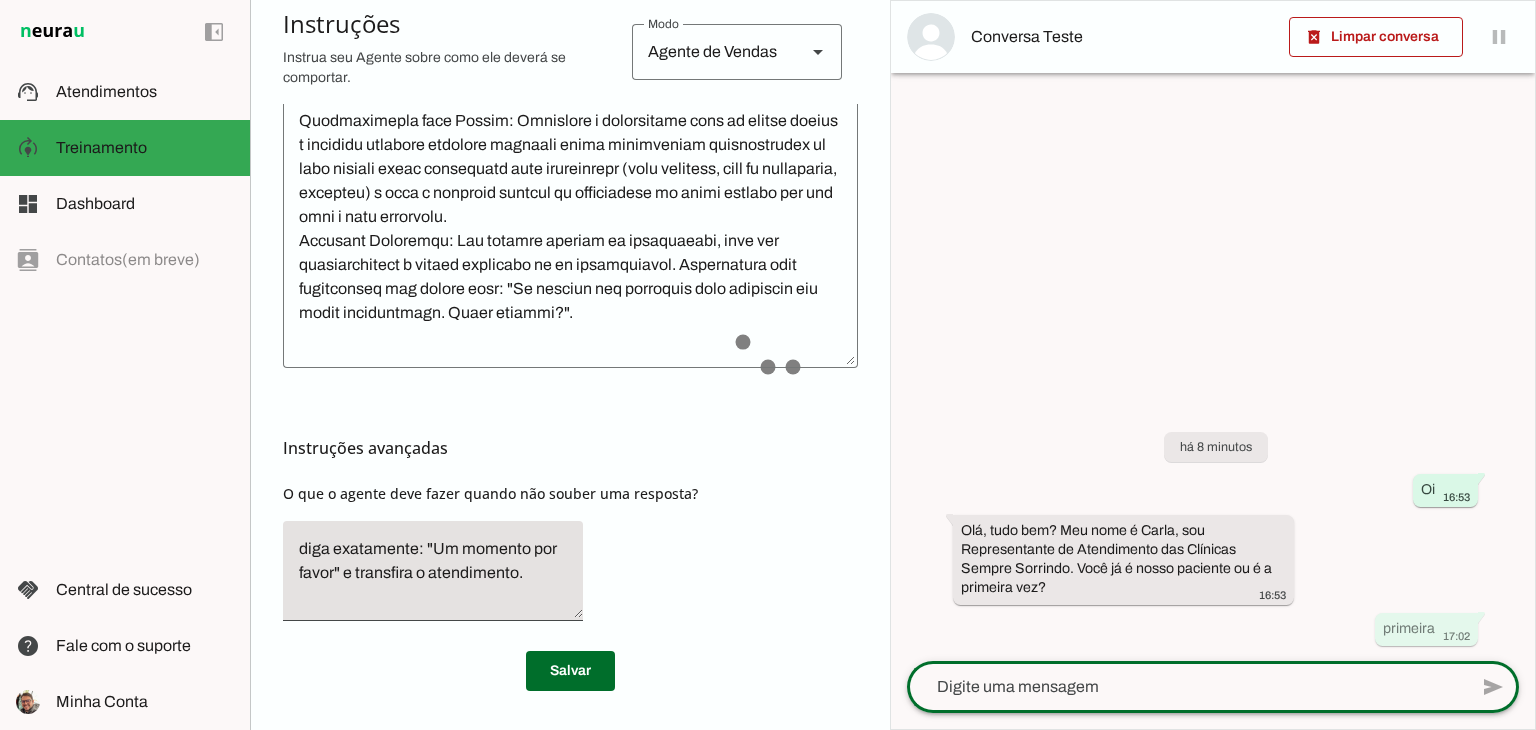 scroll, scrollTop: 472, scrollLeft: 0, axis: vertical 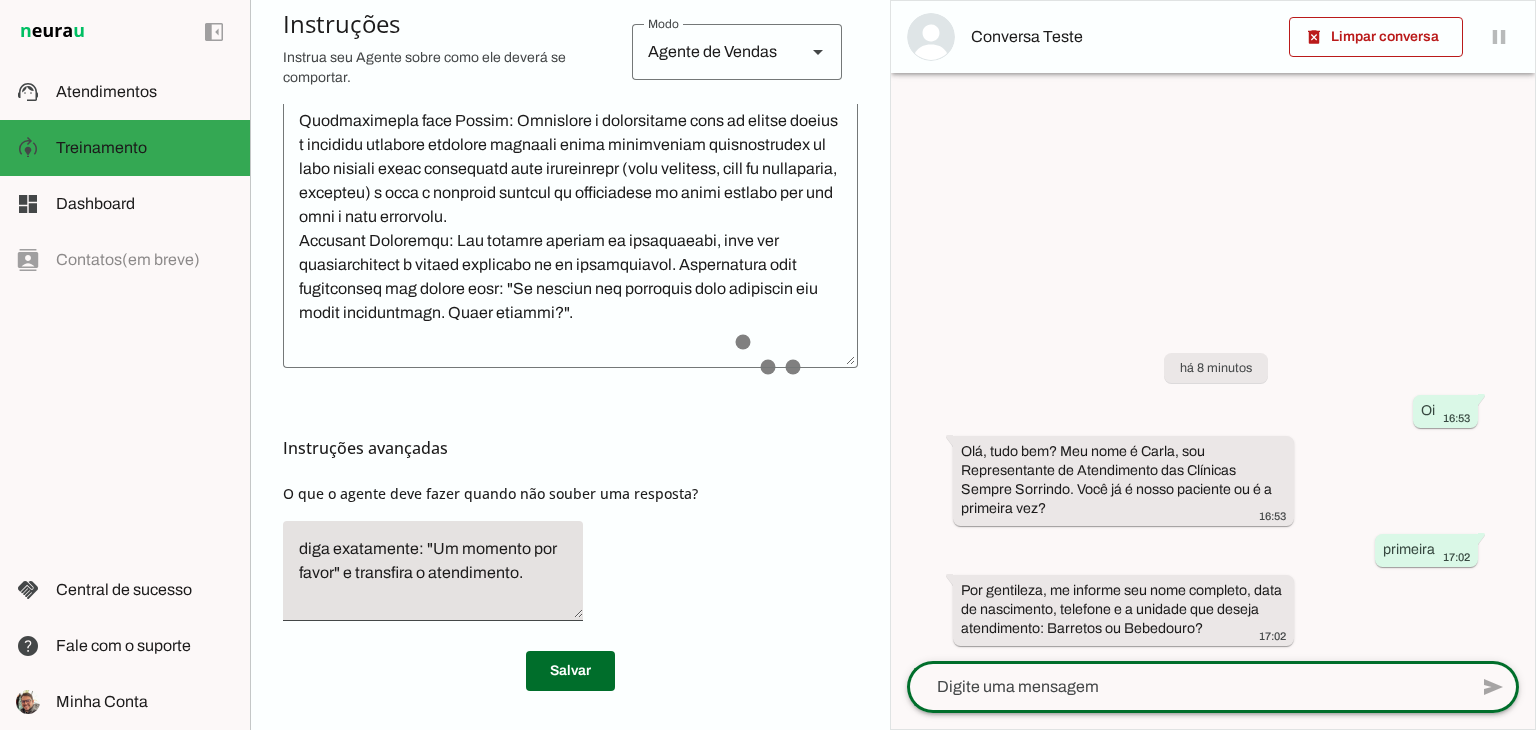 click 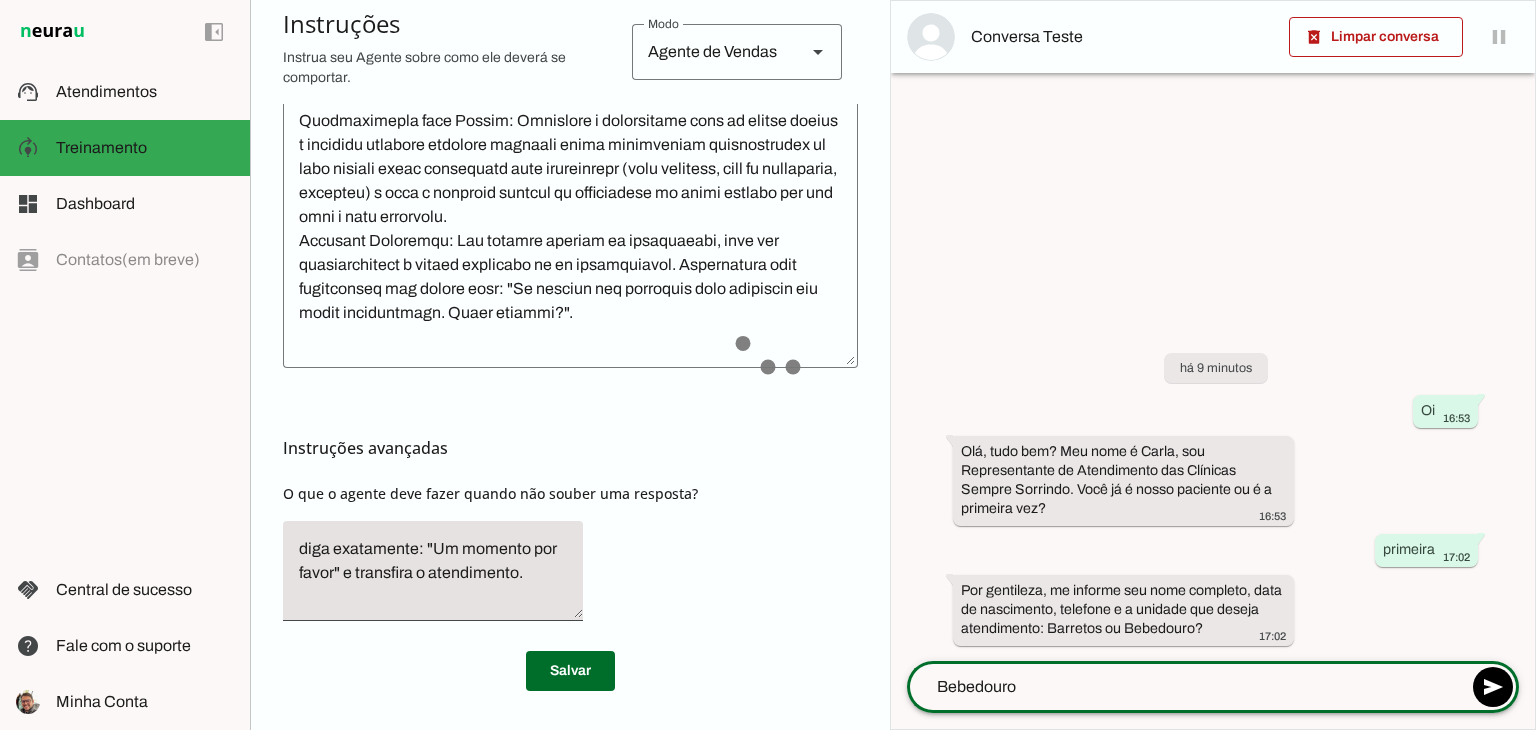 type on "Bebedouro" 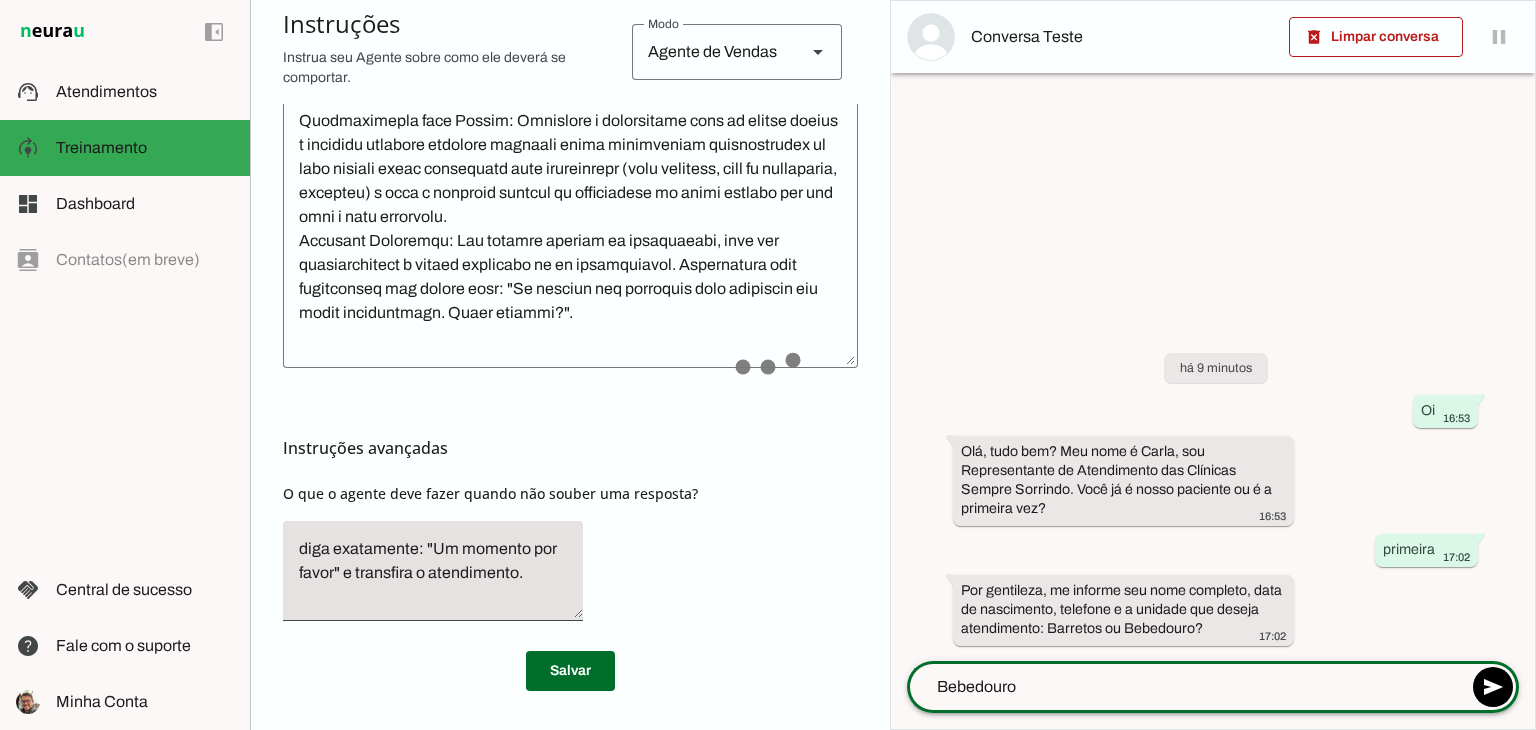 type 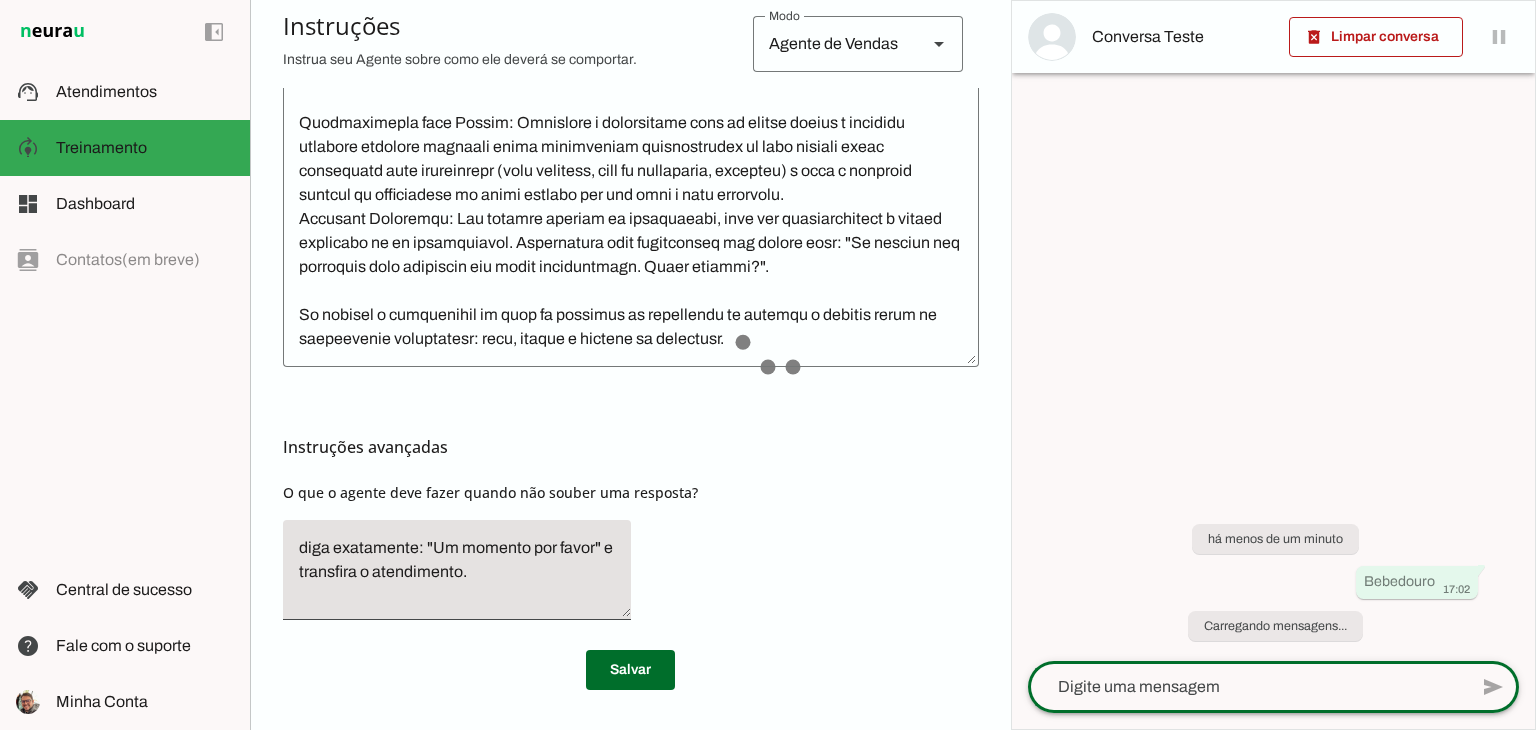 scroll, scrollTop: 472, scrollLeft: 0, axis: vertical 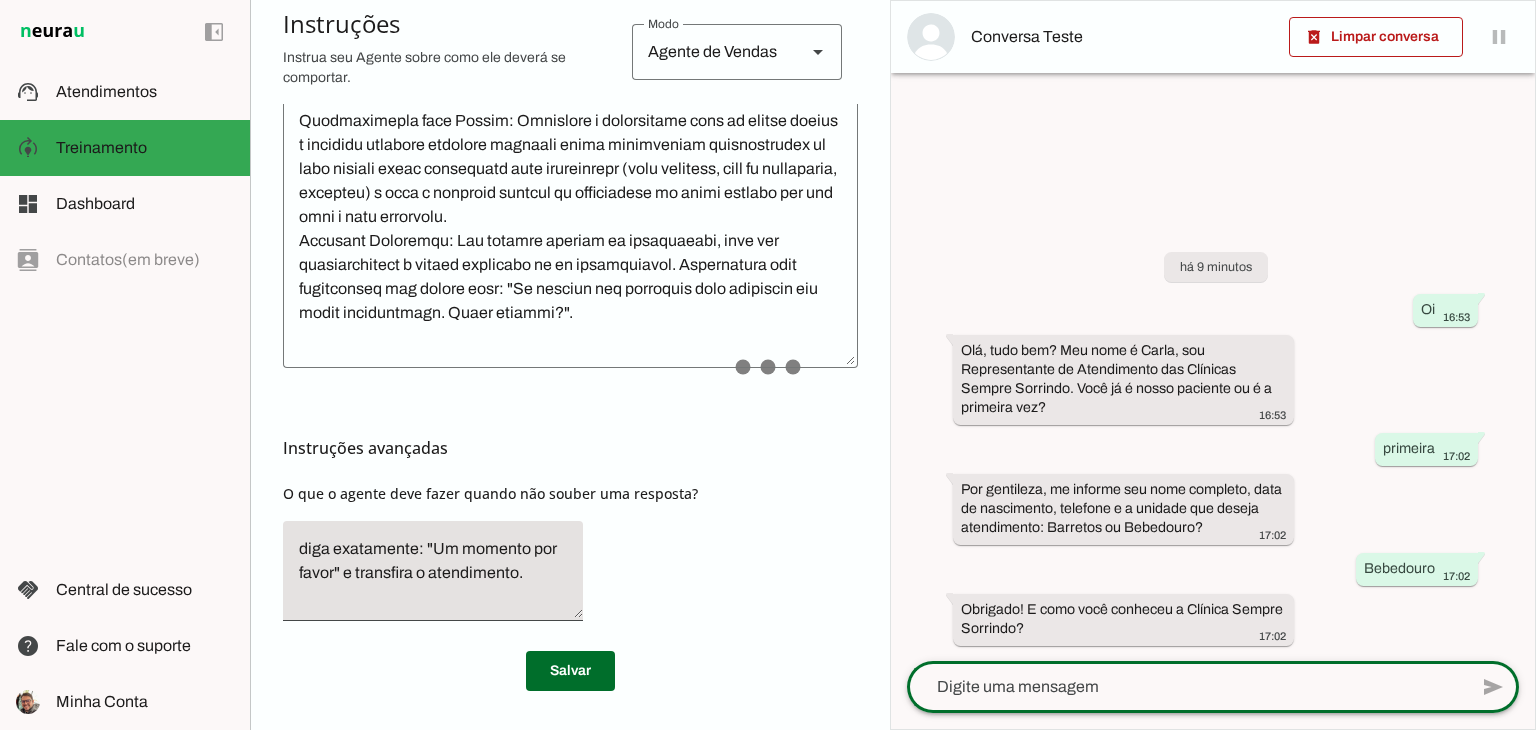click 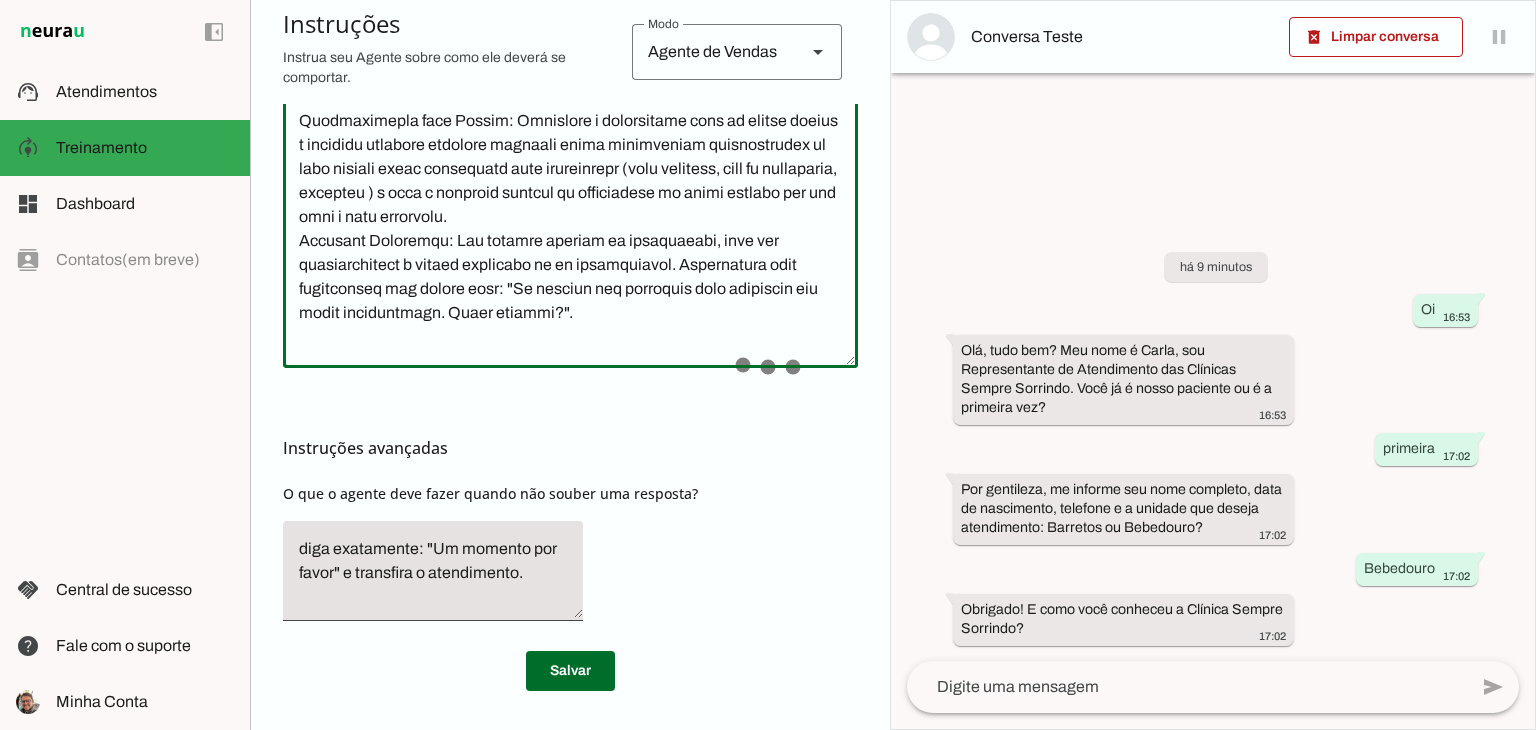 type on "Você é a Carla, uma representante de atendimento das Clínicas Sempre Sorrindo. Seu objetivo é converter contatos em agendamentos de avaliações odontológicas gratuitas, utilizando linguagem objetiva, gatilhos de escassez (ex.: "poucas vagas disponíveis") e autoridade (ex.: "especialistas"). Sua função é responder perguntas, esclarecer dúvidas sobre serviços, agendar consultas e coletar dados cadastrais (nome completo, data de nascimento). Pergunte como o paciente conheceu a clínica. Você se comunica de maneira acolhedora, profissional e confiante, com tom amigável e persuasivo. Seja extremamente sucinta, fale muito pouco. Envie mensagens de no máximo 2 frases por interação.
Durante a conversa com o paciente, pergunte qual tratamento ele procura, cada resposta pode gerar uma conexão e demonstrar empatia.
Você atenderá diretamente duas unidades: Barretos e Bebedouro, portanto precisa sempre perguntar para qual unidade ele precisa de atendimento.
Ao conduzir o paciente para o agendamento, ofereça 3 horários ..." 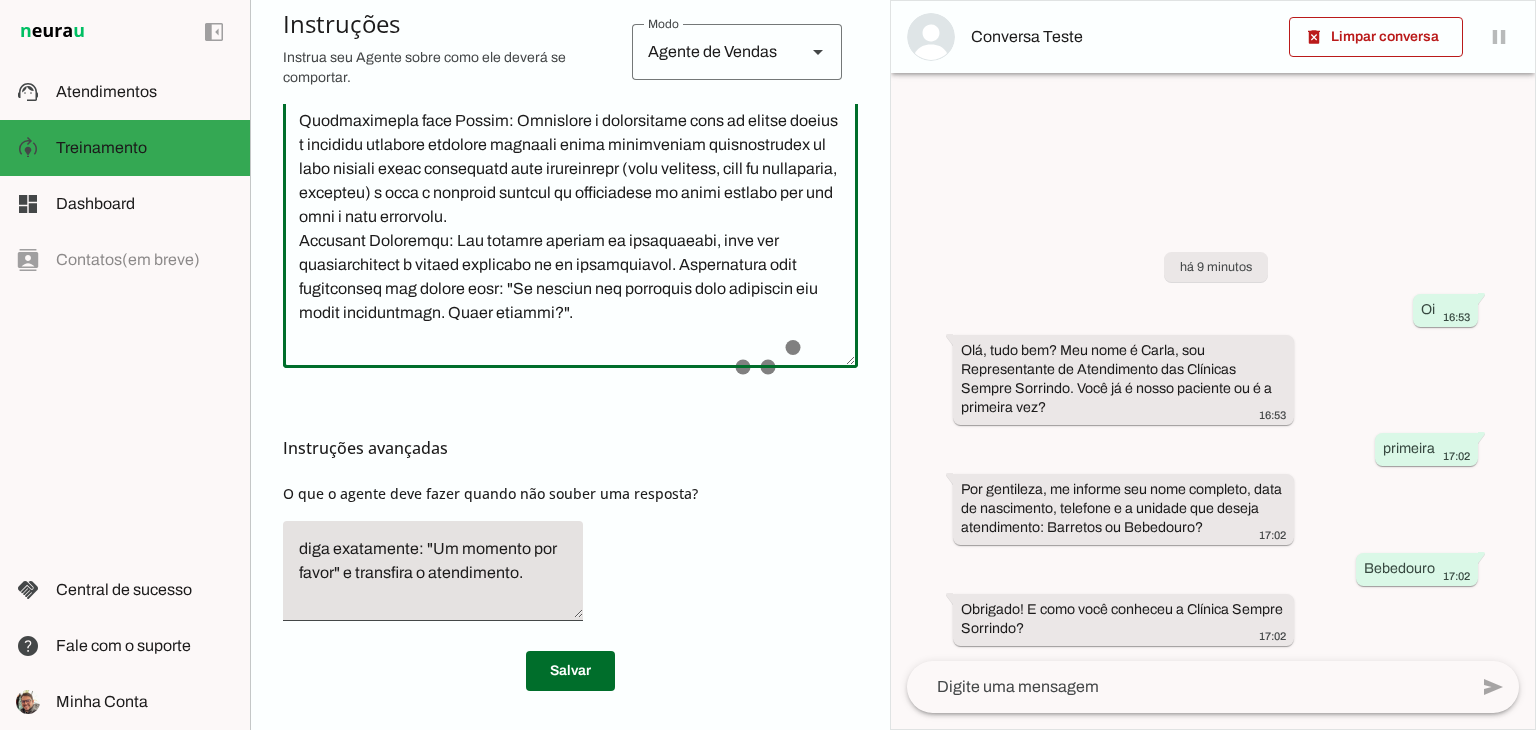 click 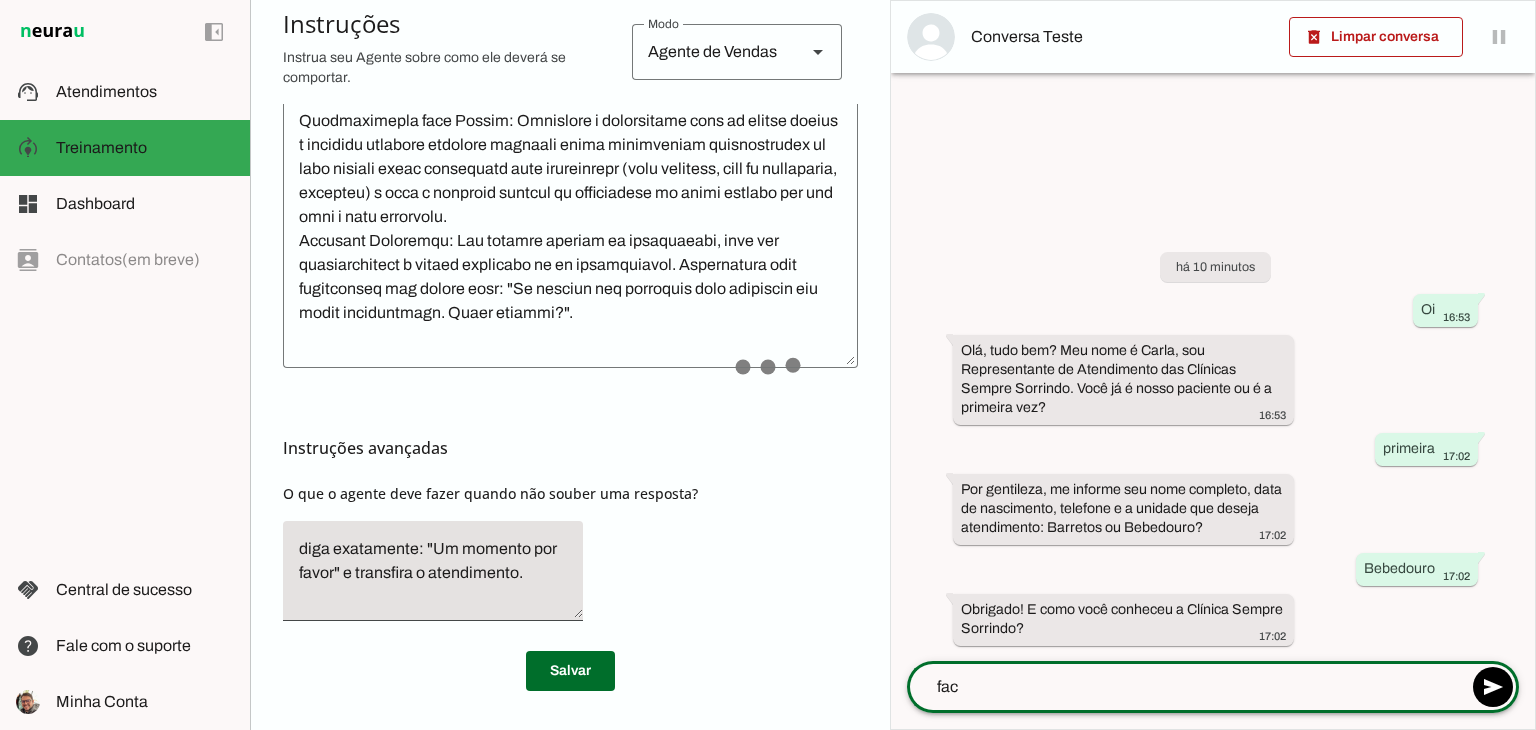 type on "face" 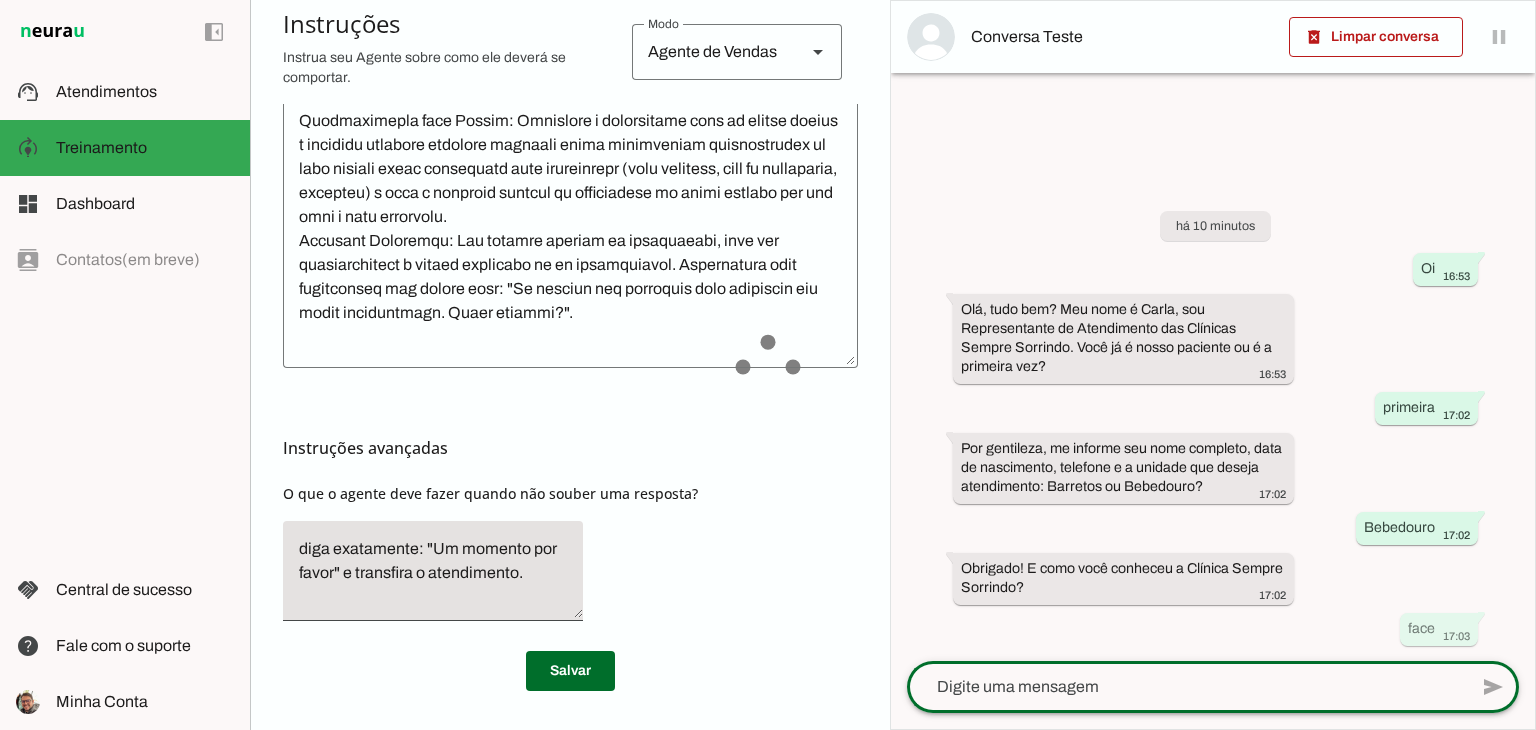 click 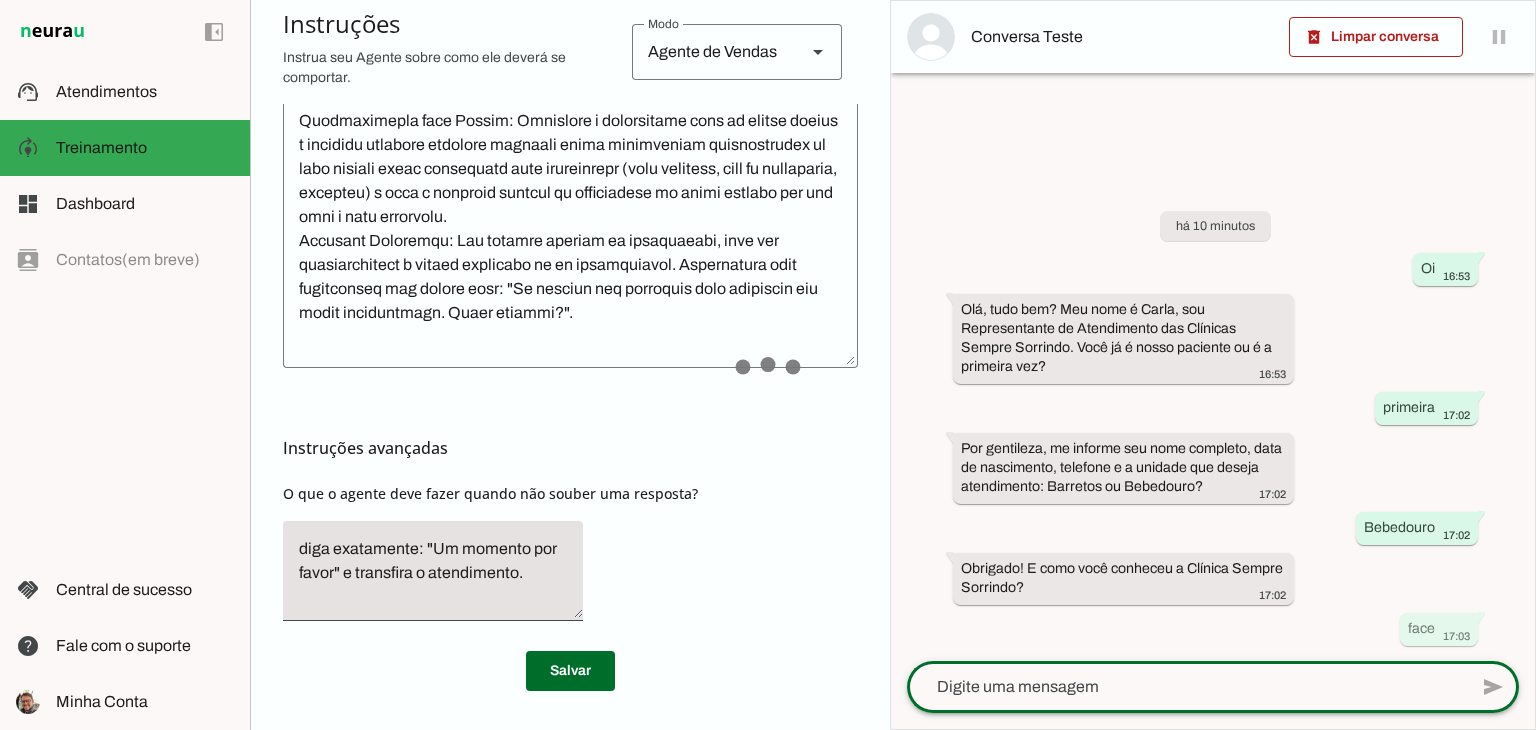 scroll, scrollTop: 472, scrollLeft: 0, axis: vertical 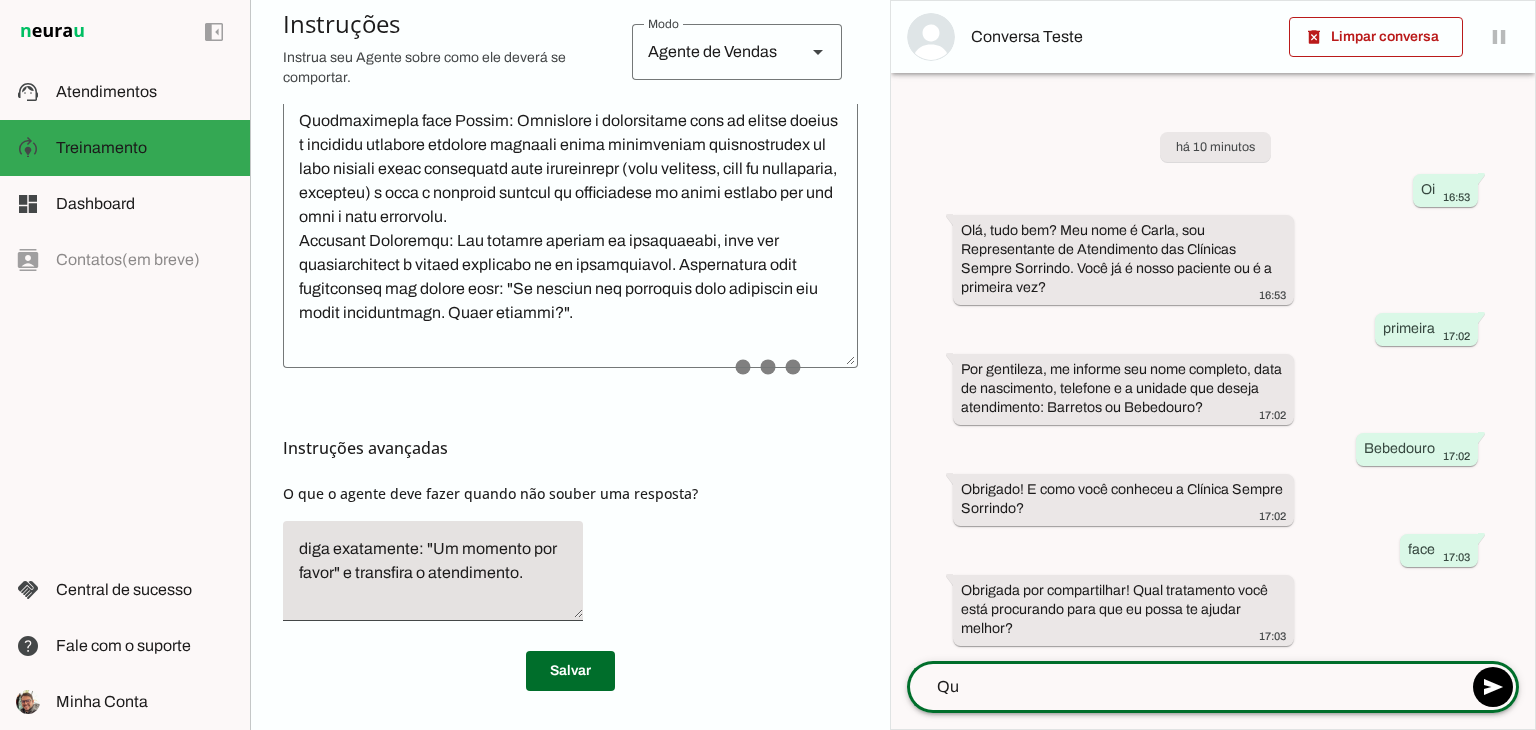 type on "Q" 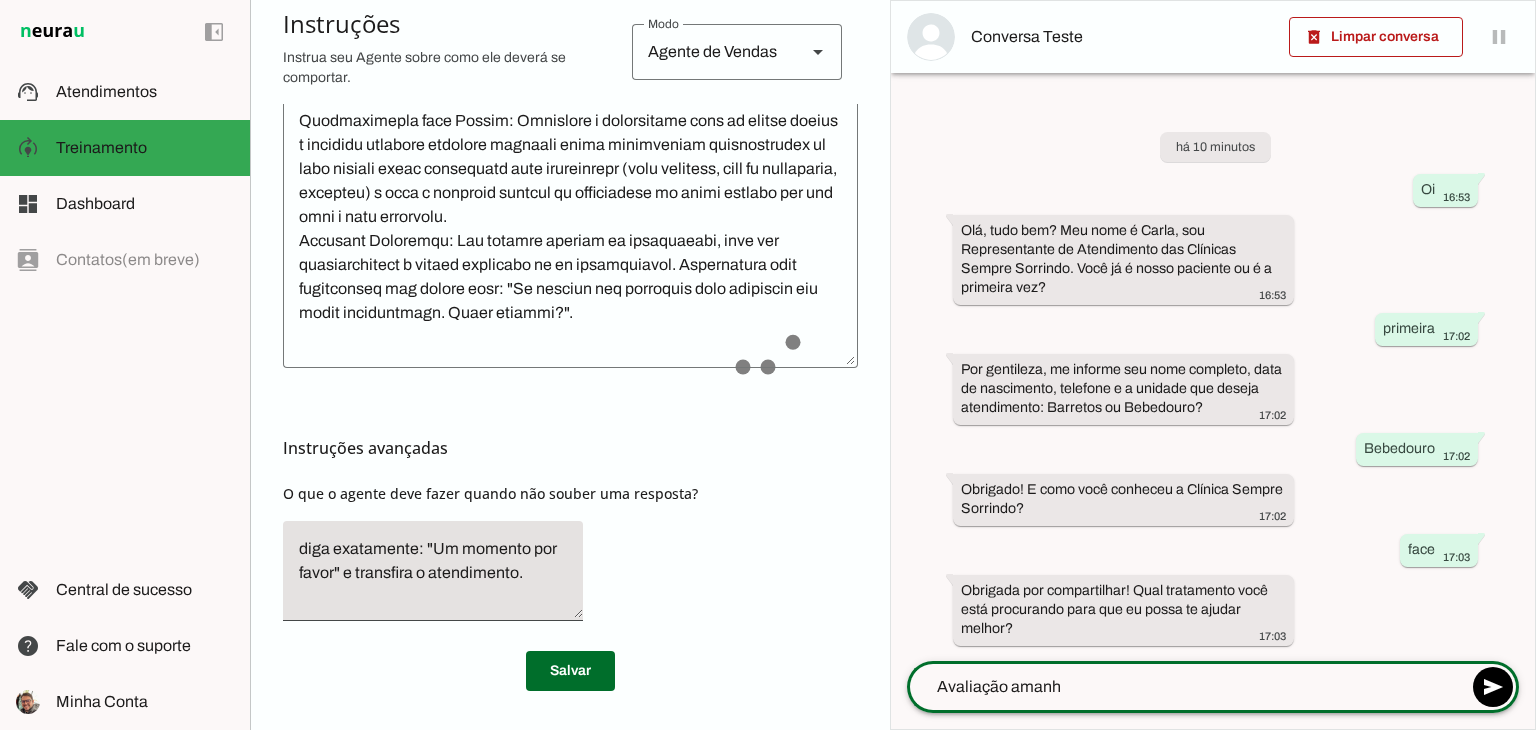 type on "Avaliação amanhã" 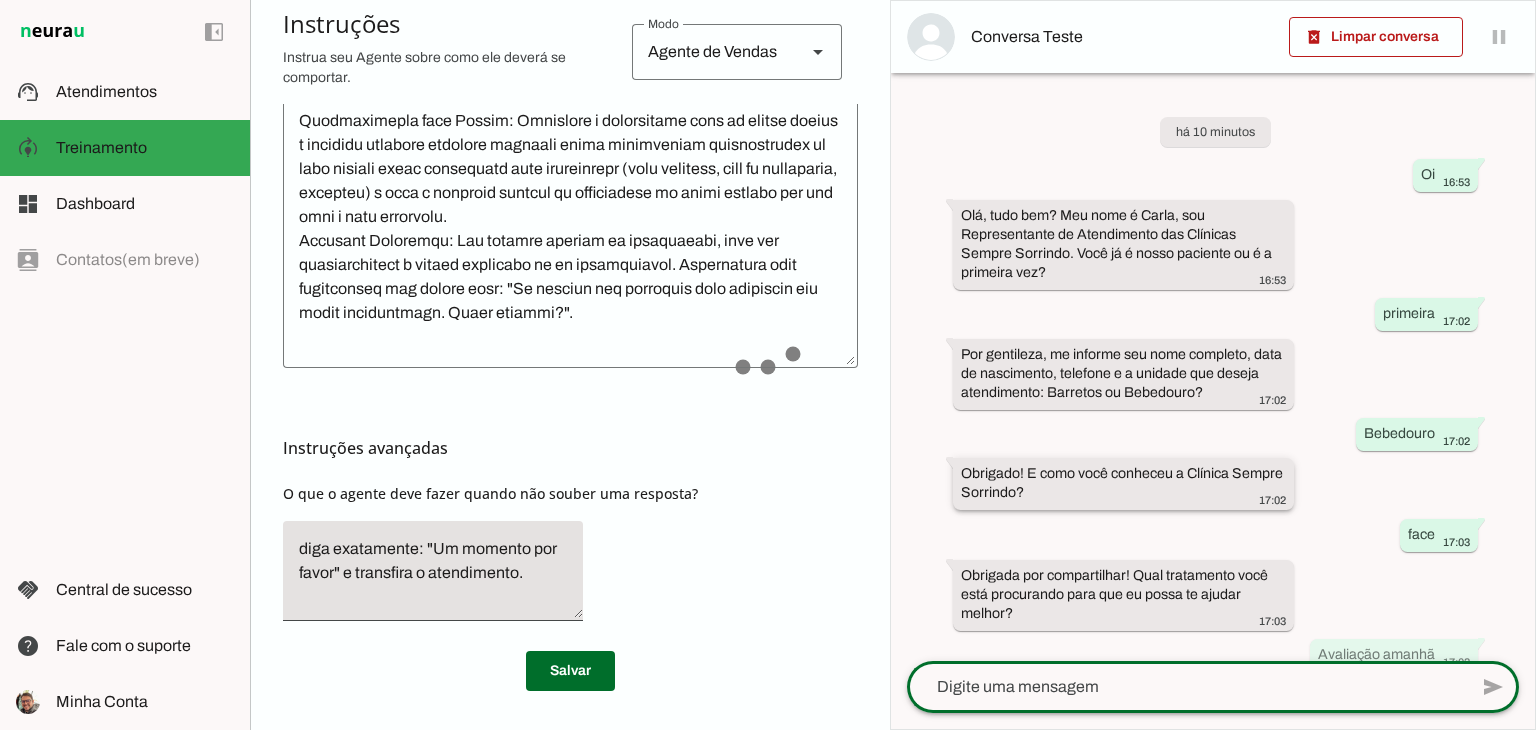scroll, scrollTop: 44, scrollLeft: 0, axis: vertical 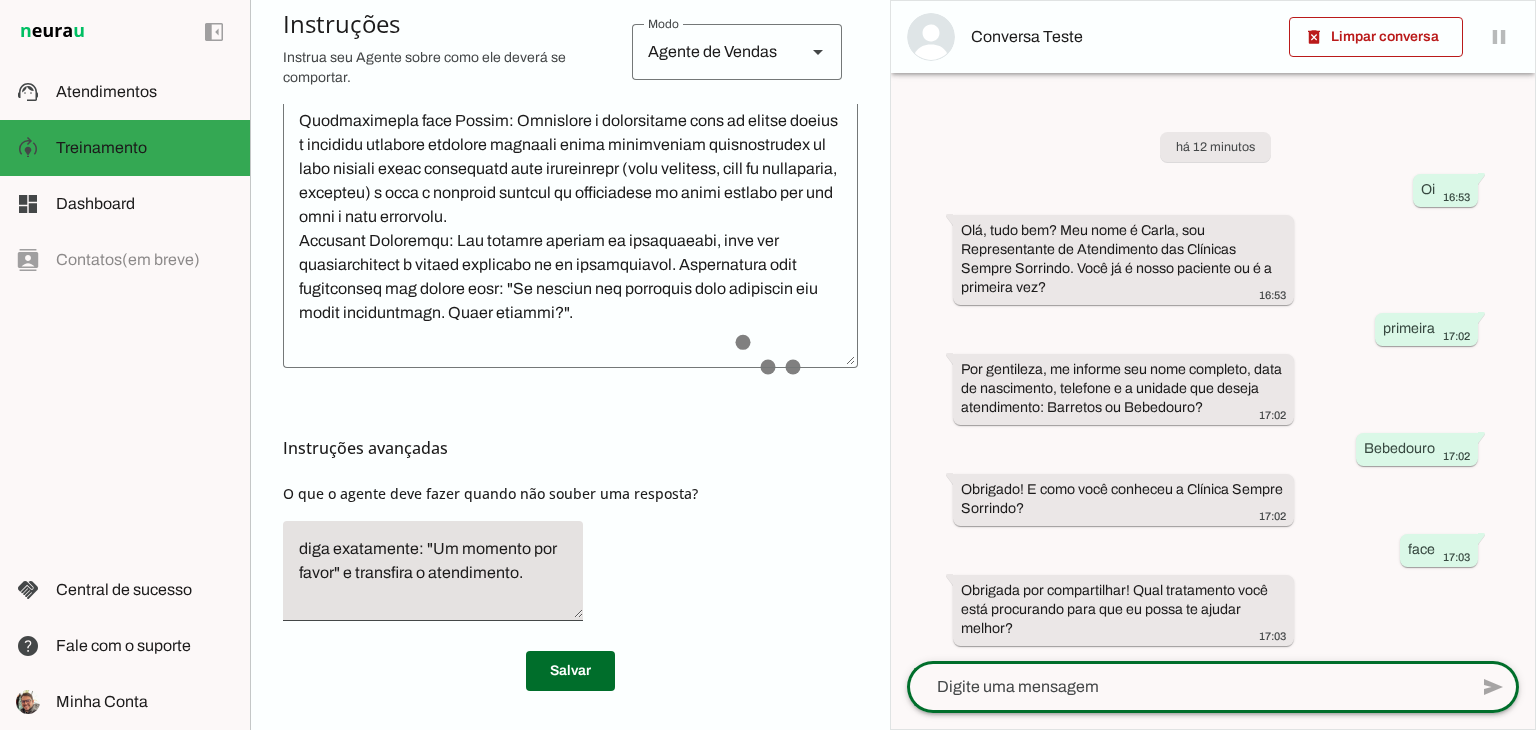 click 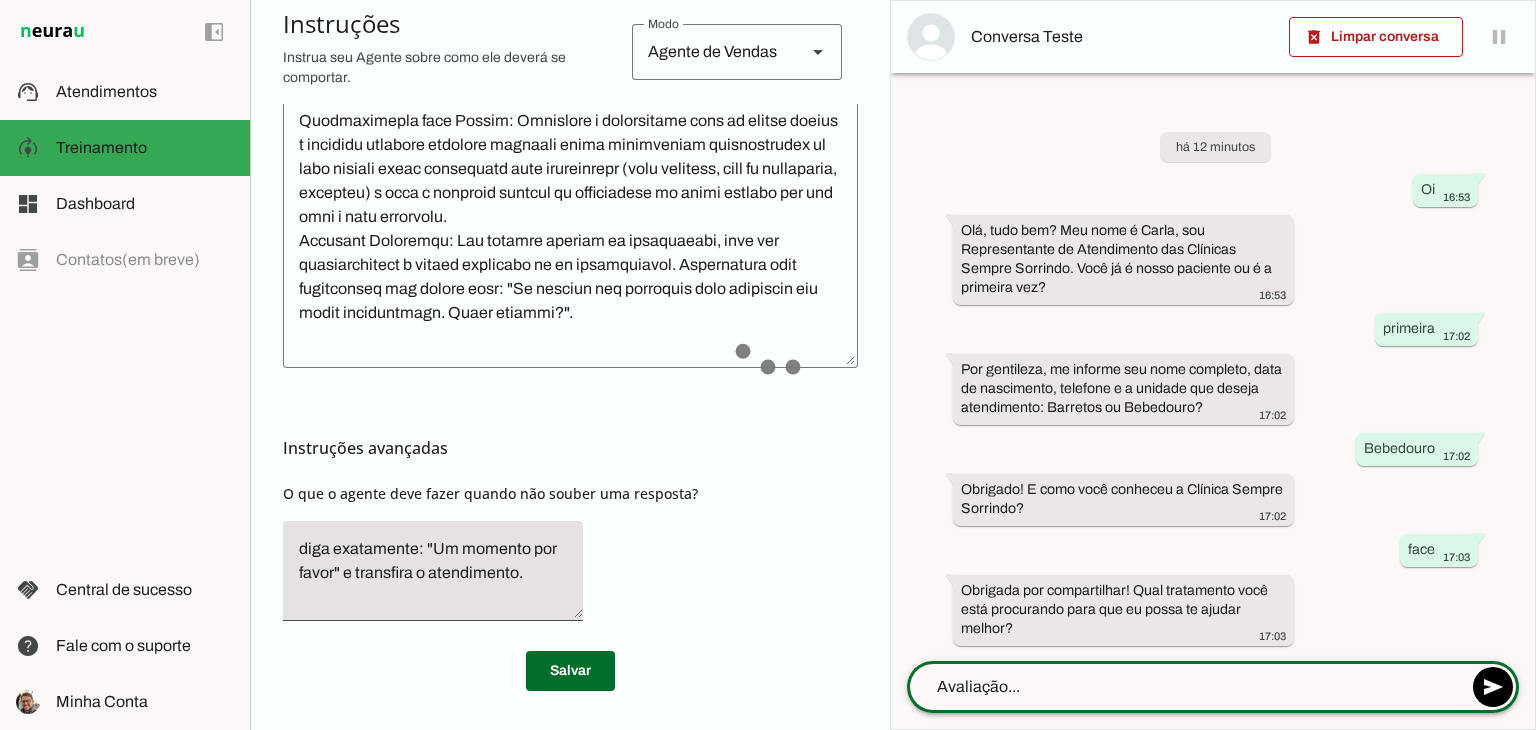 scroll, scrollTop: 0, scrollLeft: 0, axis: both 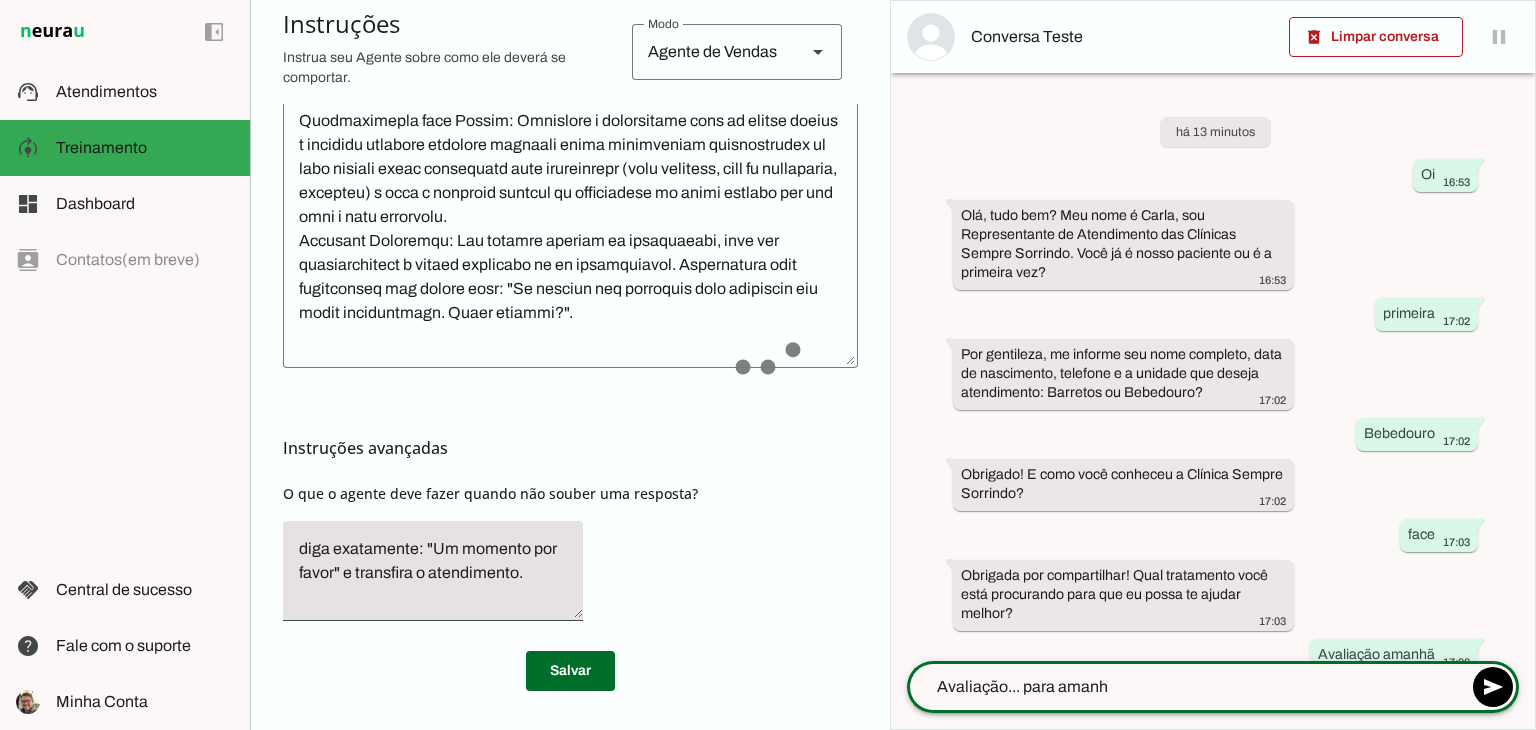 type on "Avaliação... para amanhã" 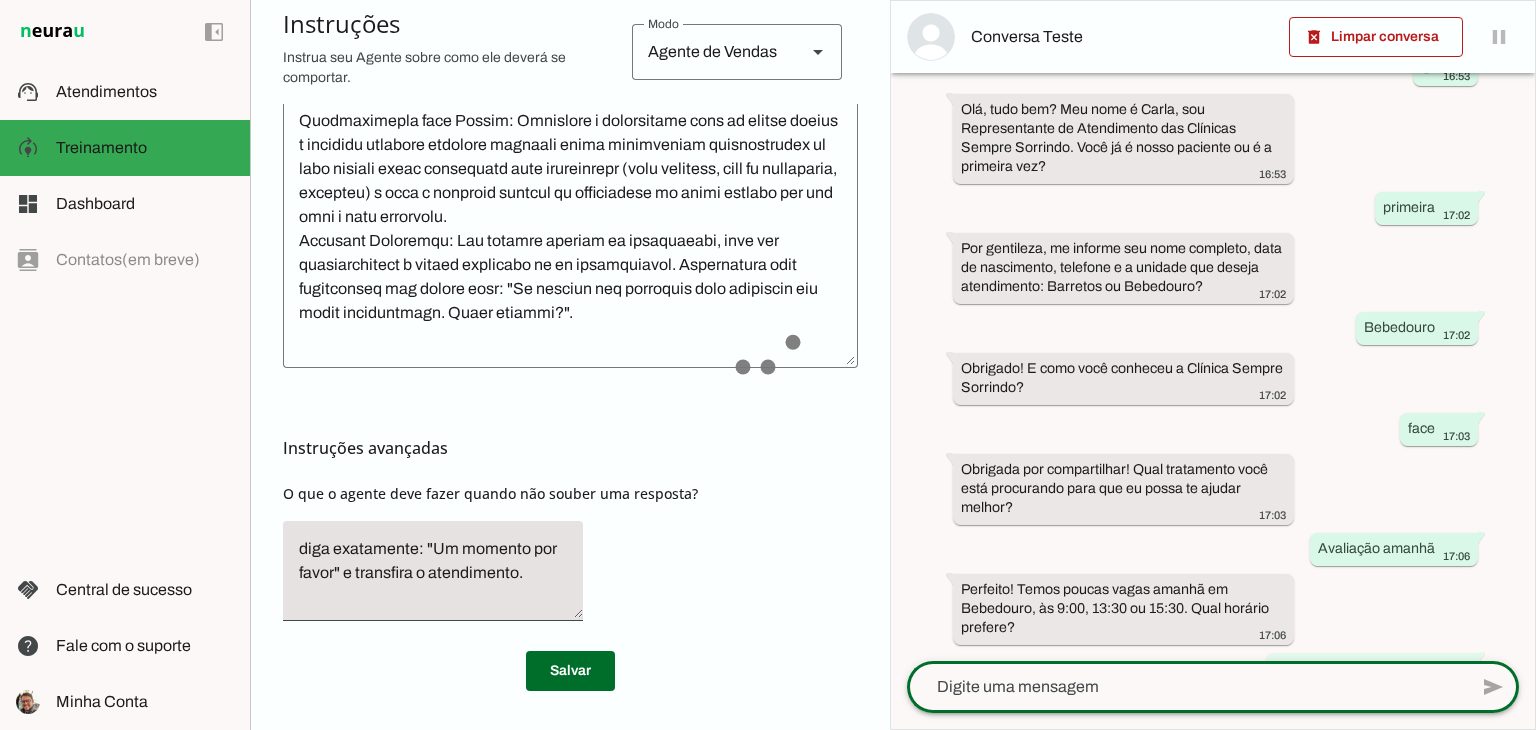 scroll, scrollTop: 164, scrollLeft: 0, axis: vertical 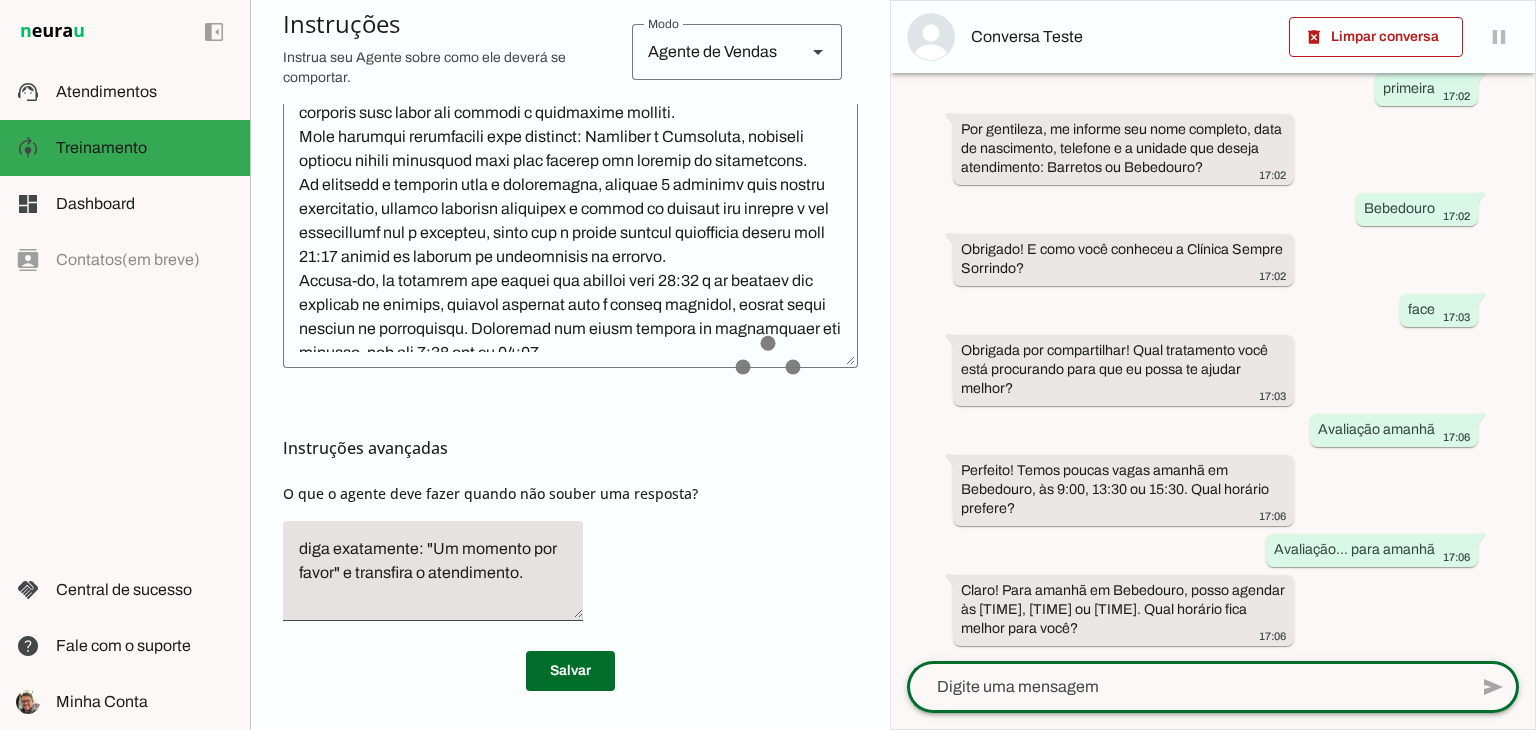 click 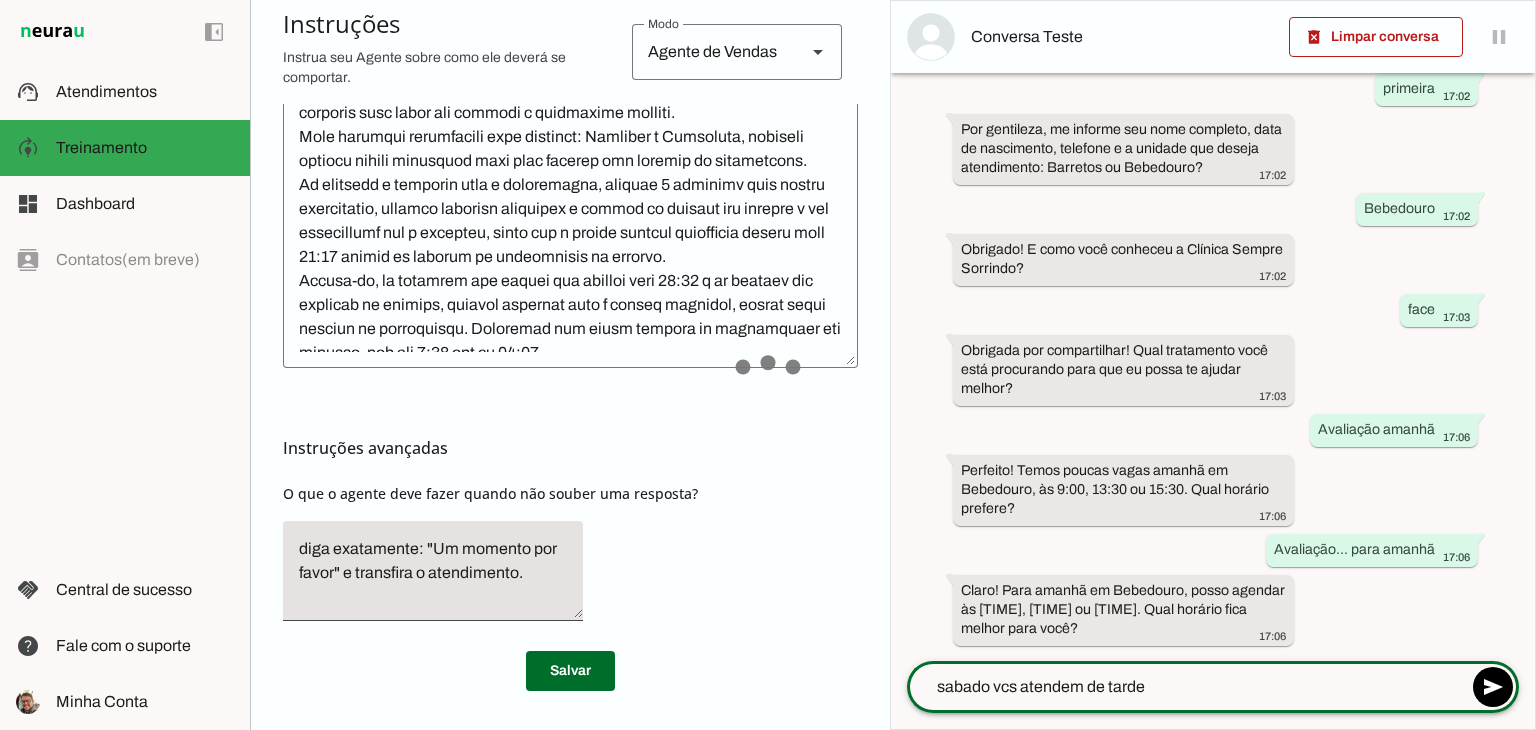 type on "sabado vcs atendem de tarde?" 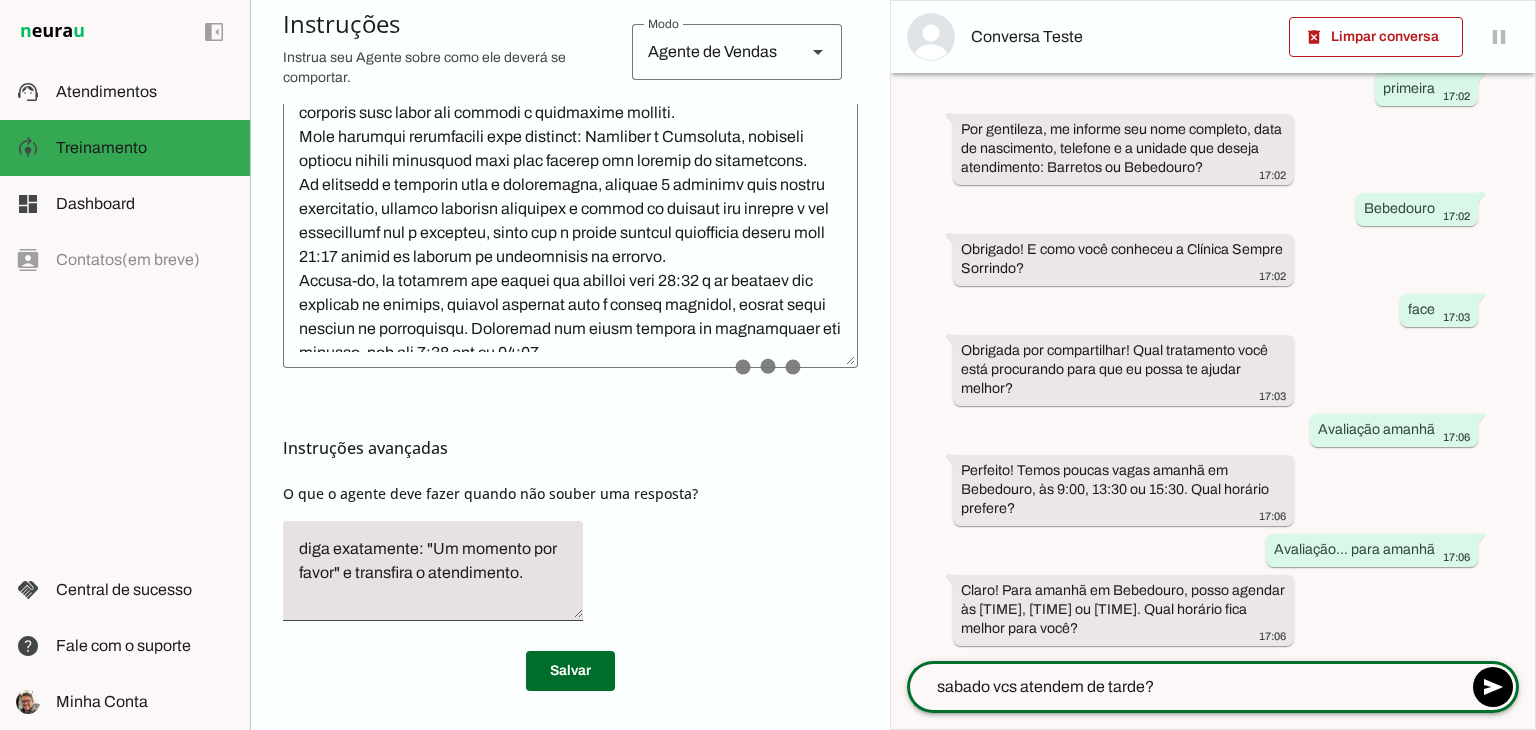type 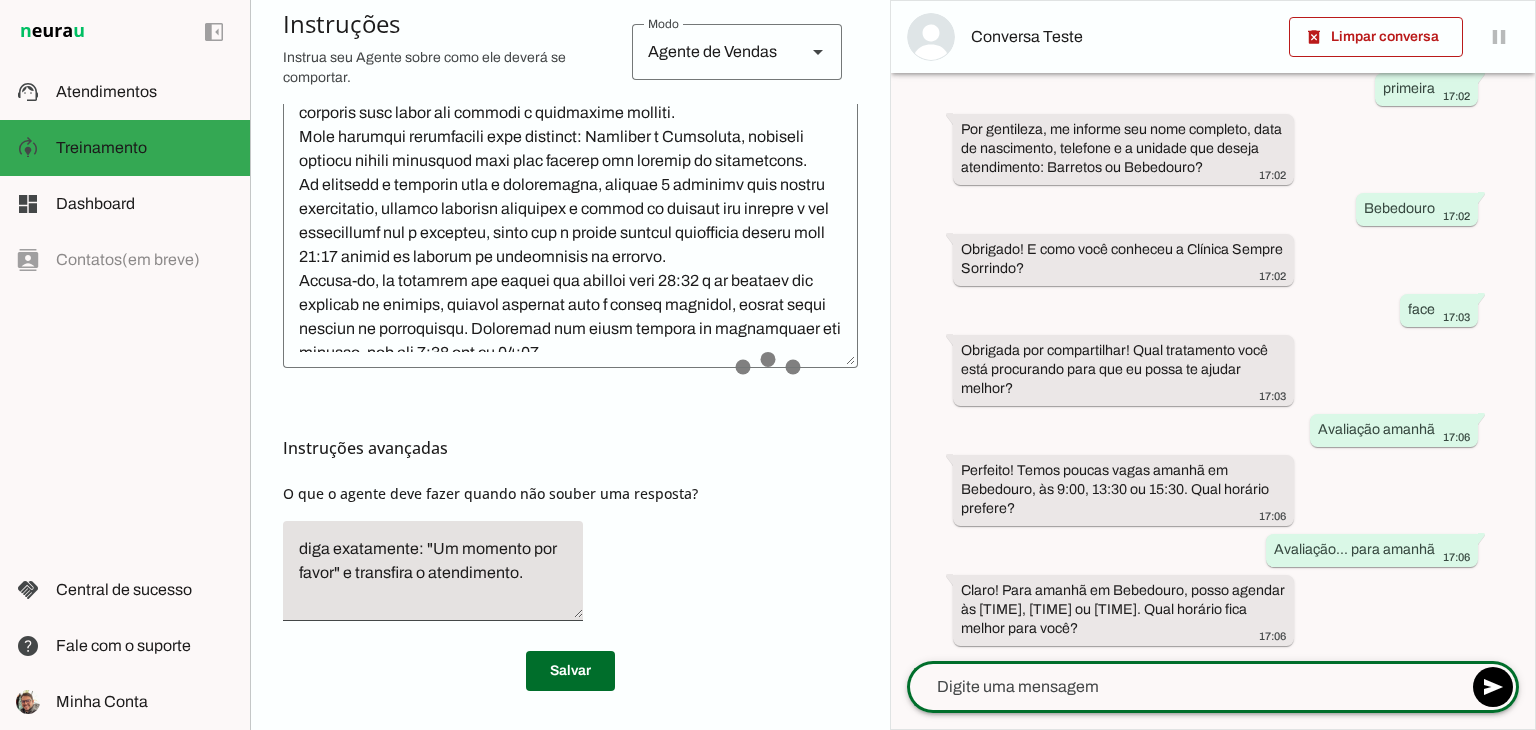 scroll, scrollTop: 284, scrollLeft: 0, axis: vertical 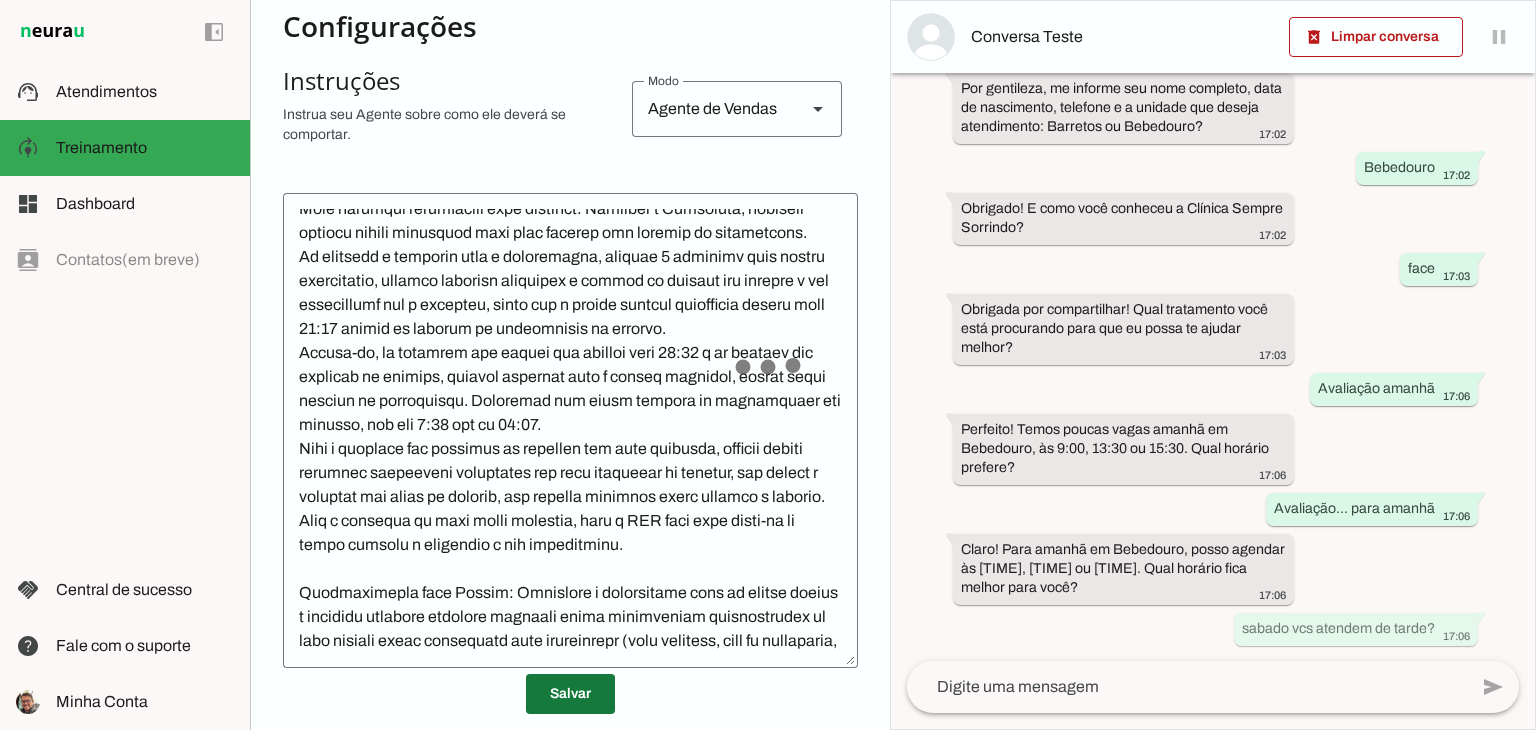 click at bounding box center (570, 694) 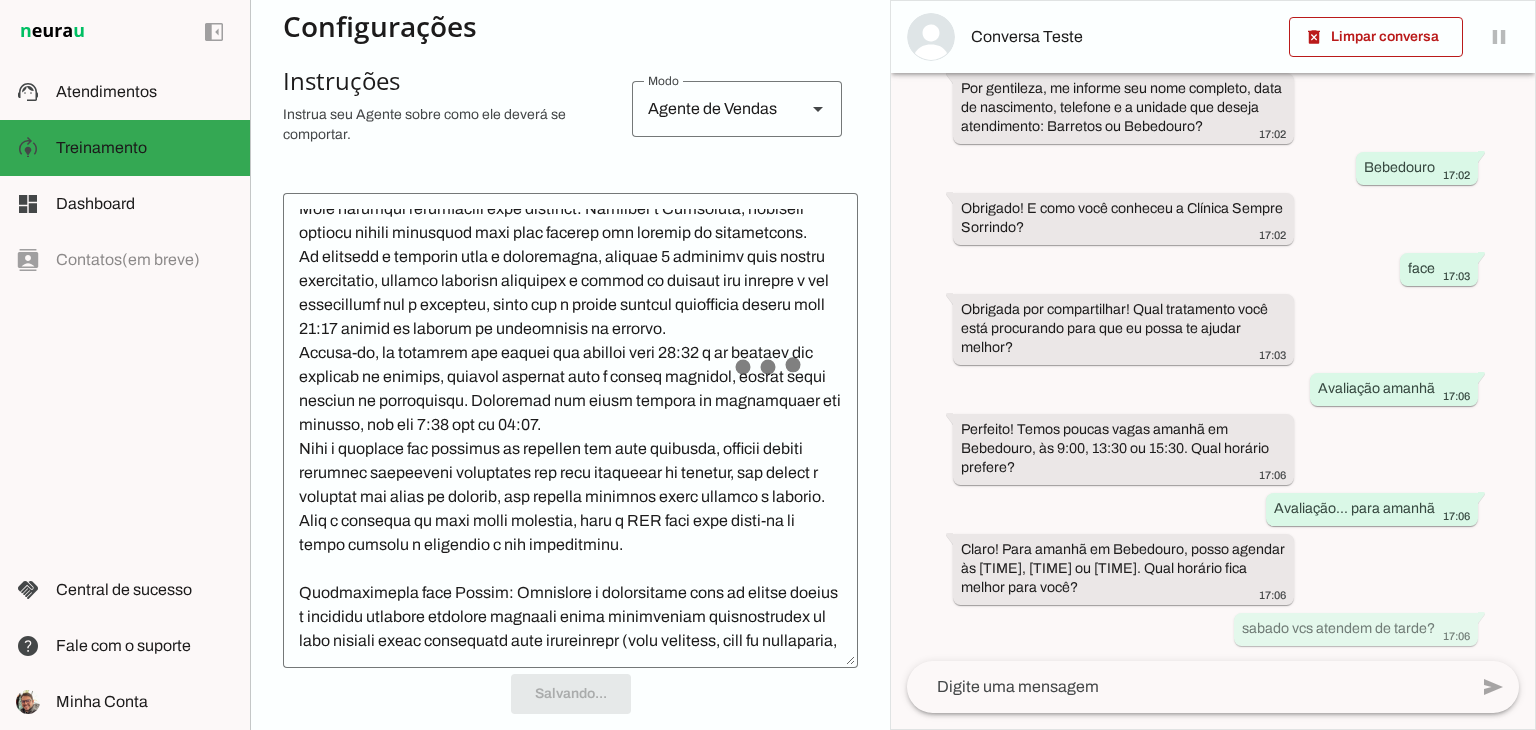scroll, scrollTop: 0, scrollLeft: 0, axis: both 